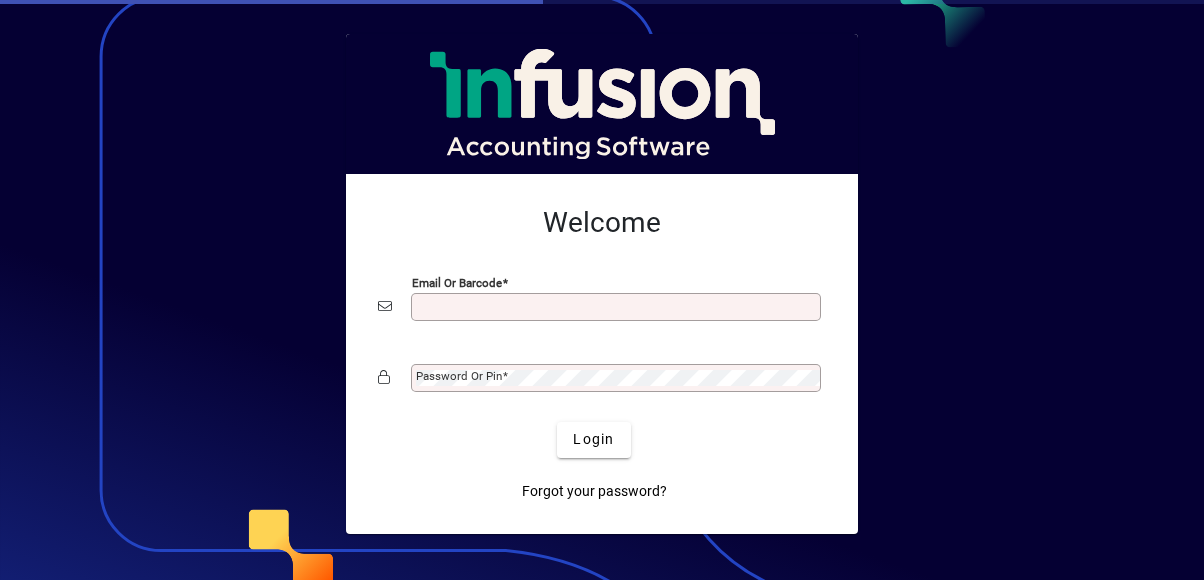 scroll, scrollTop: 0, scrollLeft: 0, axis: both 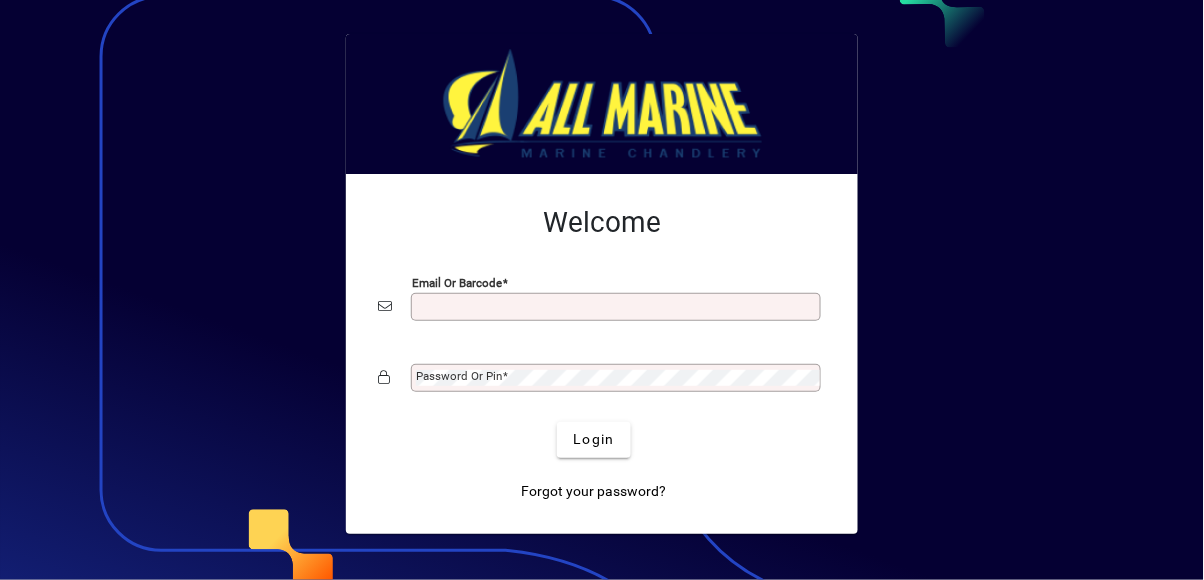 click on "Email or Barcode" at bounding box center [618, 307] 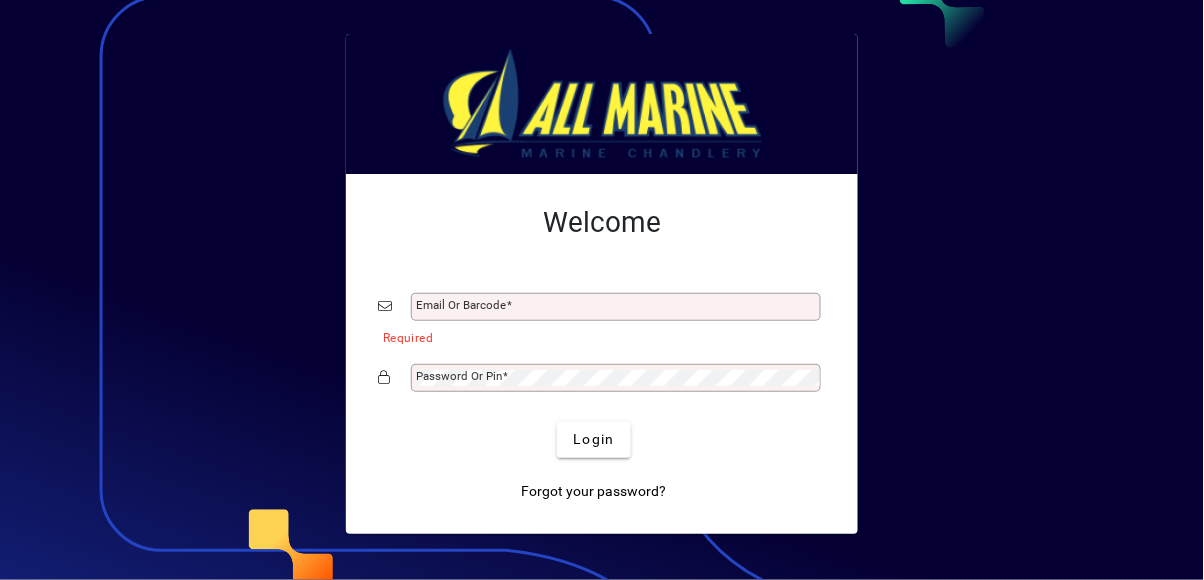 type on "**********" 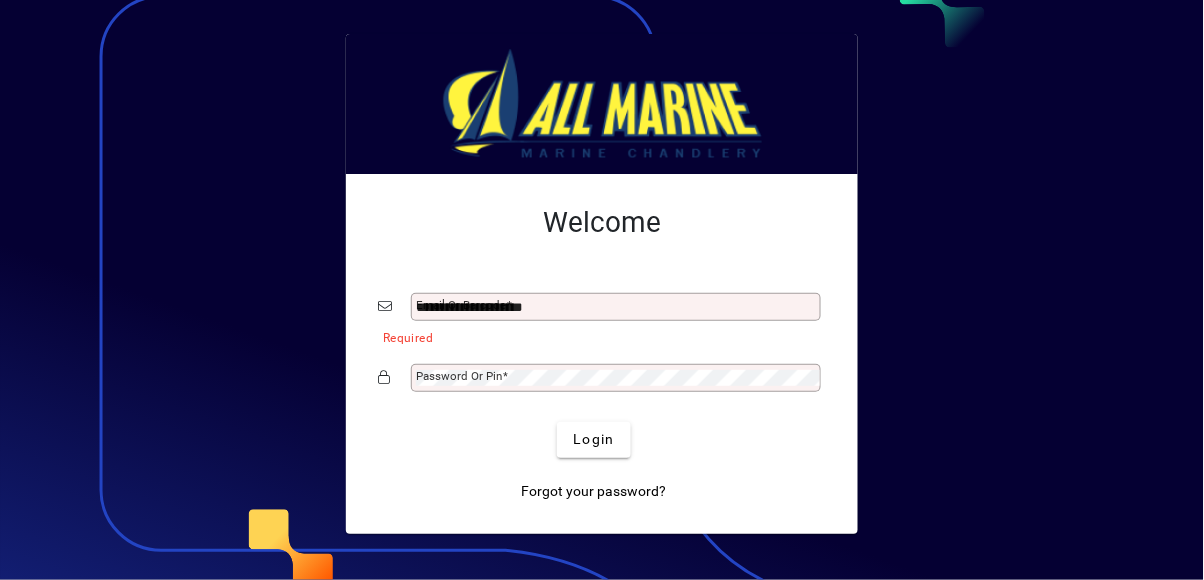 click on "Login" 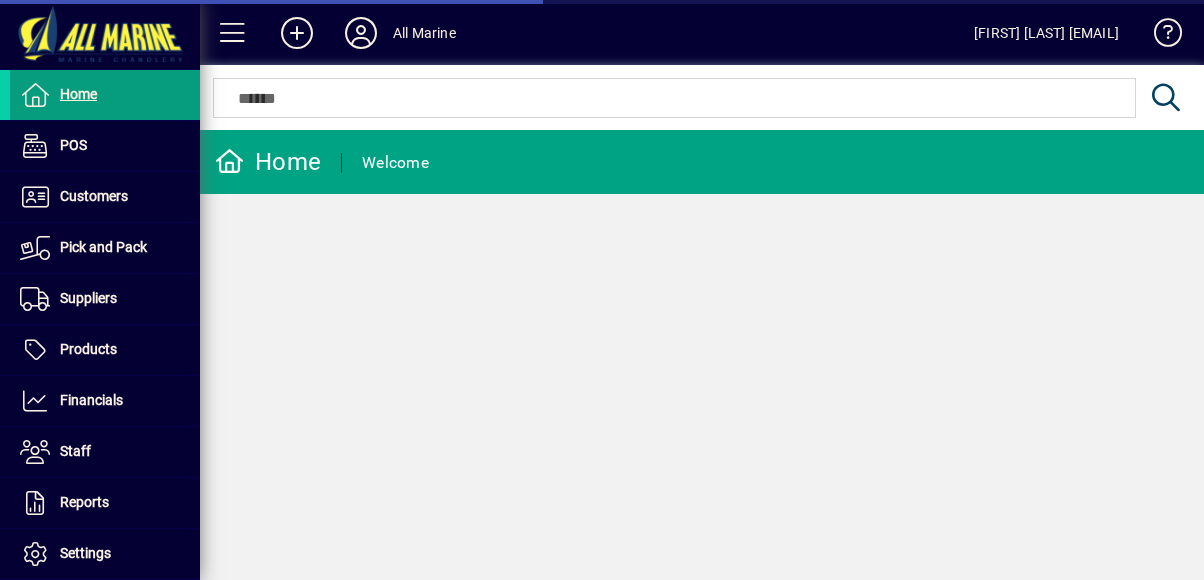 scroll, scrollTop: 0, scrollLeft: 0, axis: both 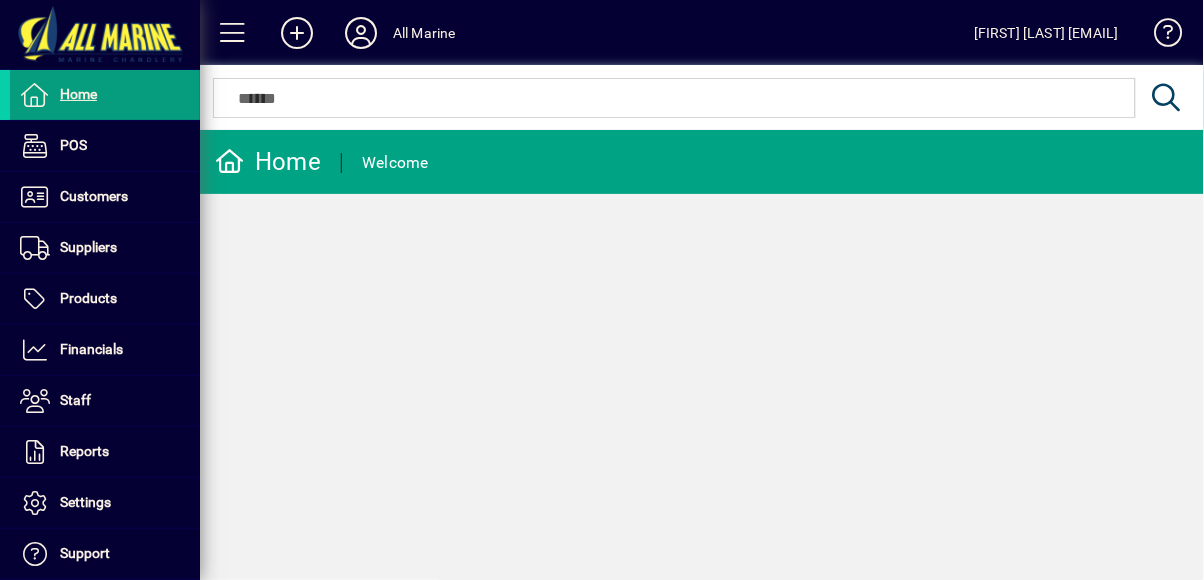 click at bounding box center [105, 248] 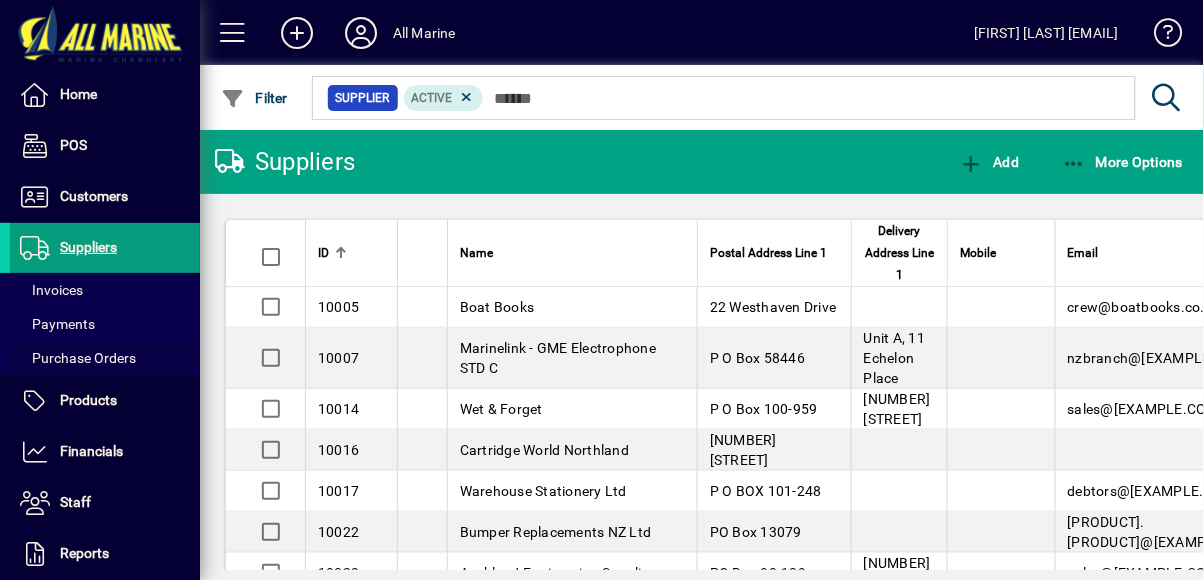 click on "Purchase Orders" at bounding box center [78, 358] 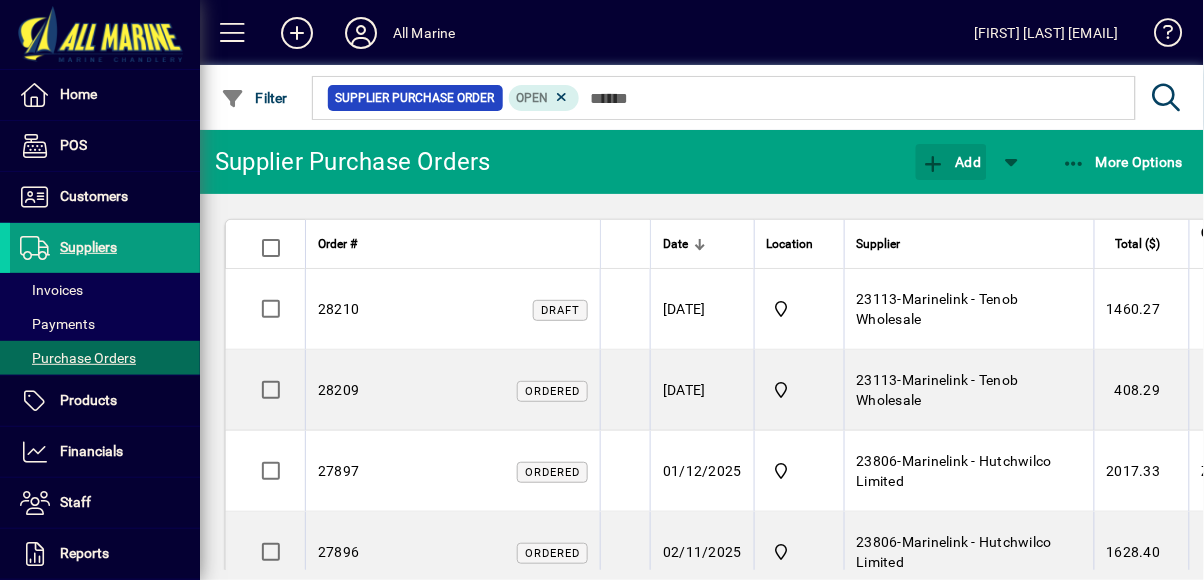 click on "Add" 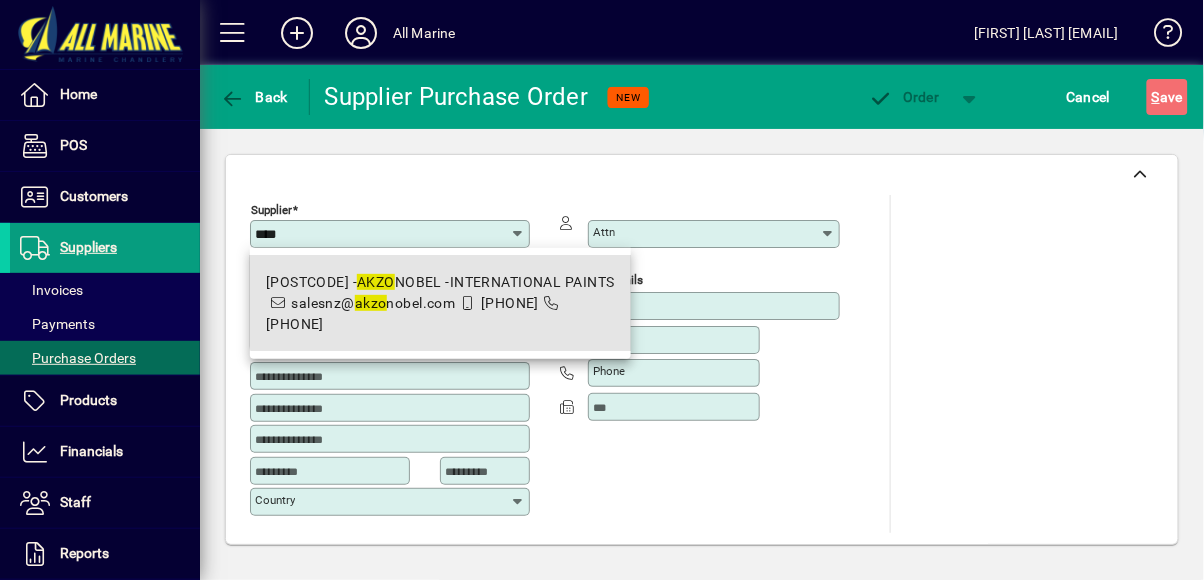 click on "[NUMBER] - [COMPANY] - [PRODUCT]" at bounding box center [440, 282] 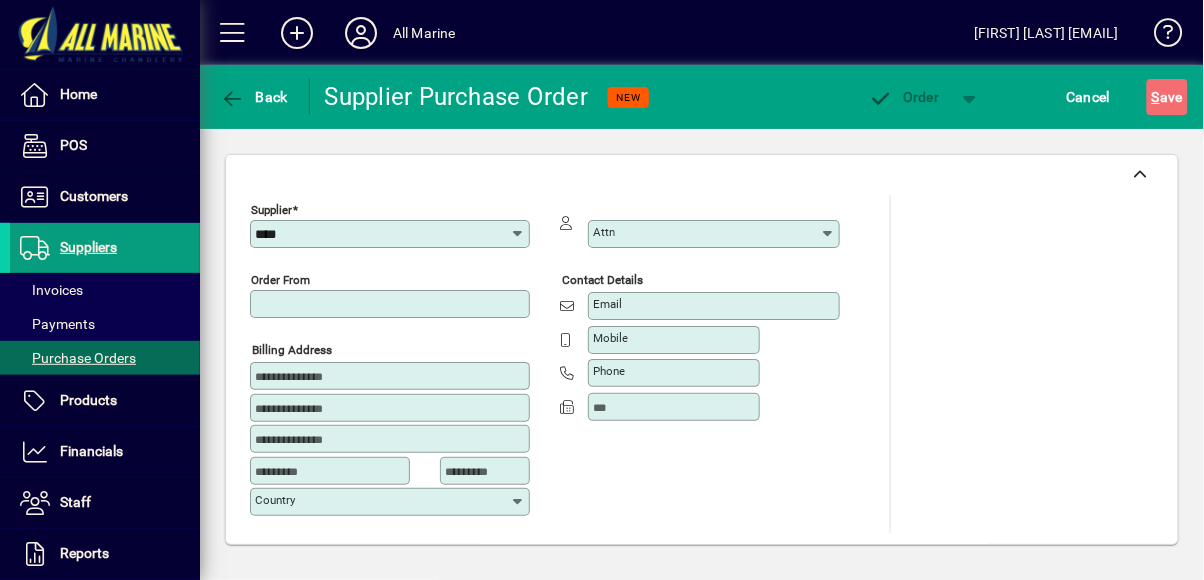 type on "**********" 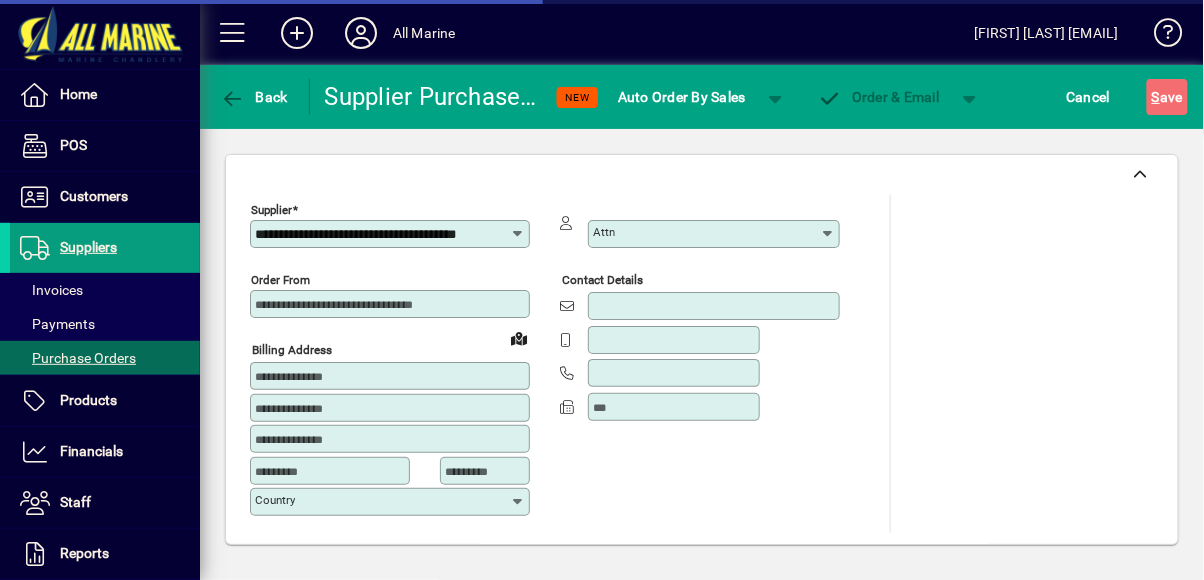 type on "**********" 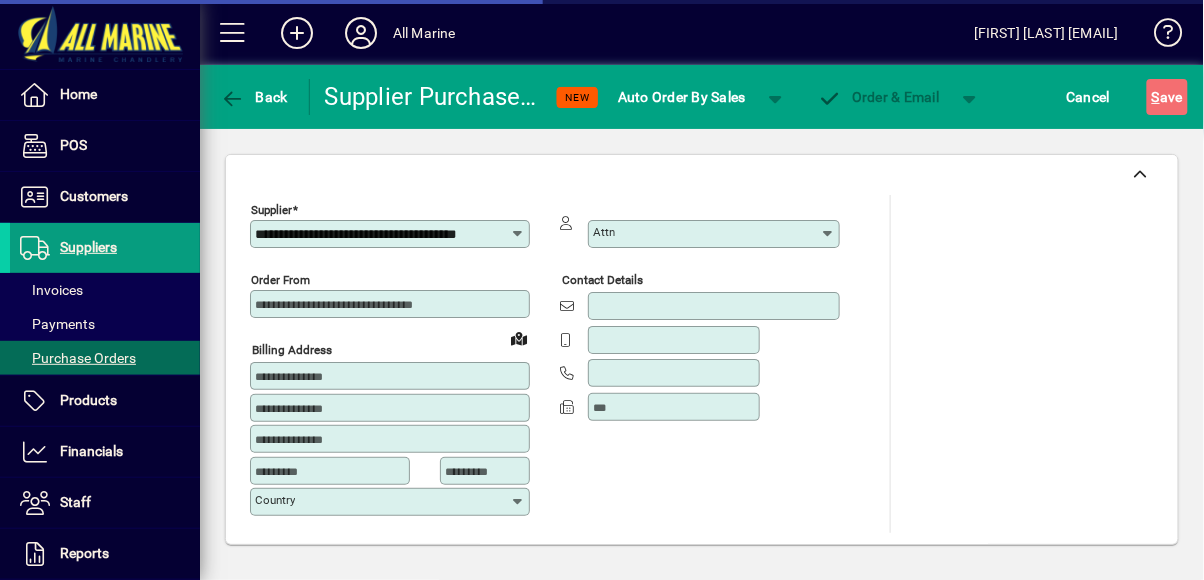 type on "**********" 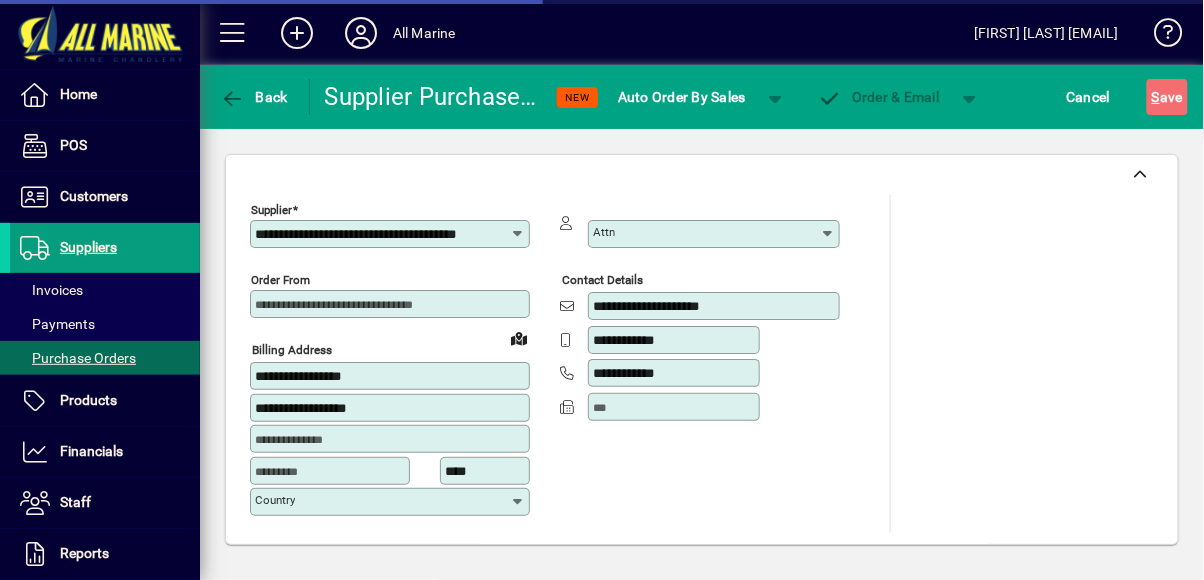 scroll, scrollTop: 0, scrollLeft: 0, axis: both 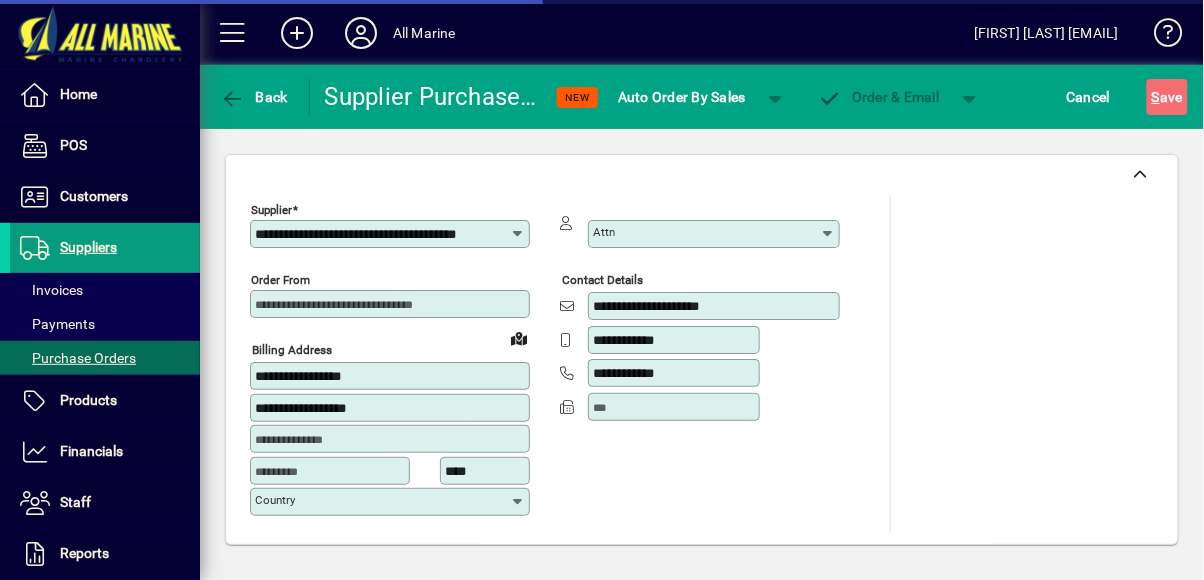 type on "**********" 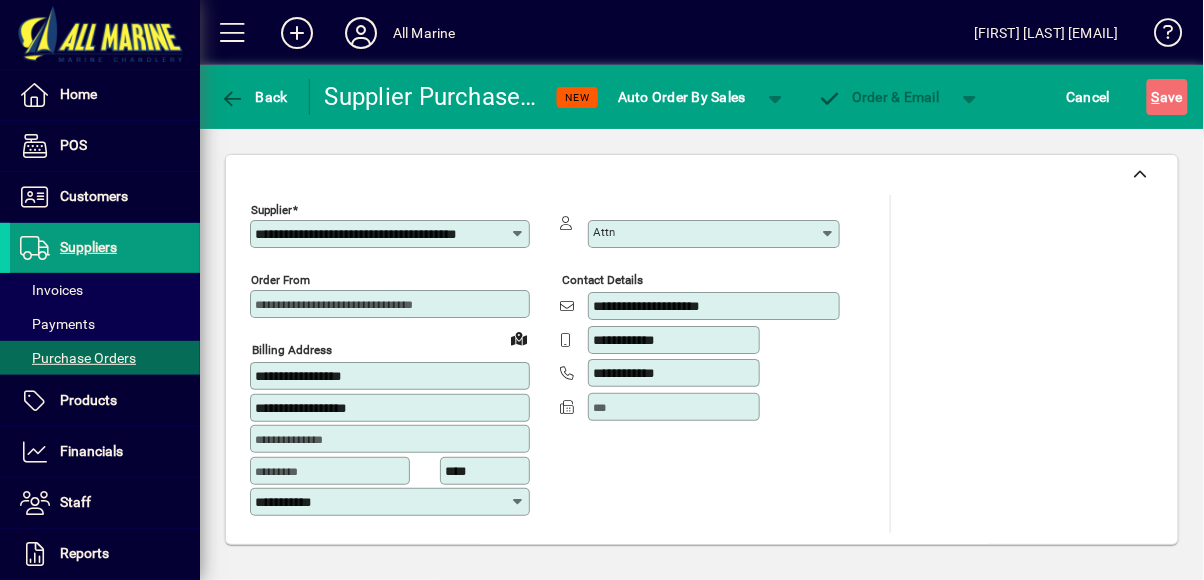 scroll, scrollTop: 180, scrollLeft: 0, axis: vertical 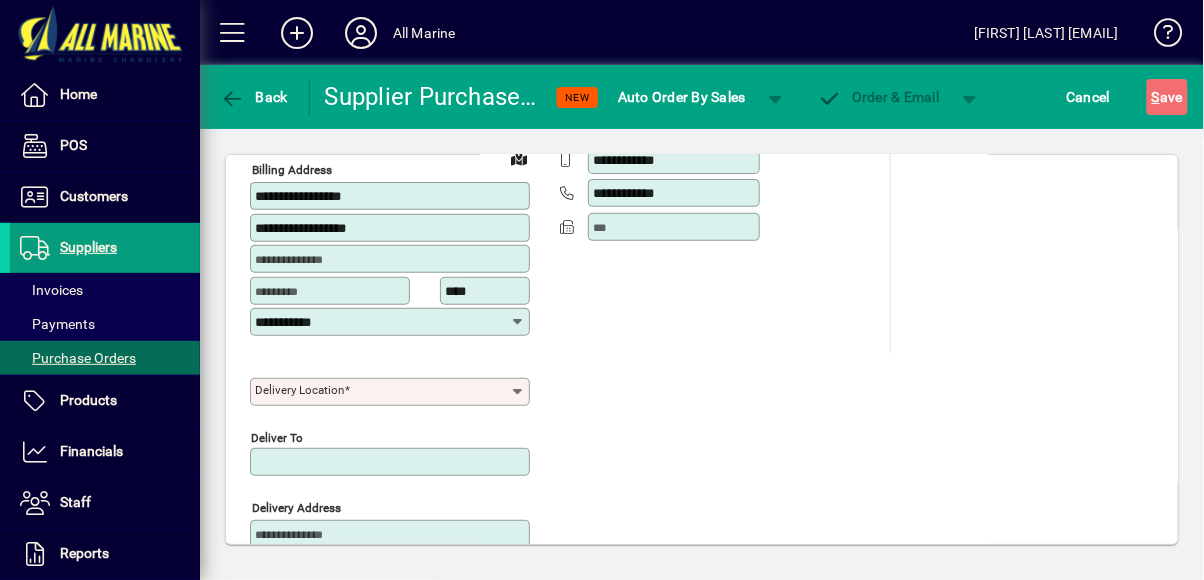 click on "Delivery Location" at bounding box center (382, 392) 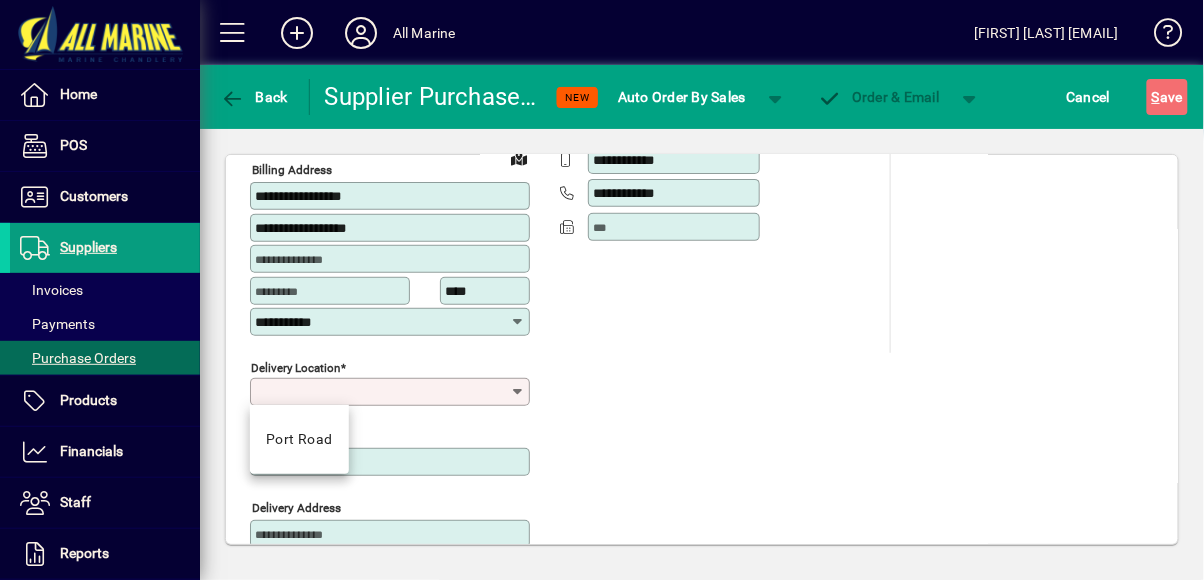 click on "Port Road" at bounding box center [299, 439] 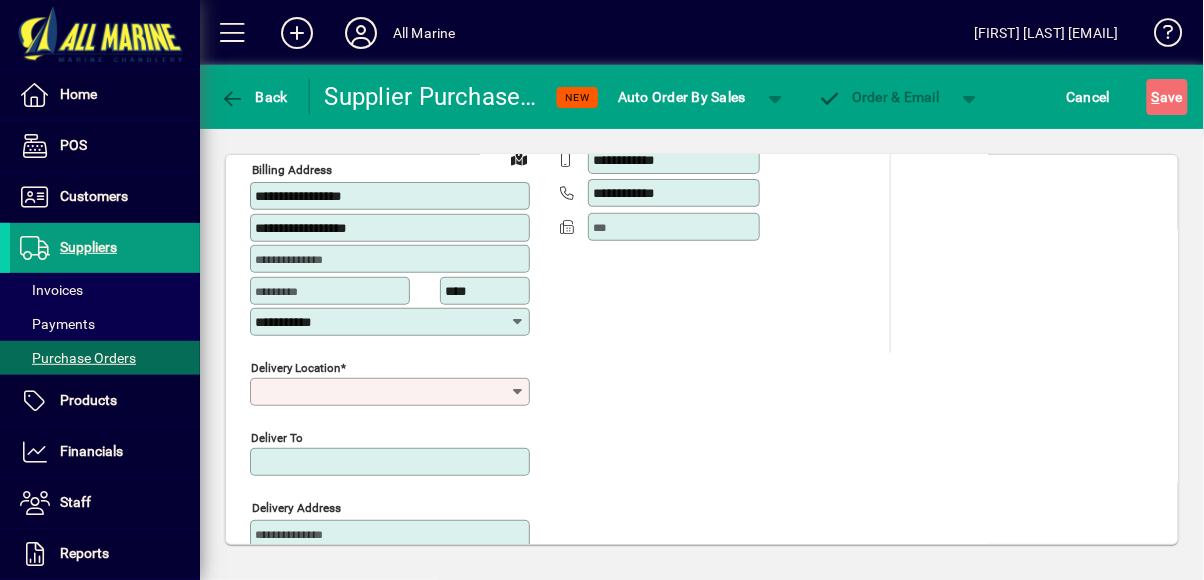 type on "*********" 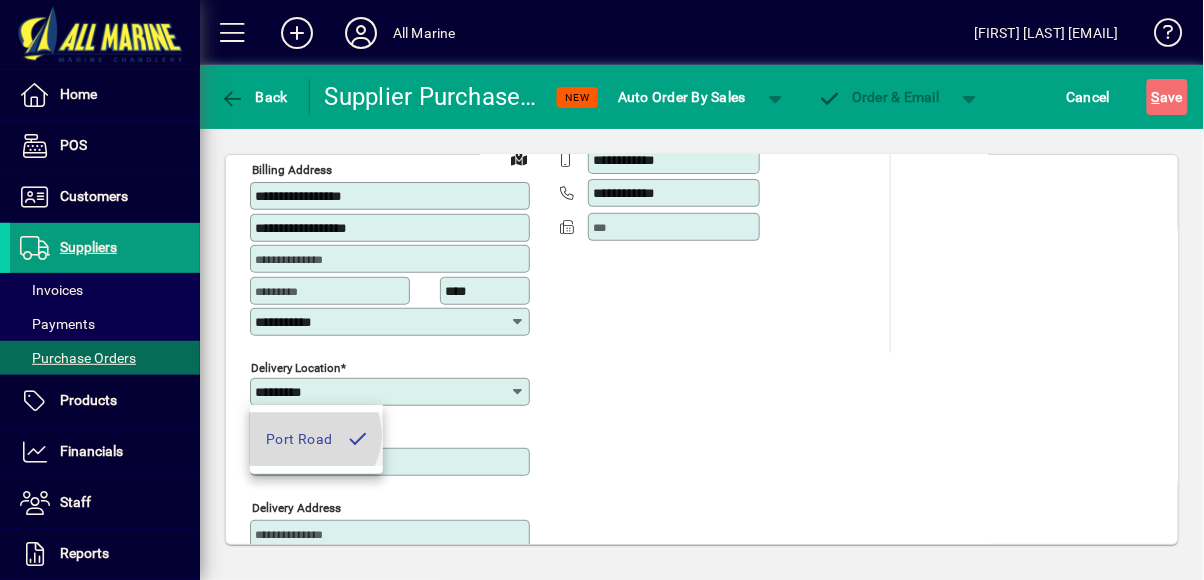 type on "**********" 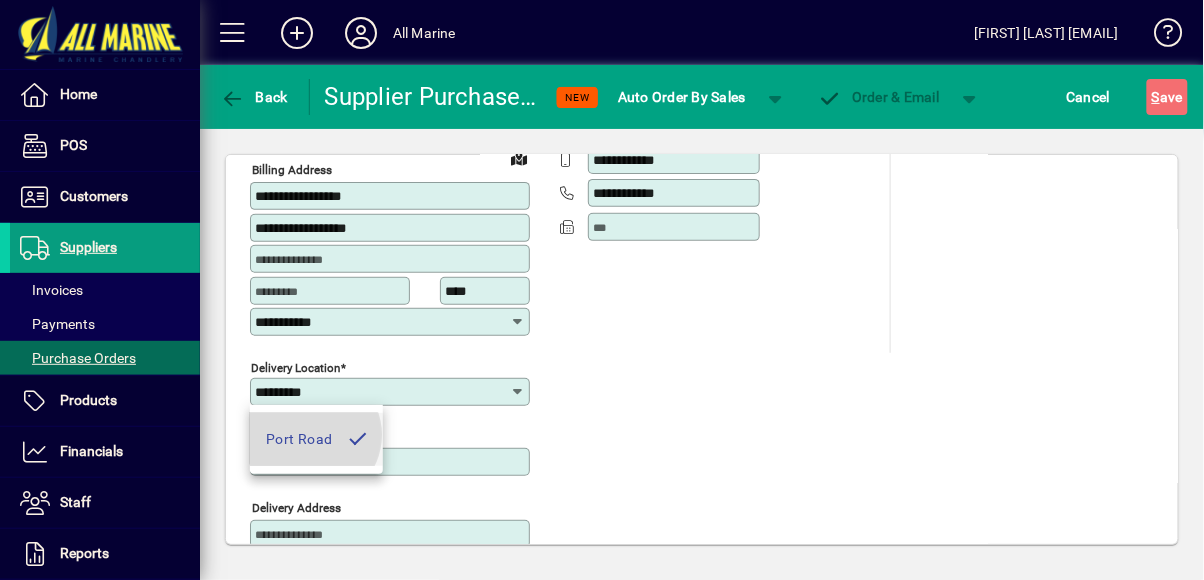 type on "**********" 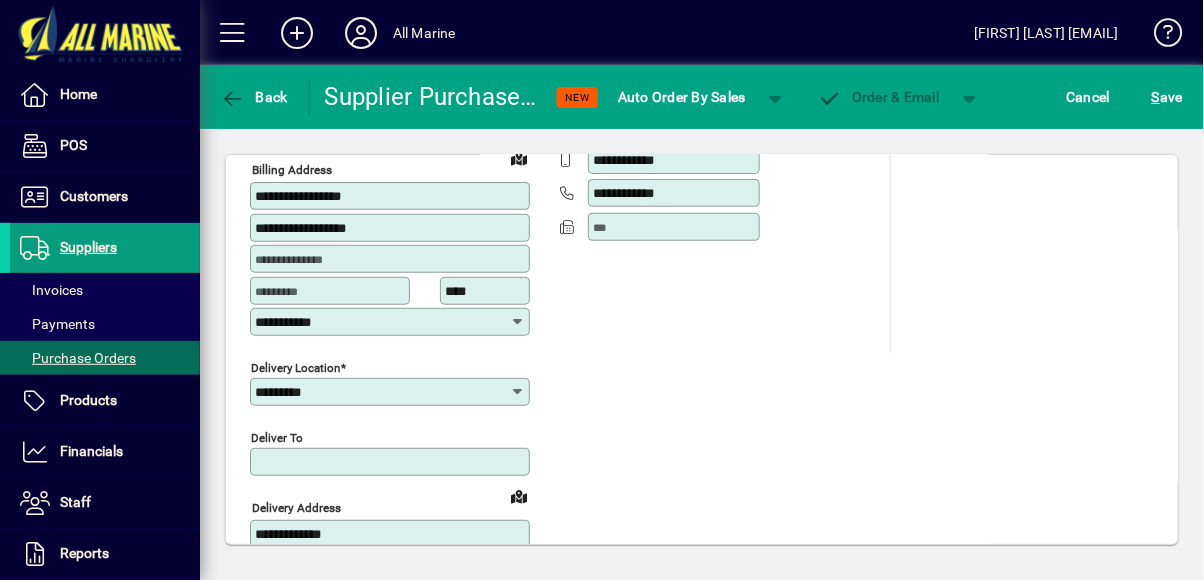 type on "**********" 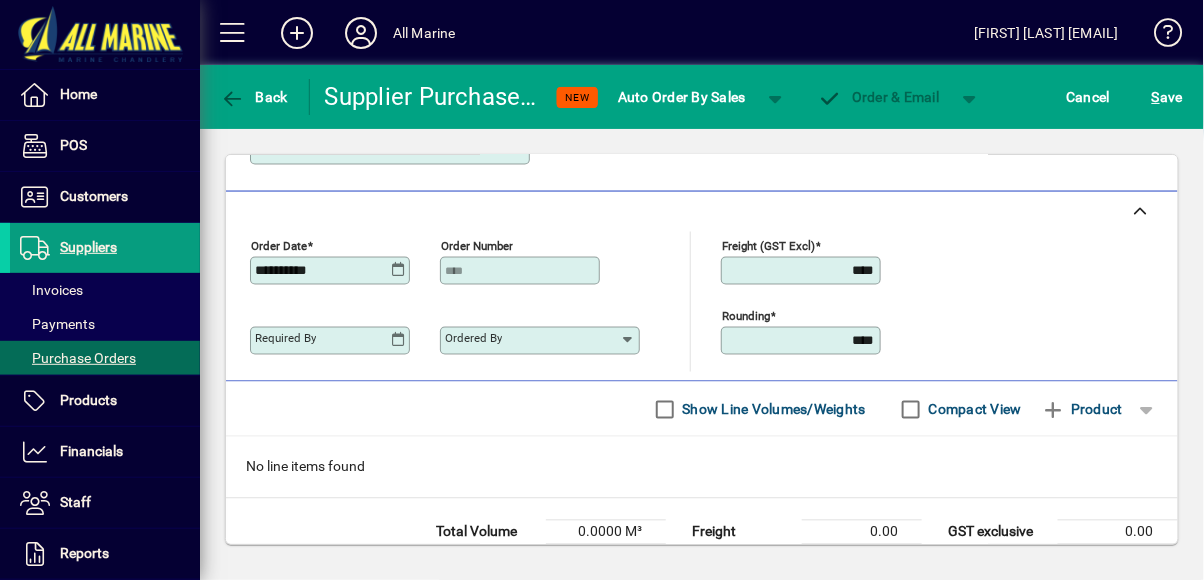 scroll, scrollTop: 822, scrollLeft: 0, axis: vertical 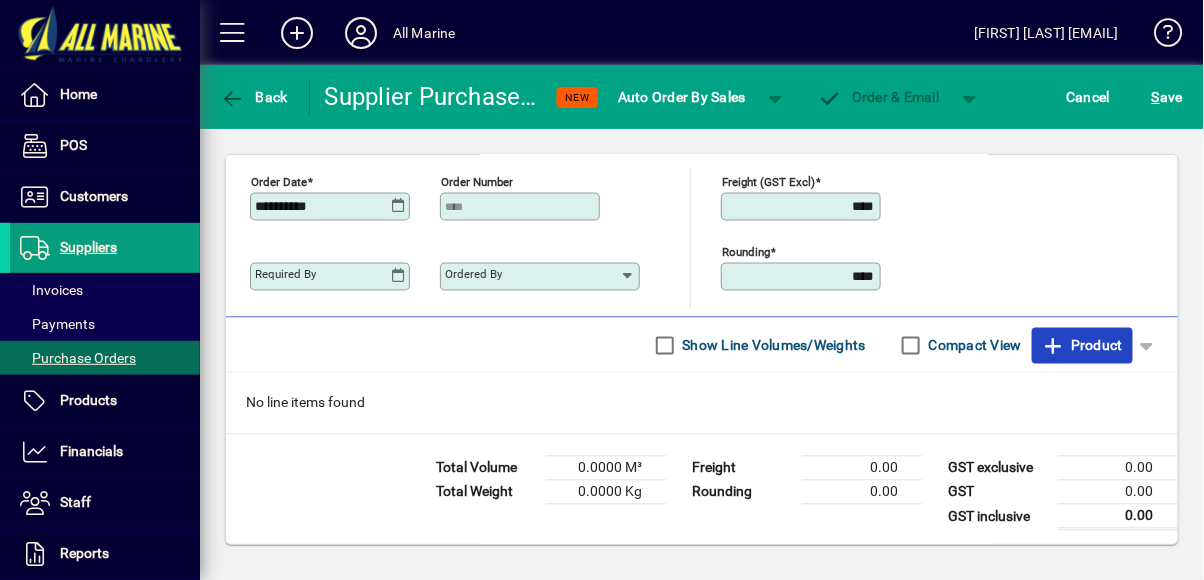 click on "Product" 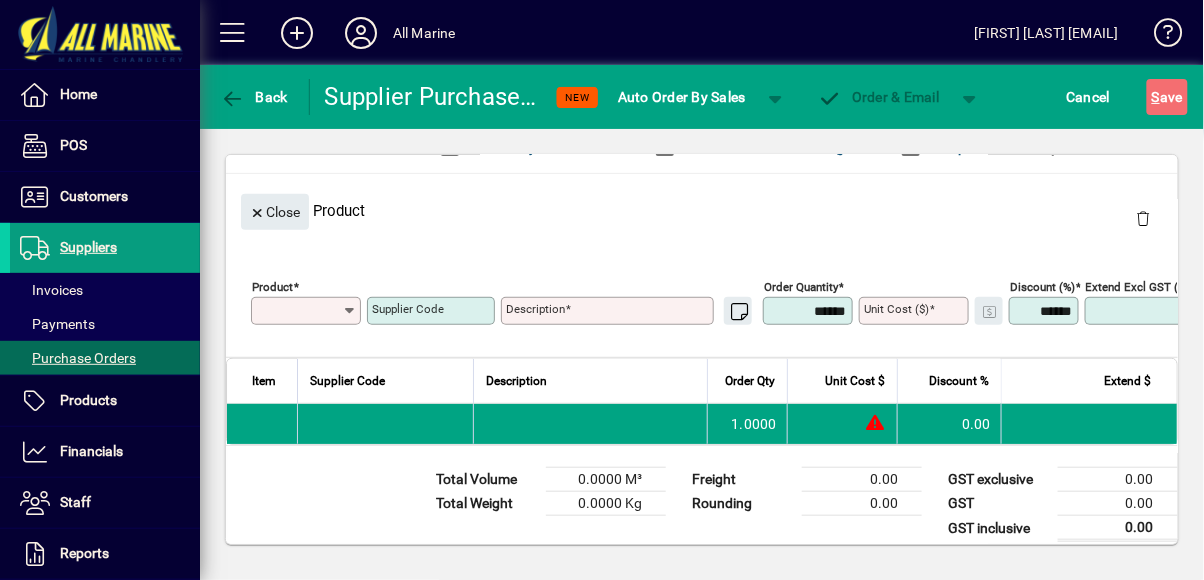 scroll, scrollTop: 210, scrollLeft: 0, axis: vertical 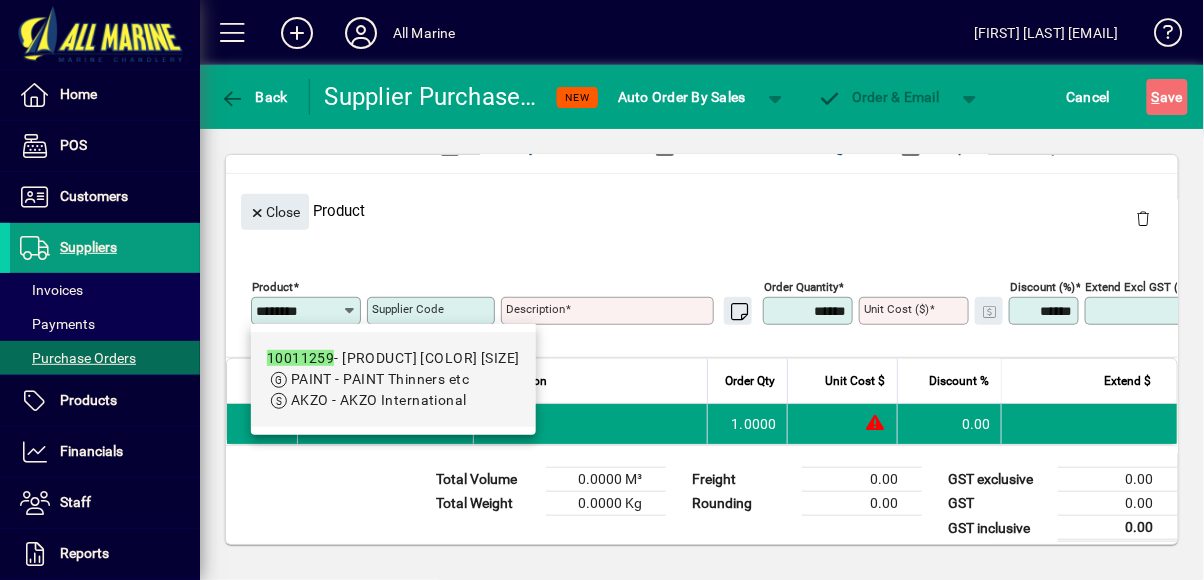 type on "********" 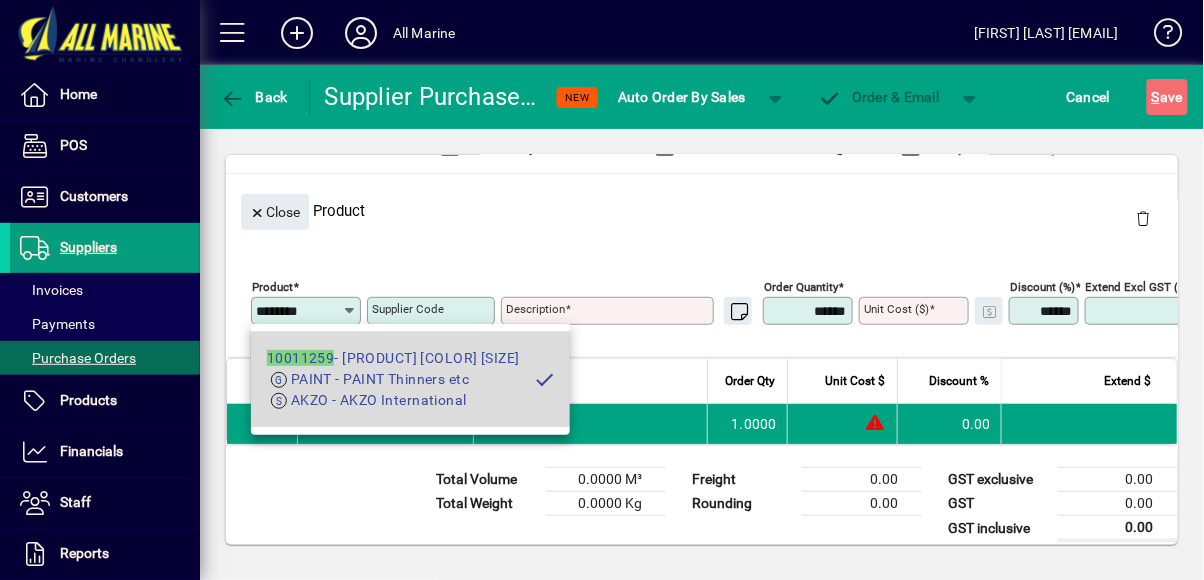 type on "**********" 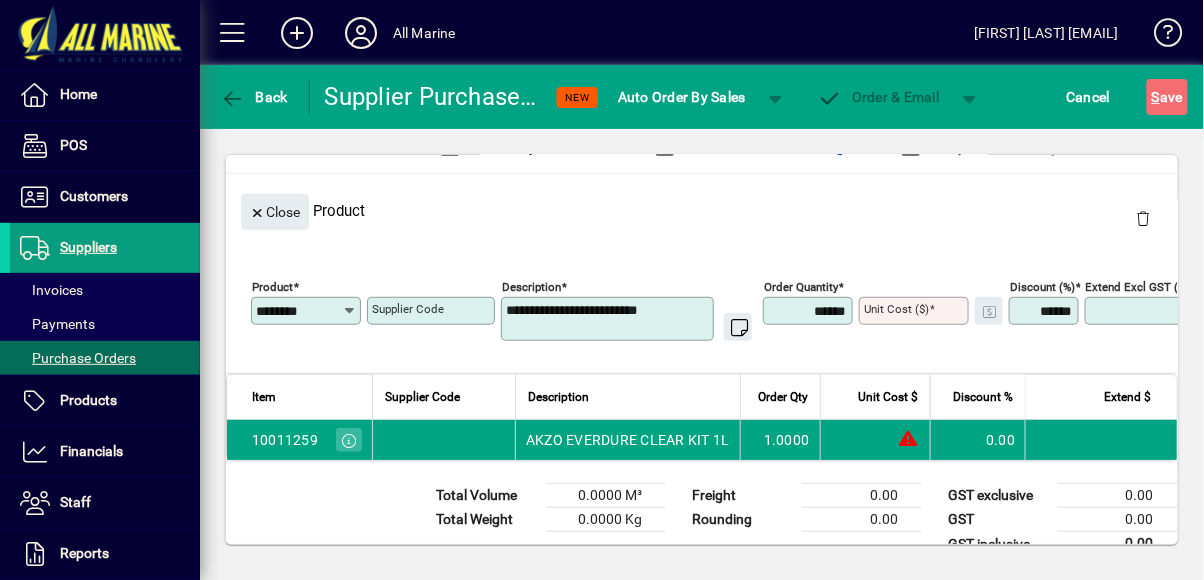 type on "*******" 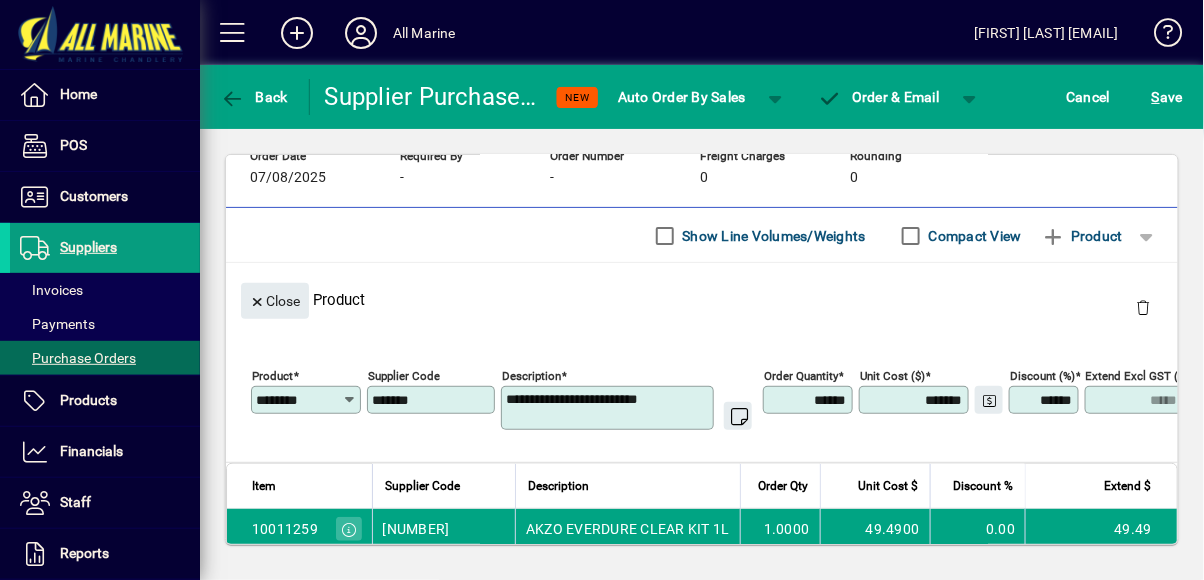 scroll, scrollTop: 109, scrollLeft: 0, axis: vertical 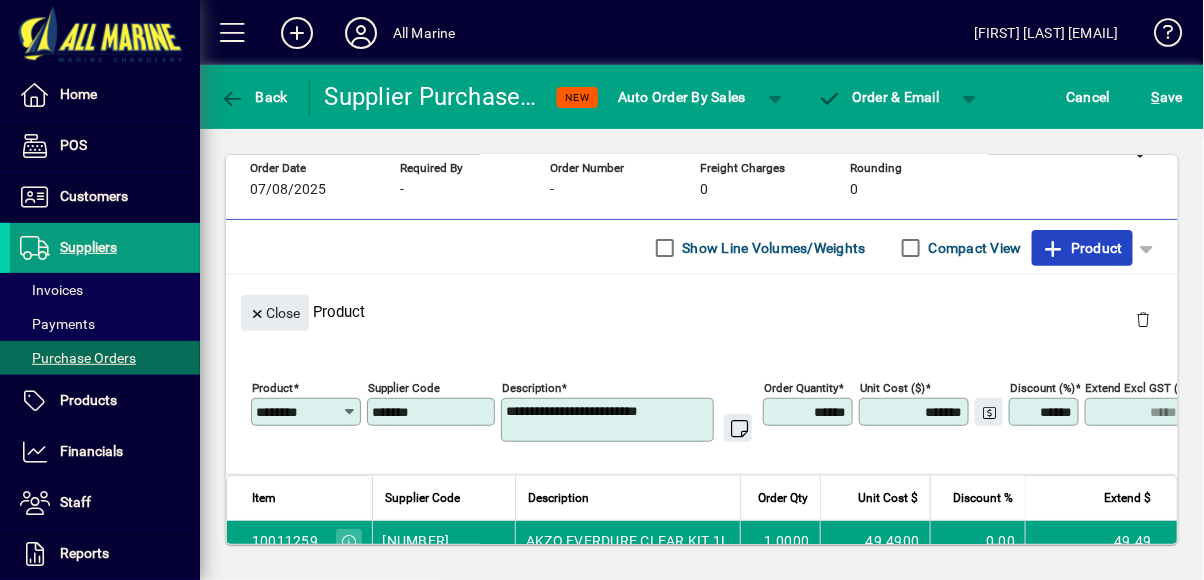 click on "Product" 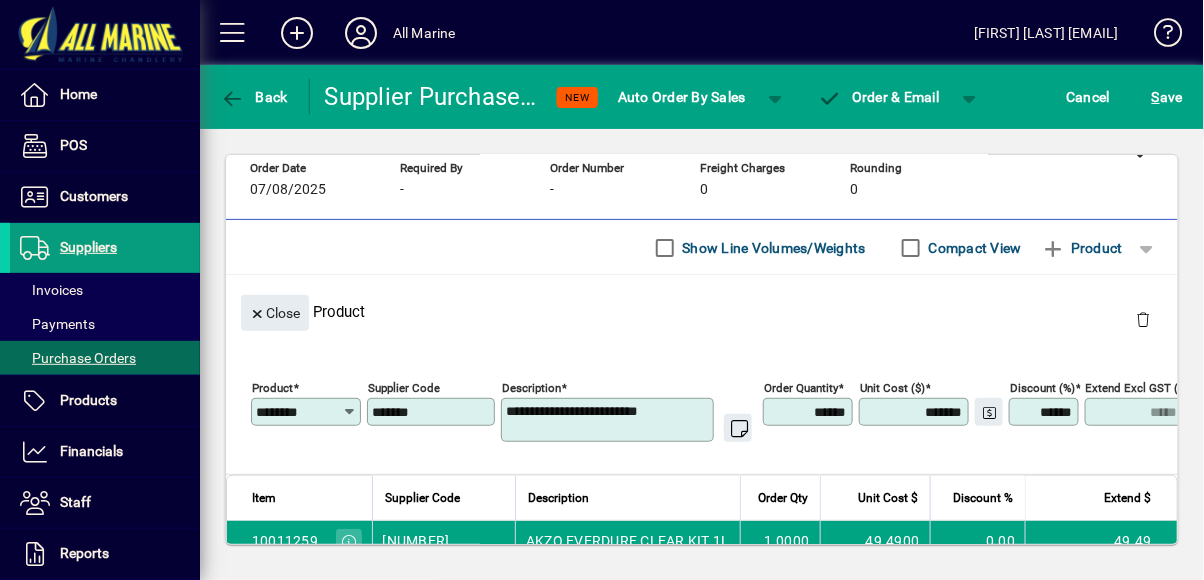 type 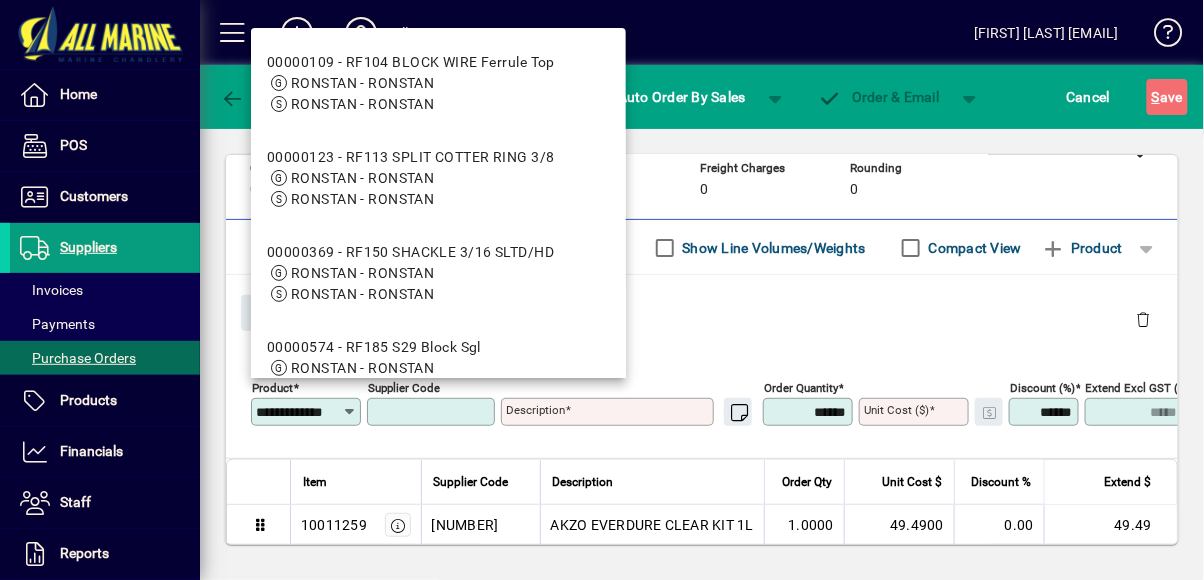 scroll, scrollTop: 0, scrollLeft: 0, axis: both 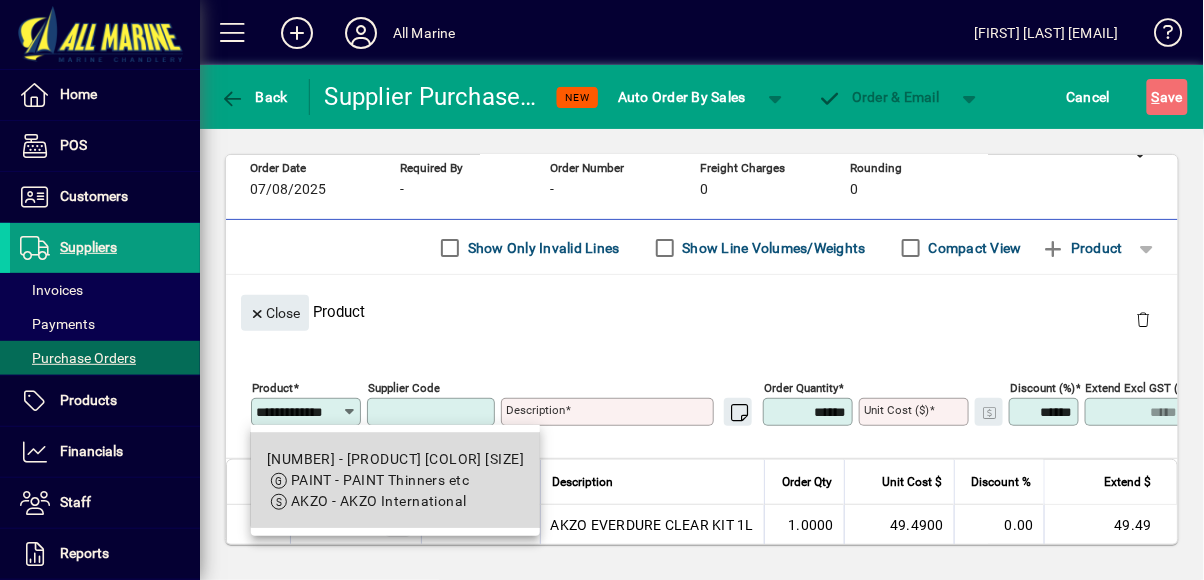 click on "[NUMBER] - [PRODUCT] [COLOR] [SIZE]" at bounding box center [395, 459] 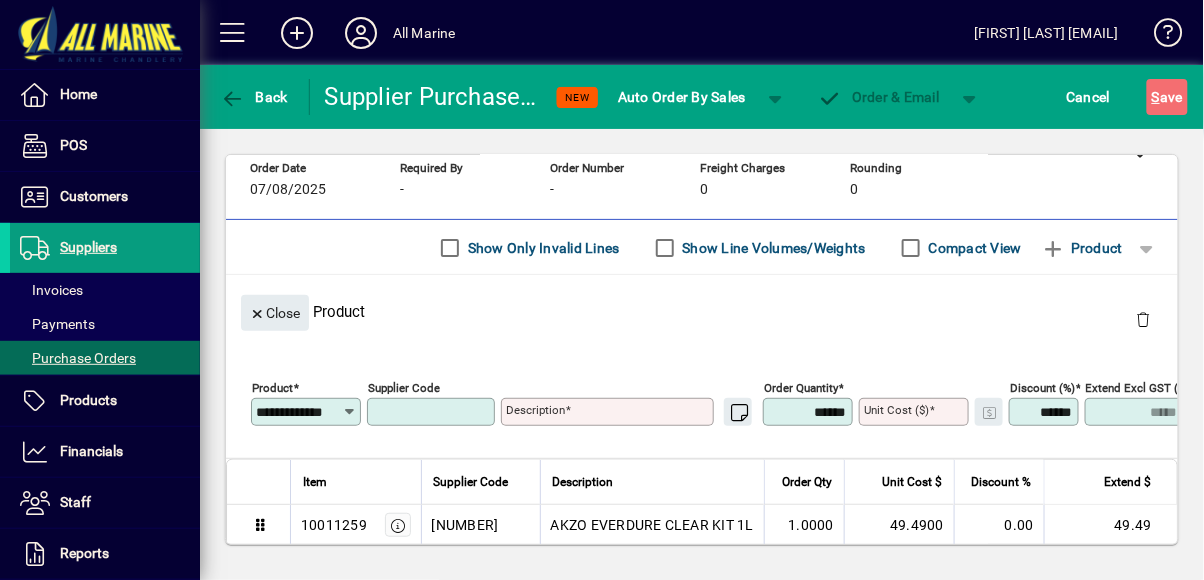type on "********" 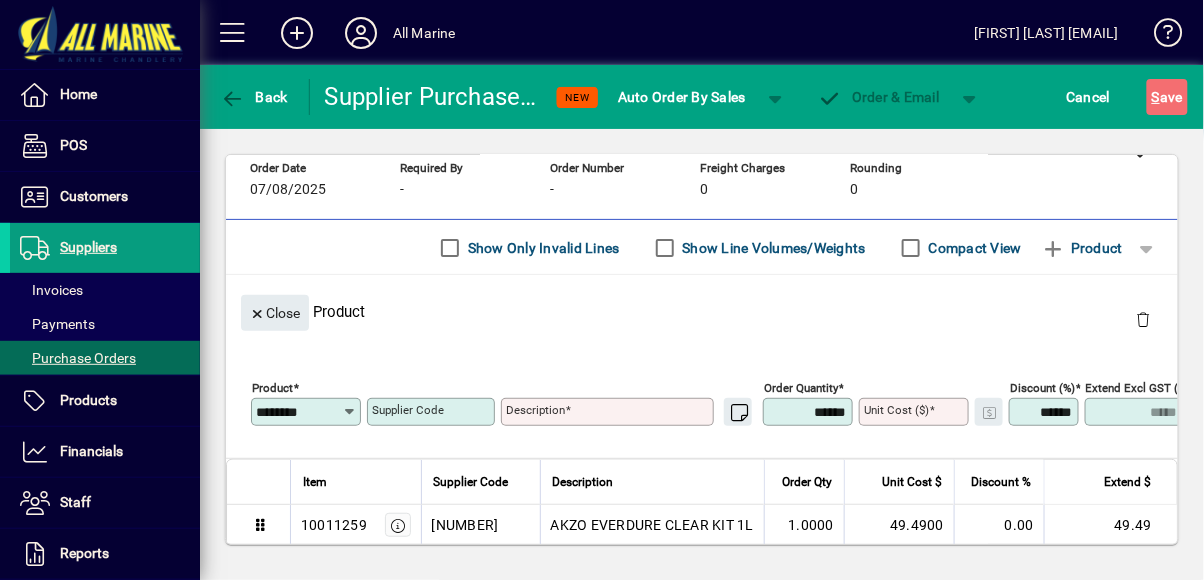 type on "**********" 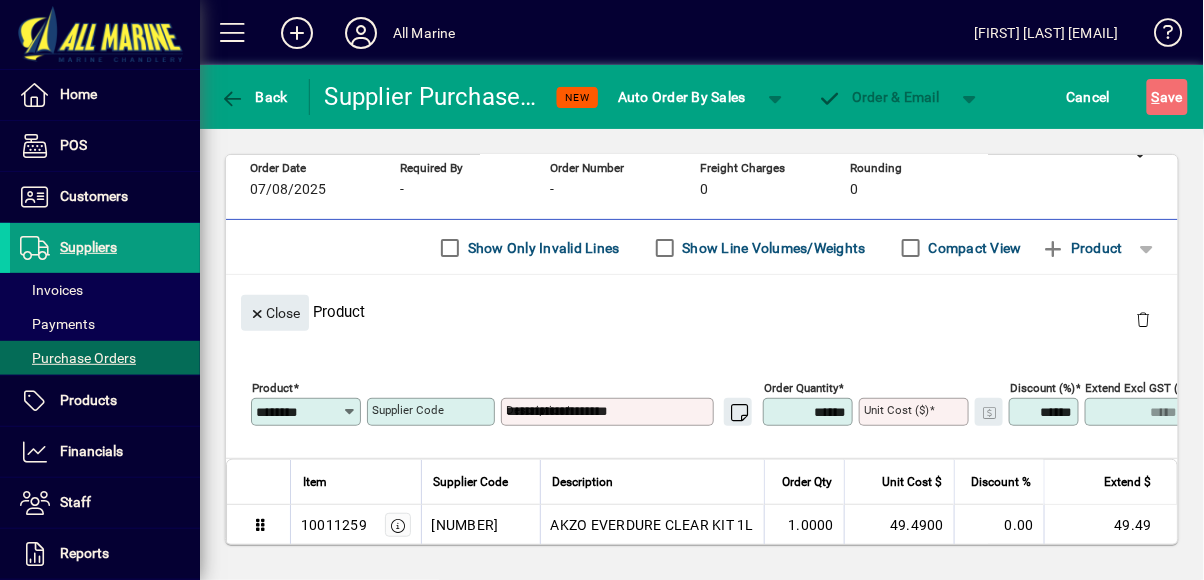 type on "*******" 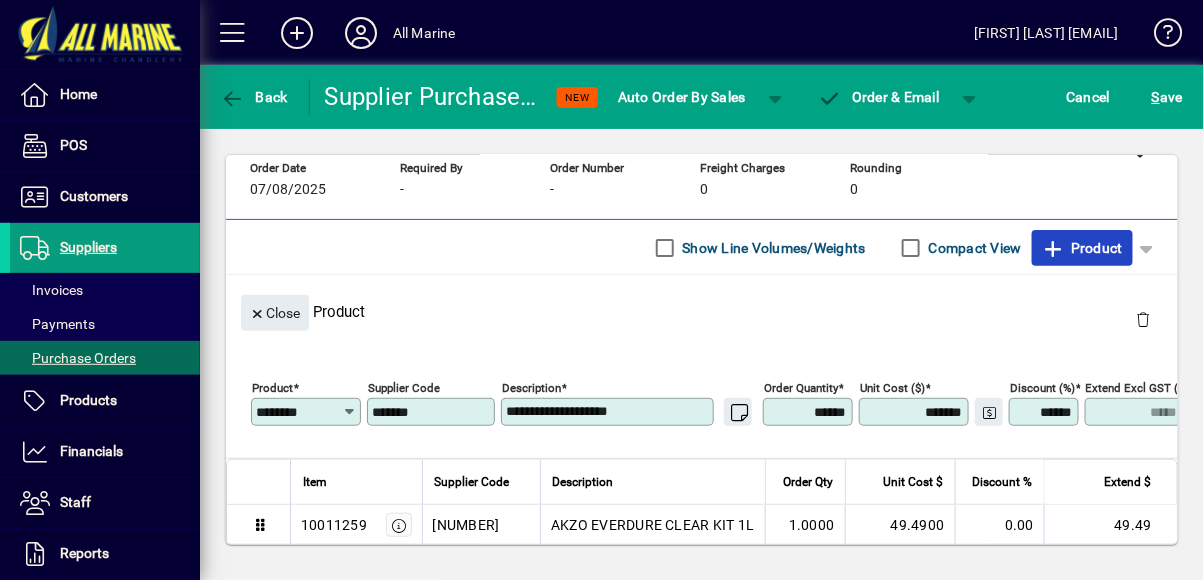 click on "Product" 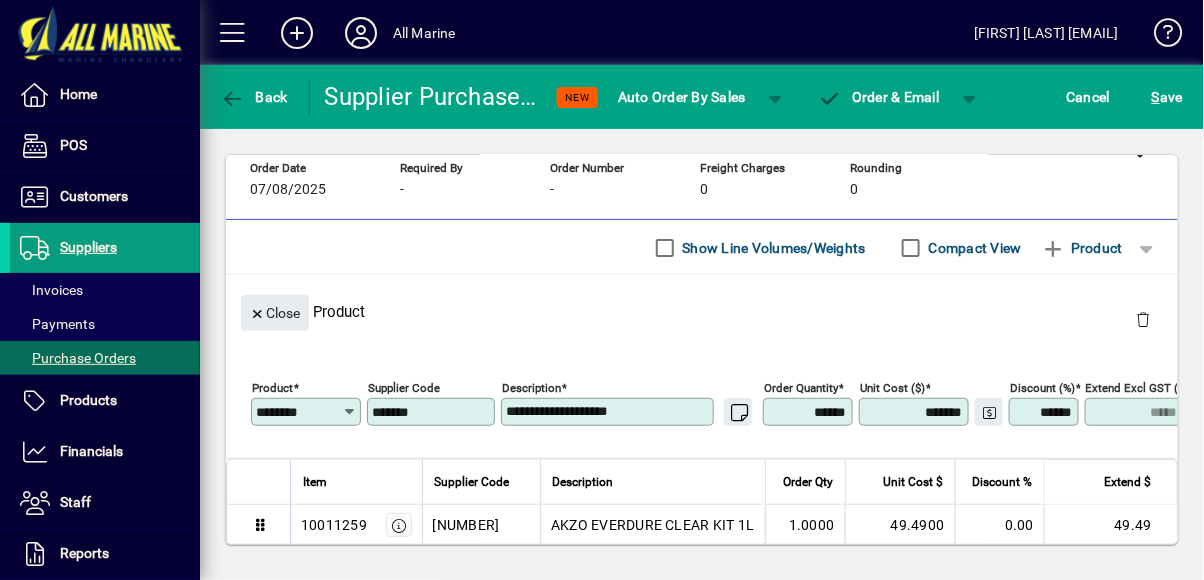 type 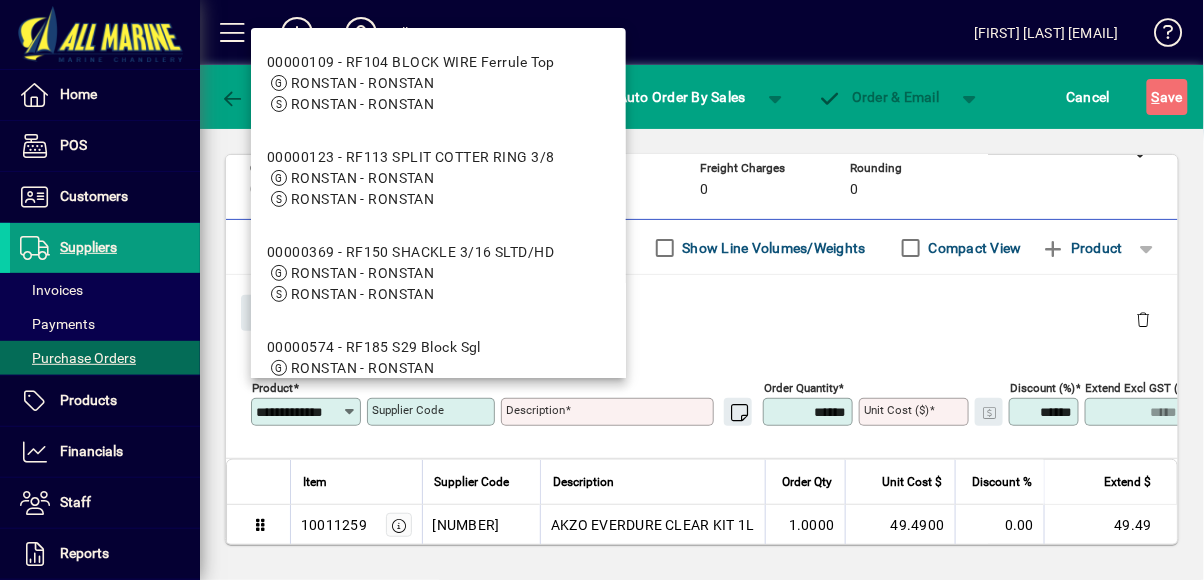 scroll, scrollTop: 0, scrollLeft: 0, axis: both 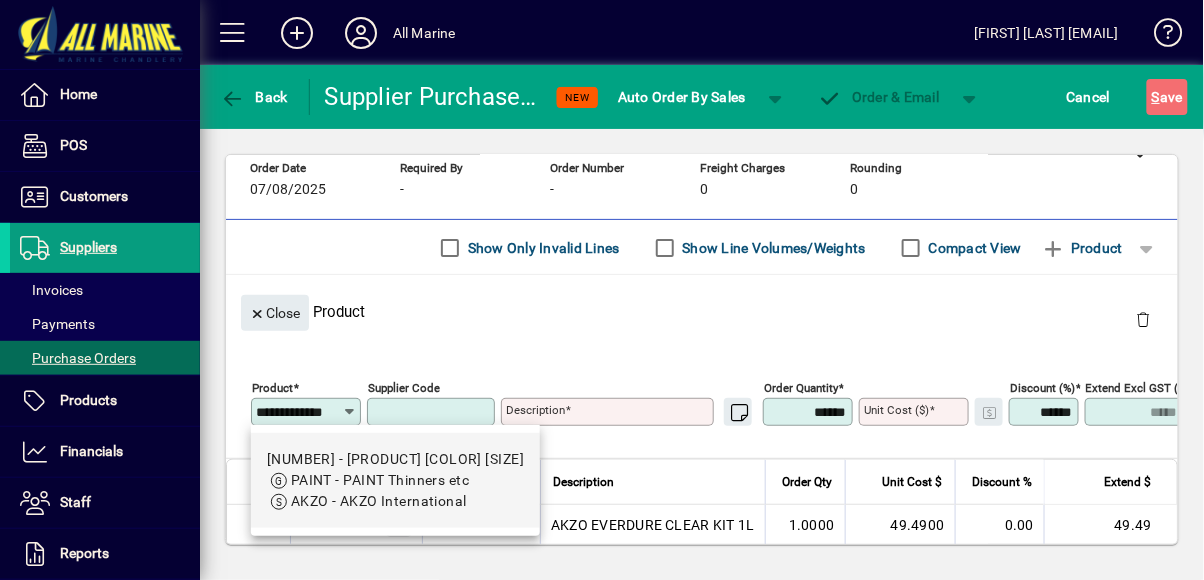 click on "[NUMBER] - [PRODUCT] [COLOR] [SIZE]" at bounding box center [395, 459] 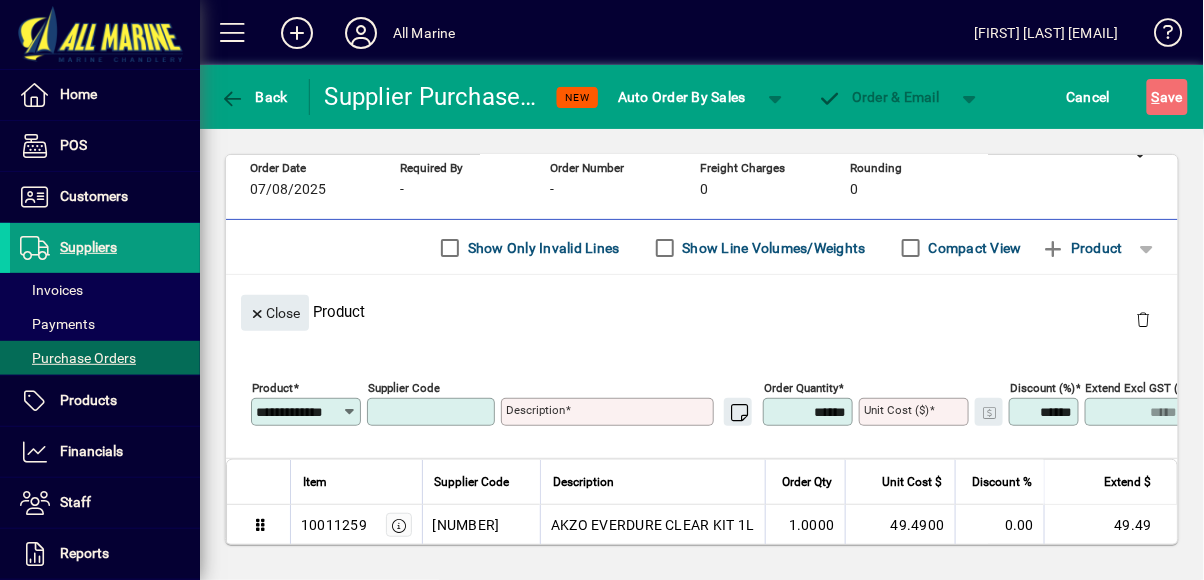 type on "********" 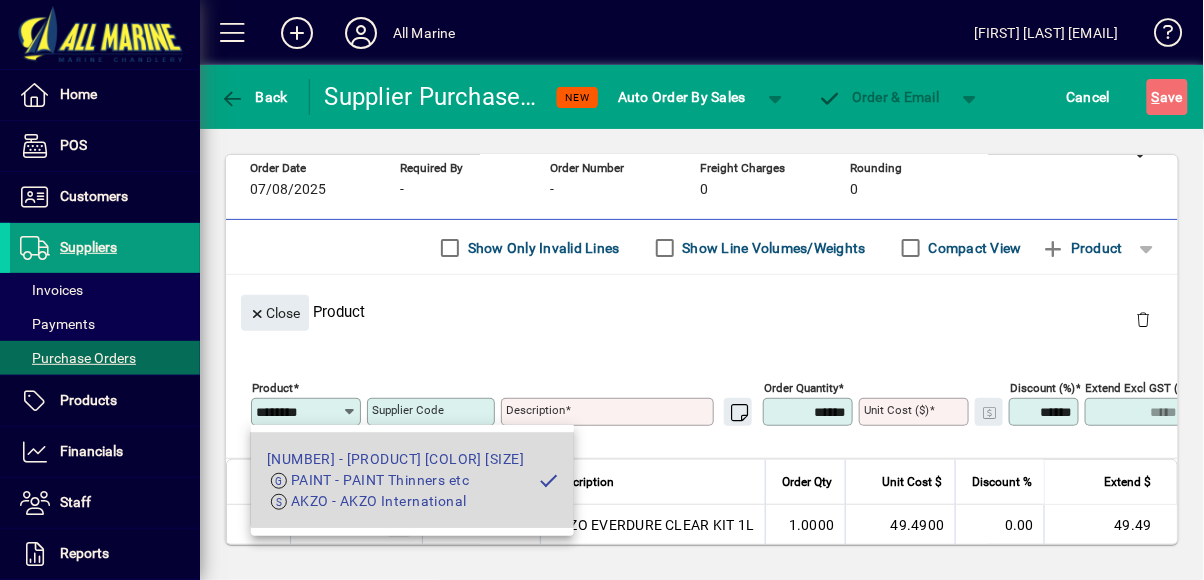 type on "**********" 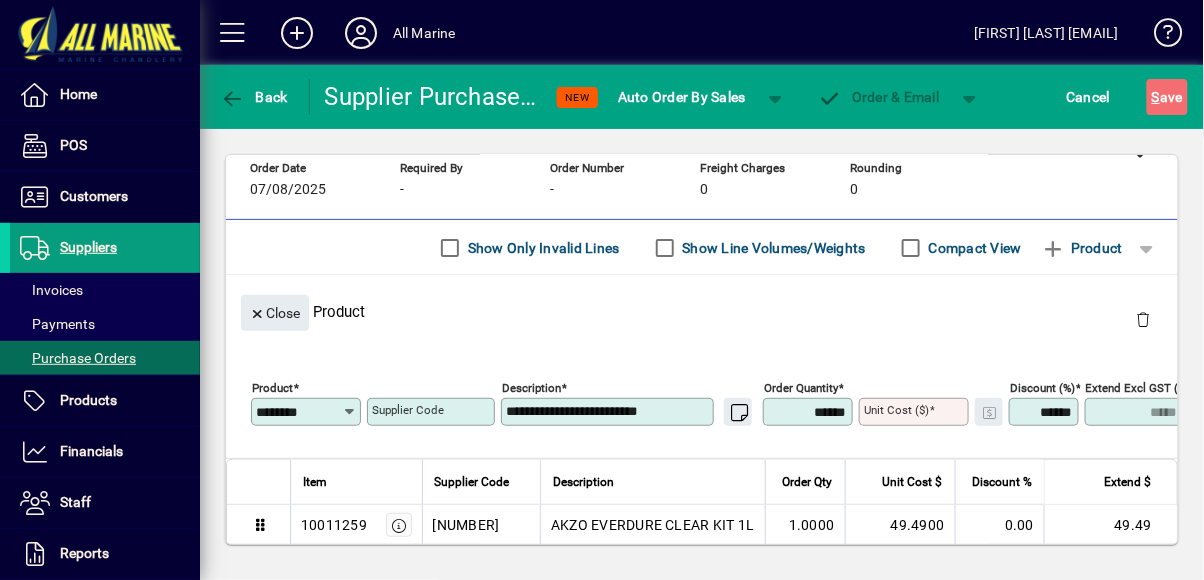 type on "*******" 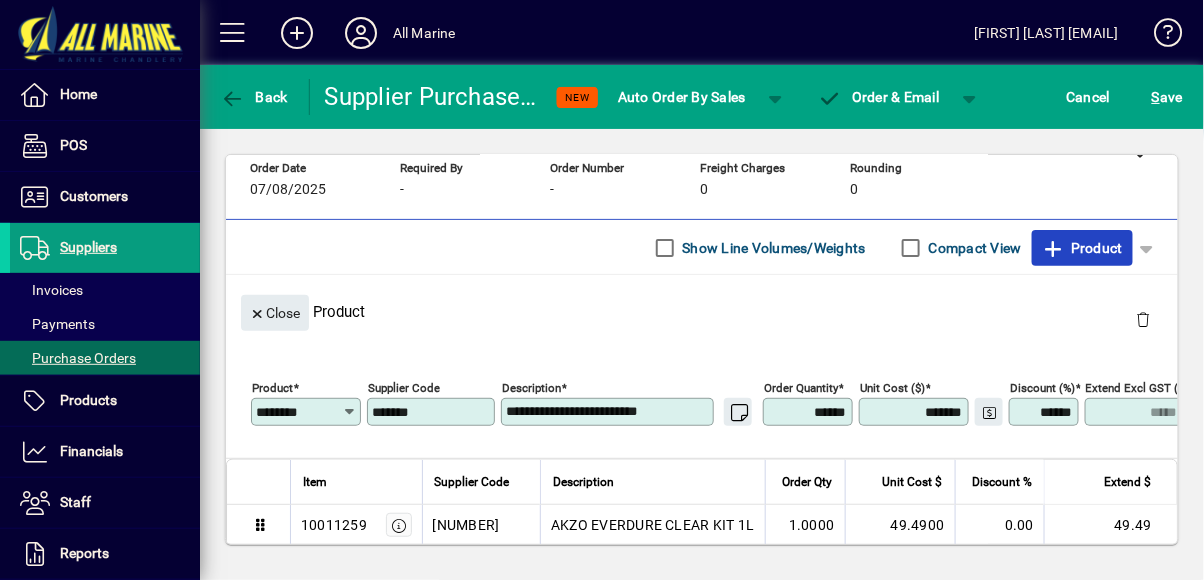 click on "Product" 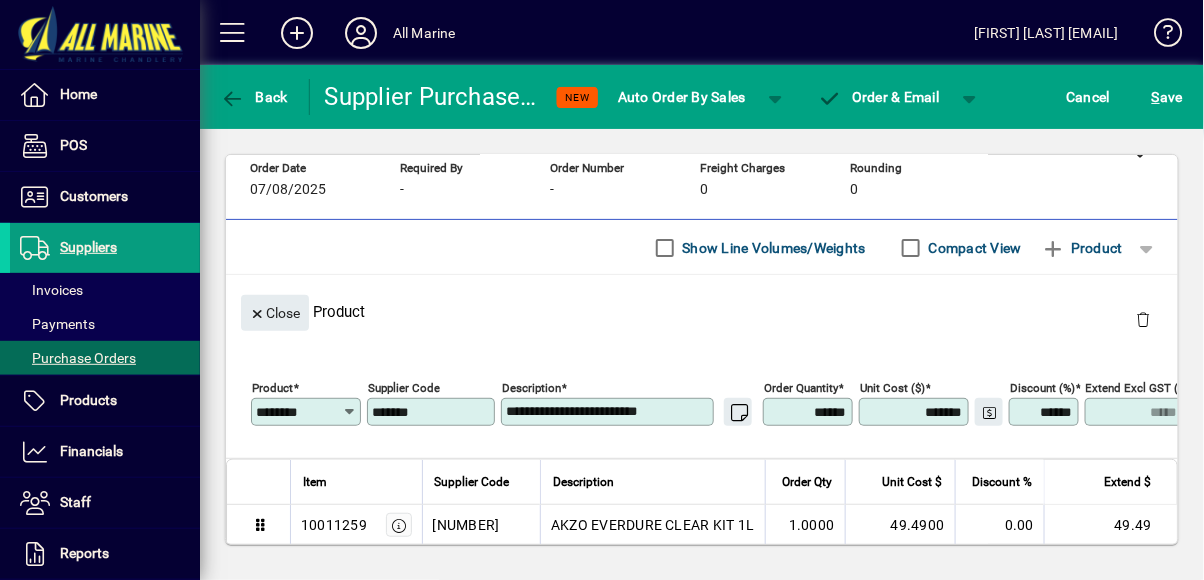 type 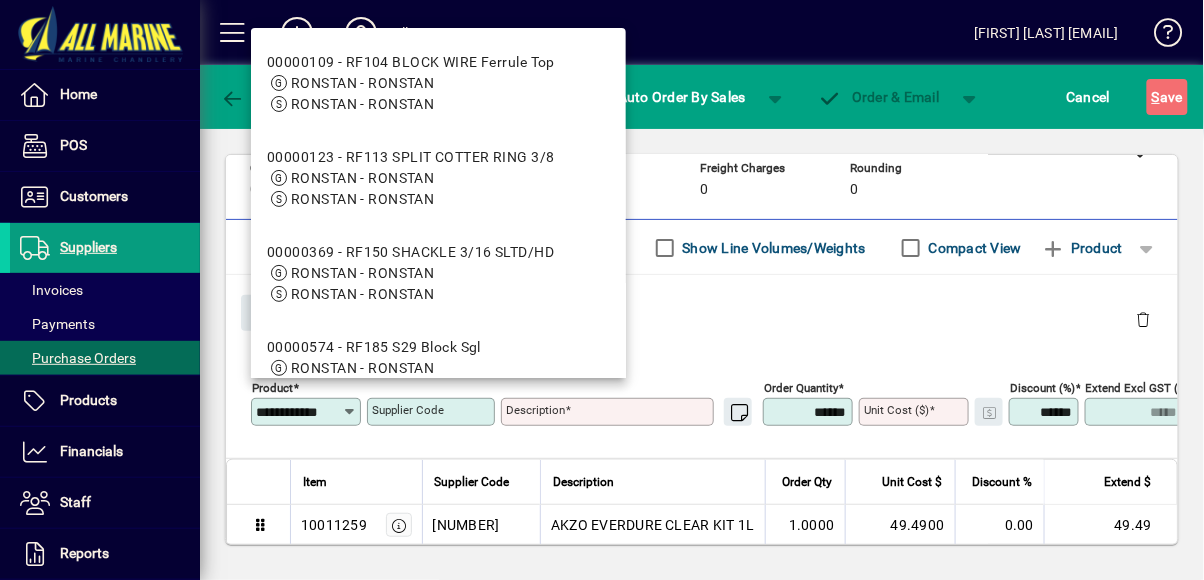 scroll, scrollTop: 0, scrollLeft: 10, axis: horizontal 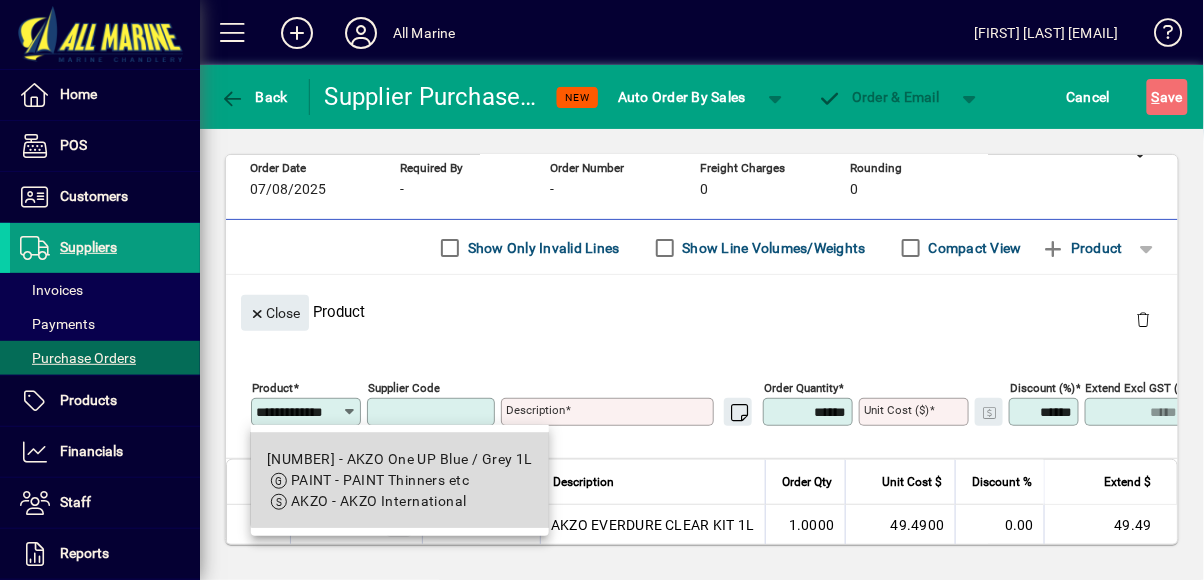 click on "PAINT - PAINT Thinners etc" at bounding box center (380, 480) 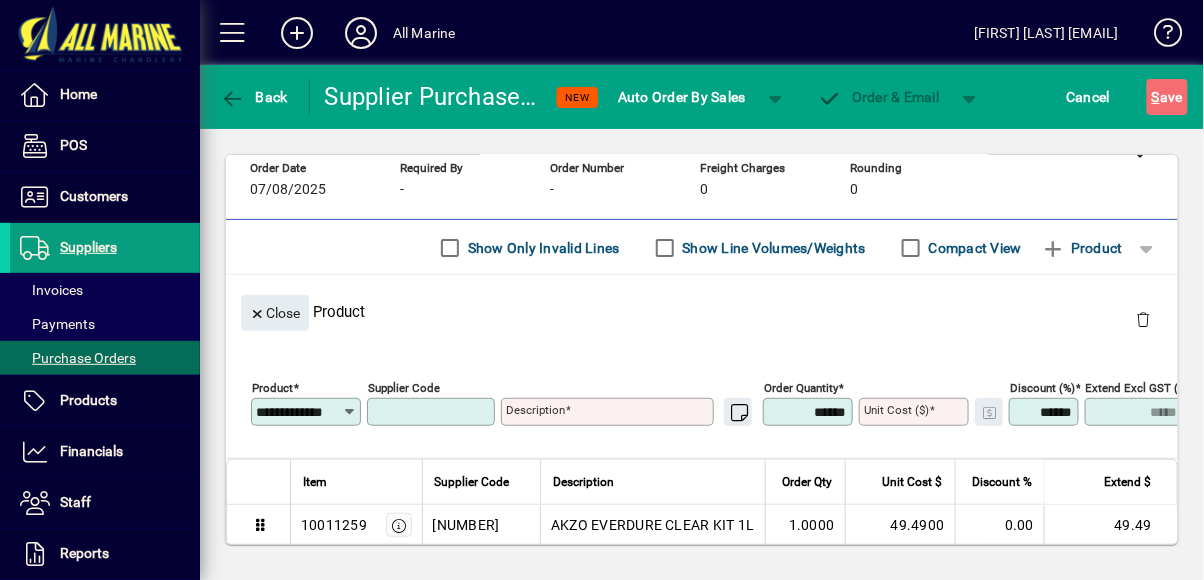 type on "********" 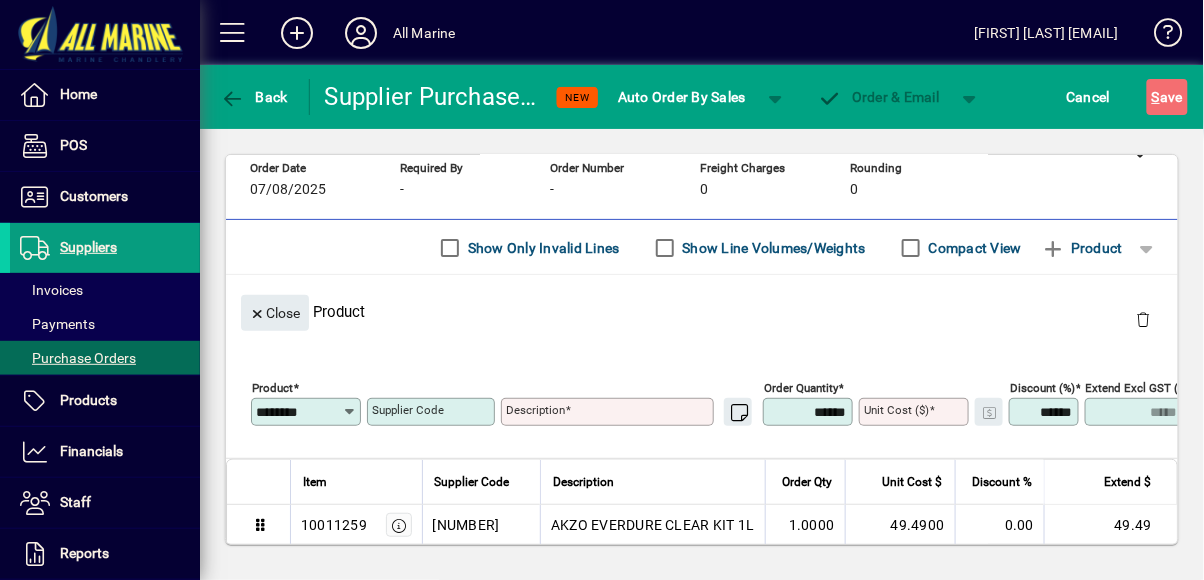 type on "**********" 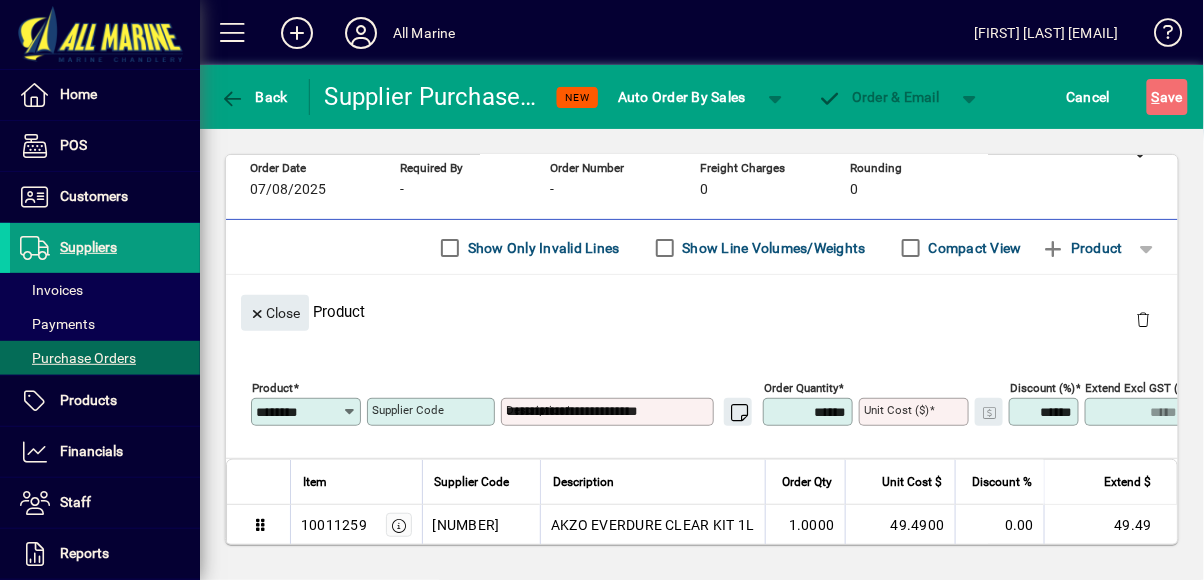 type on "*******" 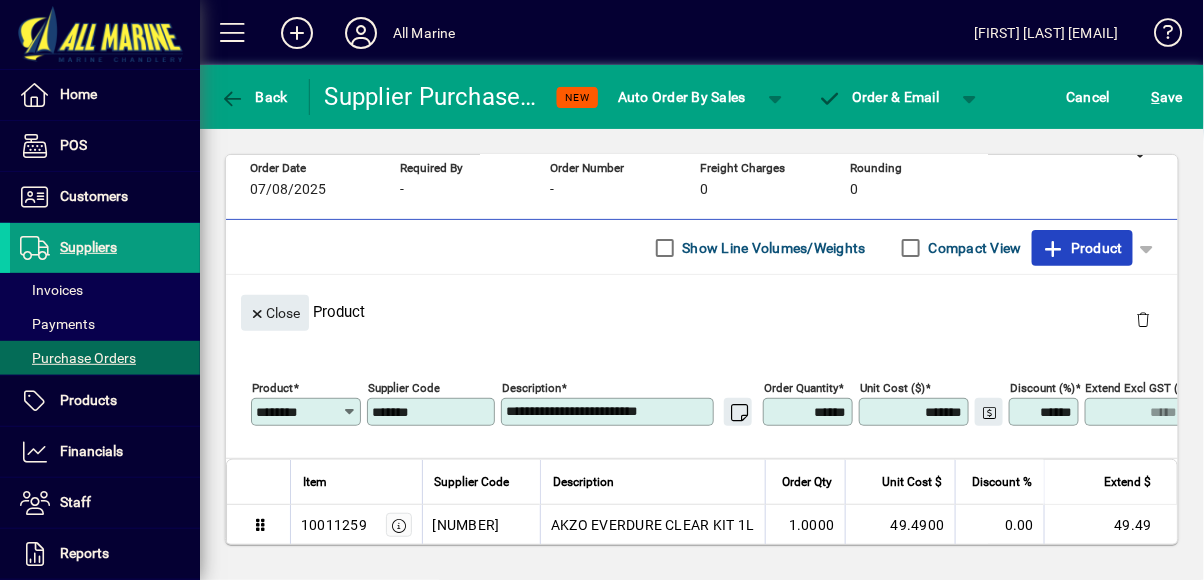 click on "Product" 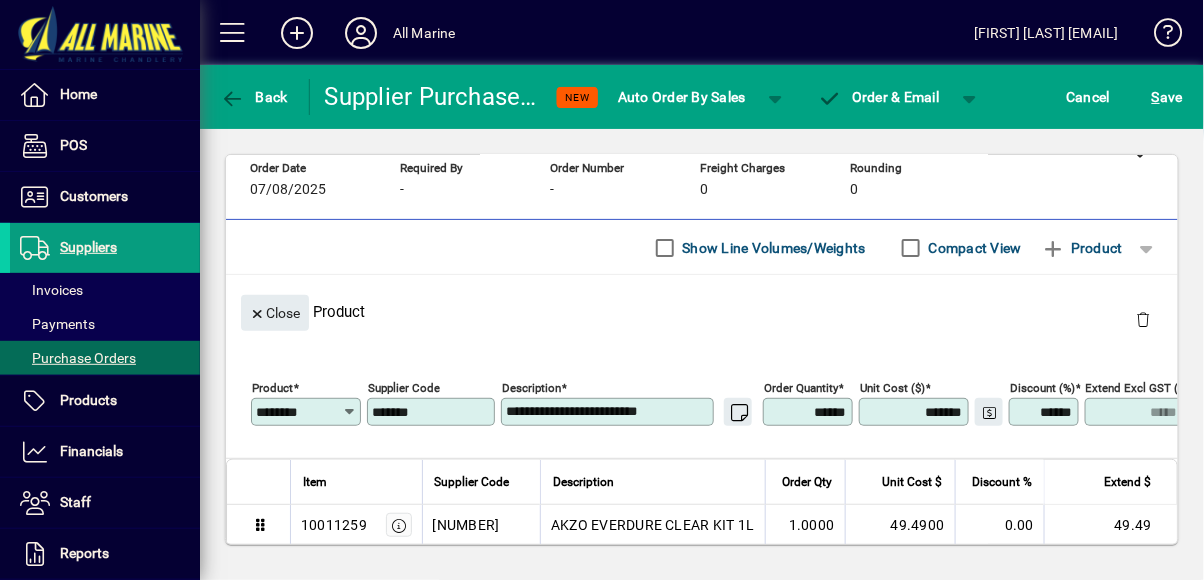 type 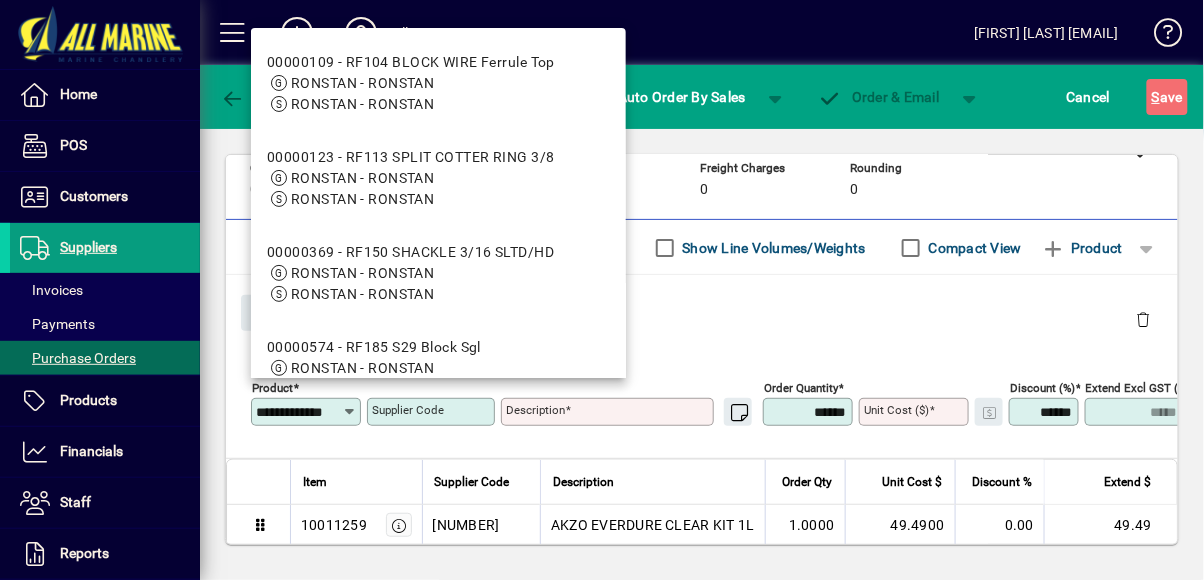 scroll, scrollTop: 0, scrollLeft: 0, axis: both 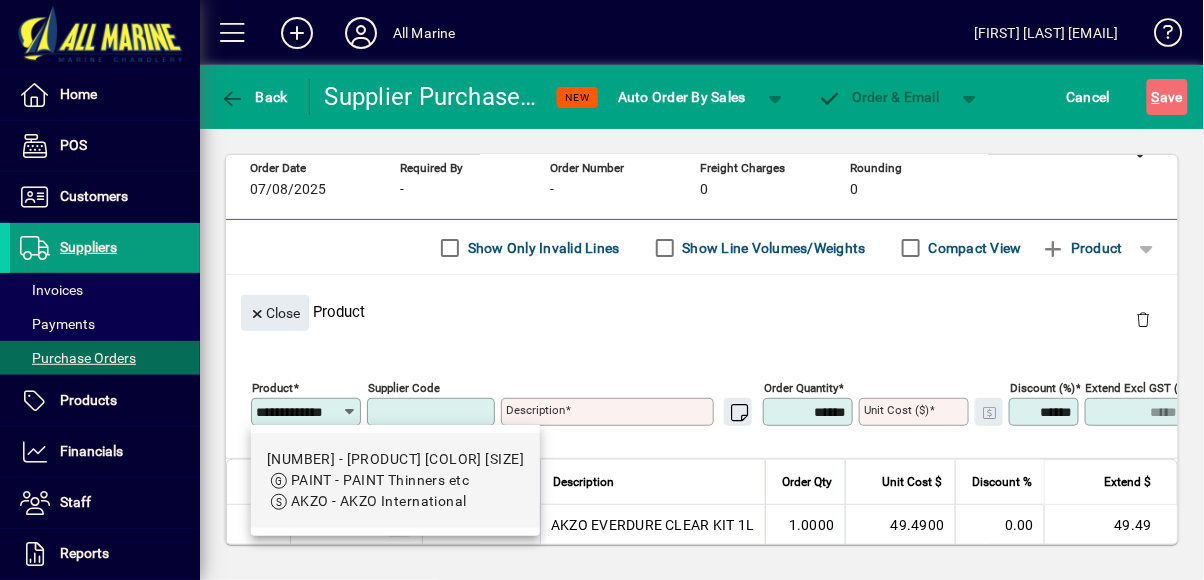 click on "[NUMBER] - [PRODUCT] [COLOR] [SIZE]" at bounding box center [395, 459] 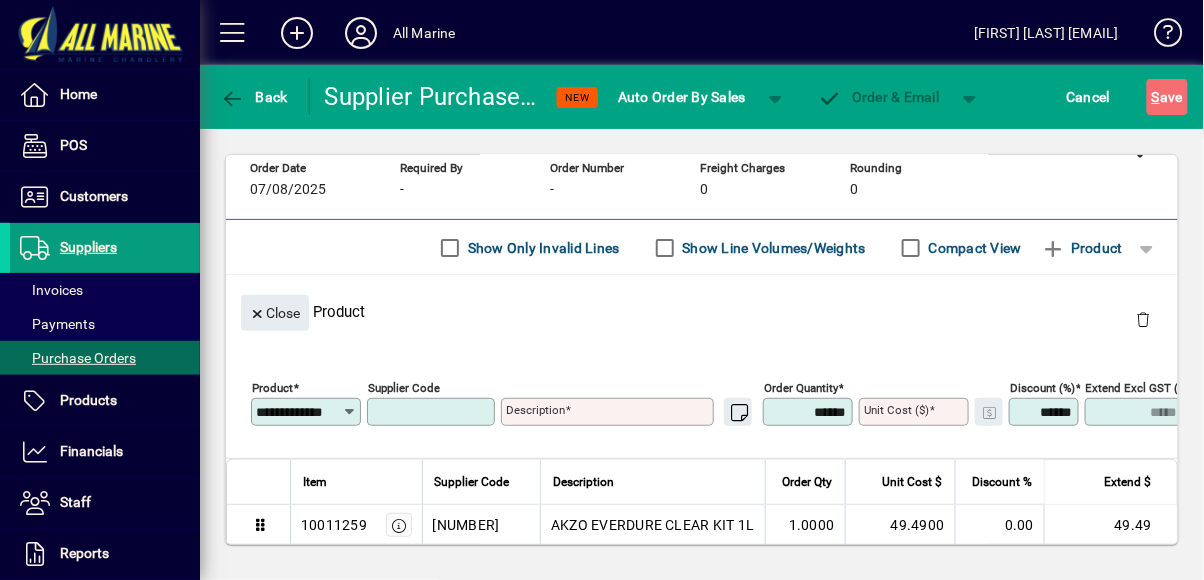 type on "********" 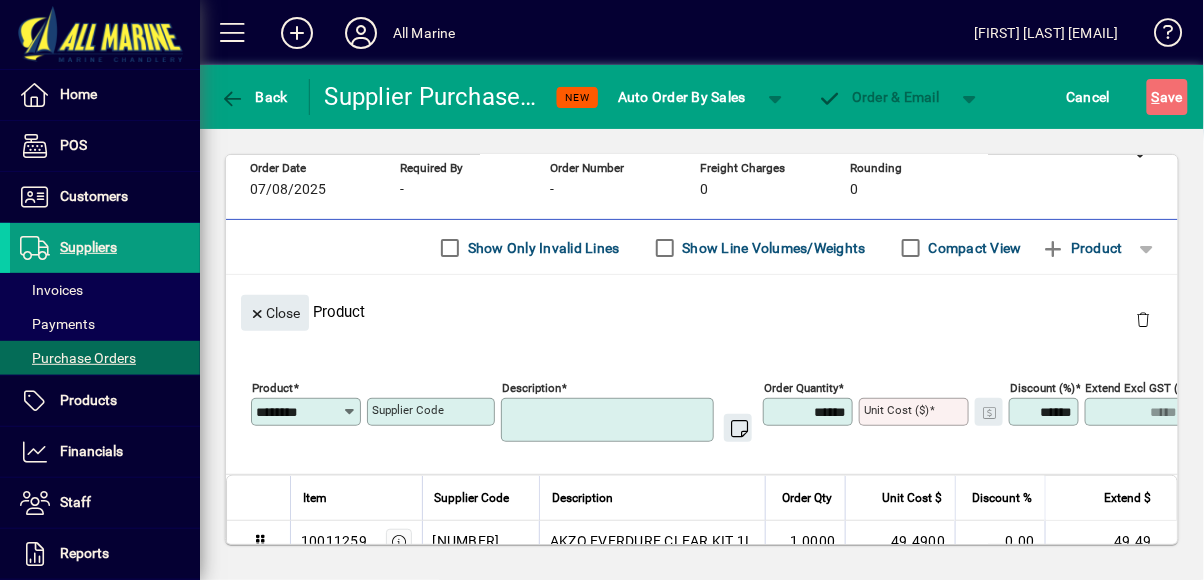 type on "**********" 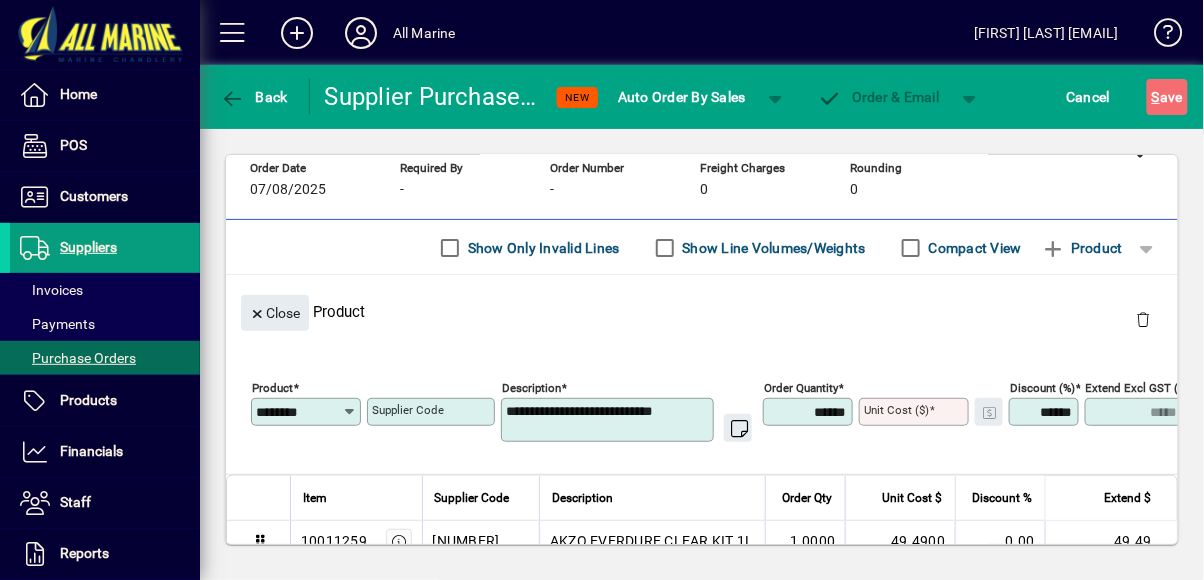 type on "*******" 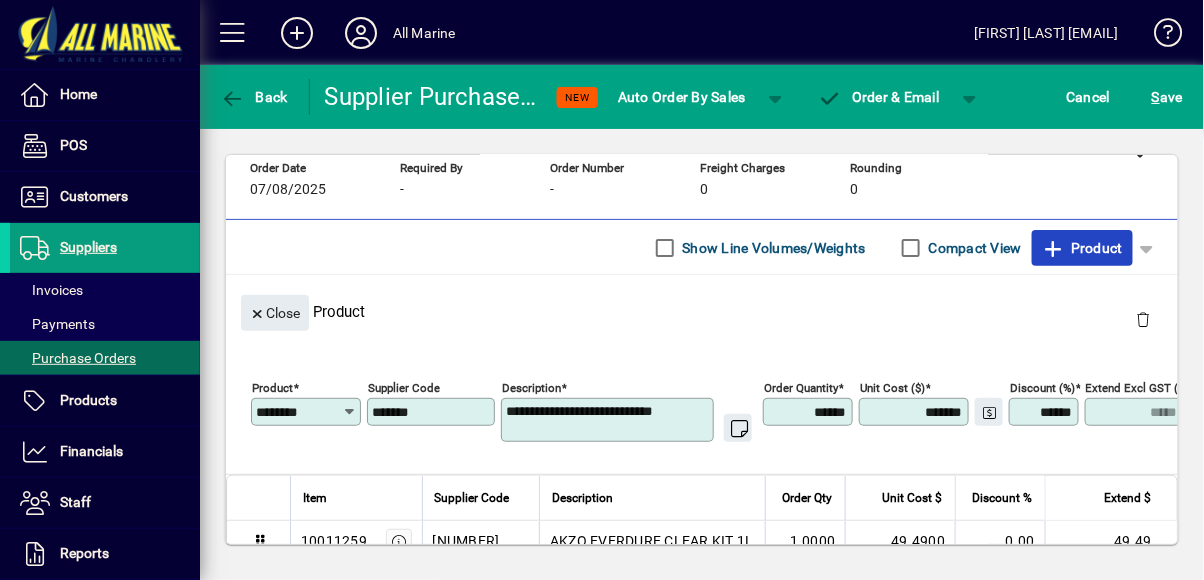 click on "Product" 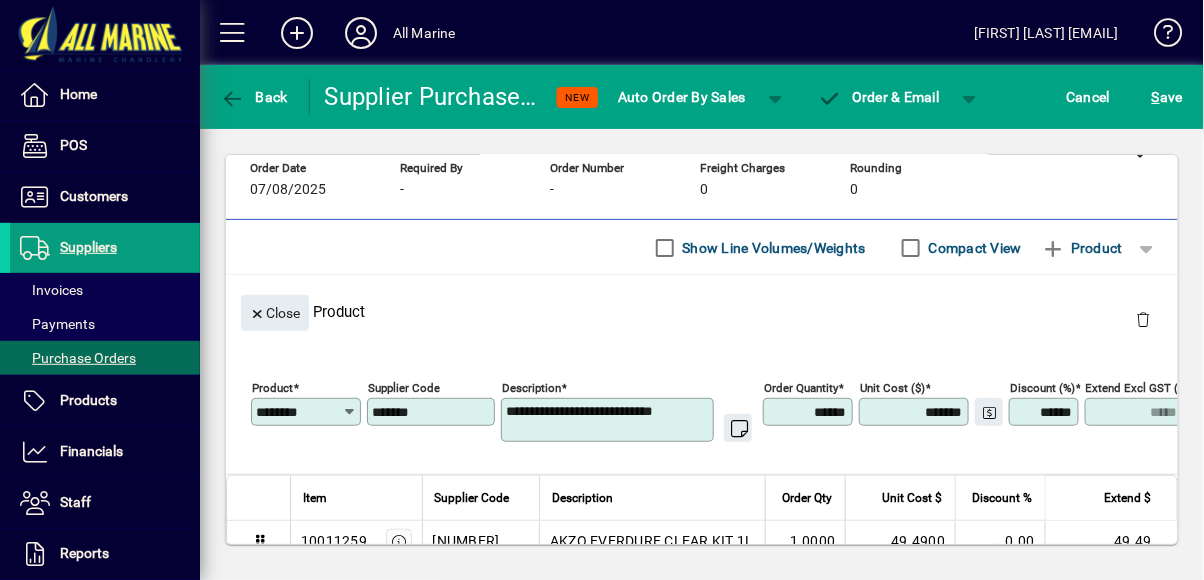 type 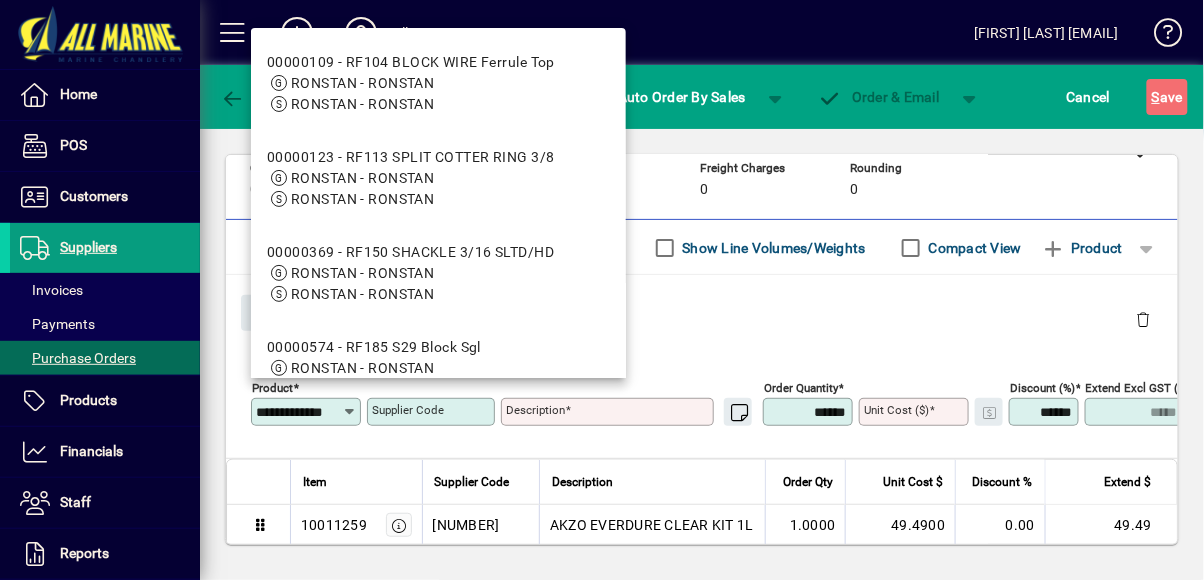 scroll, scrollTop: 0, scrollLeft: 0, axis: both 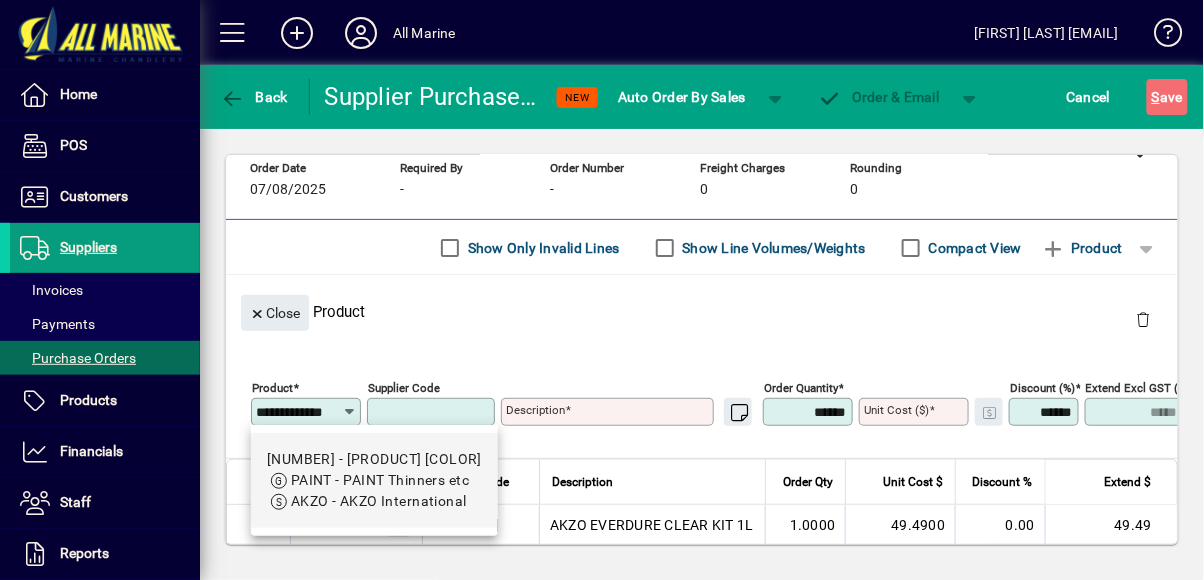 click on "[NUMBER] - [PRODUCT] [COLOR]" at bounding box center [374, 459] 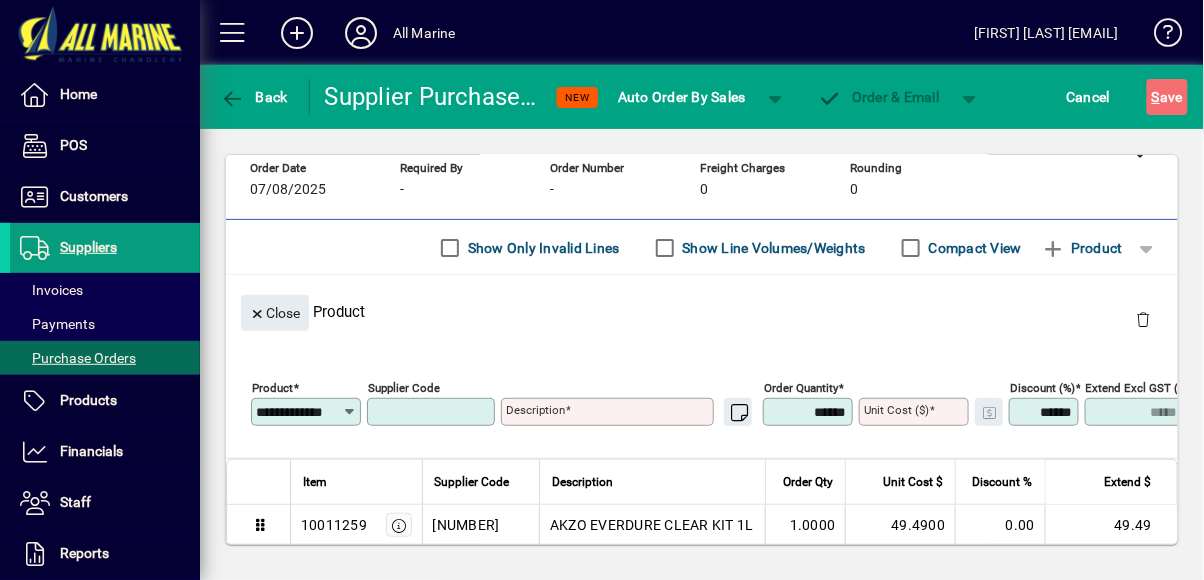 type on "********" 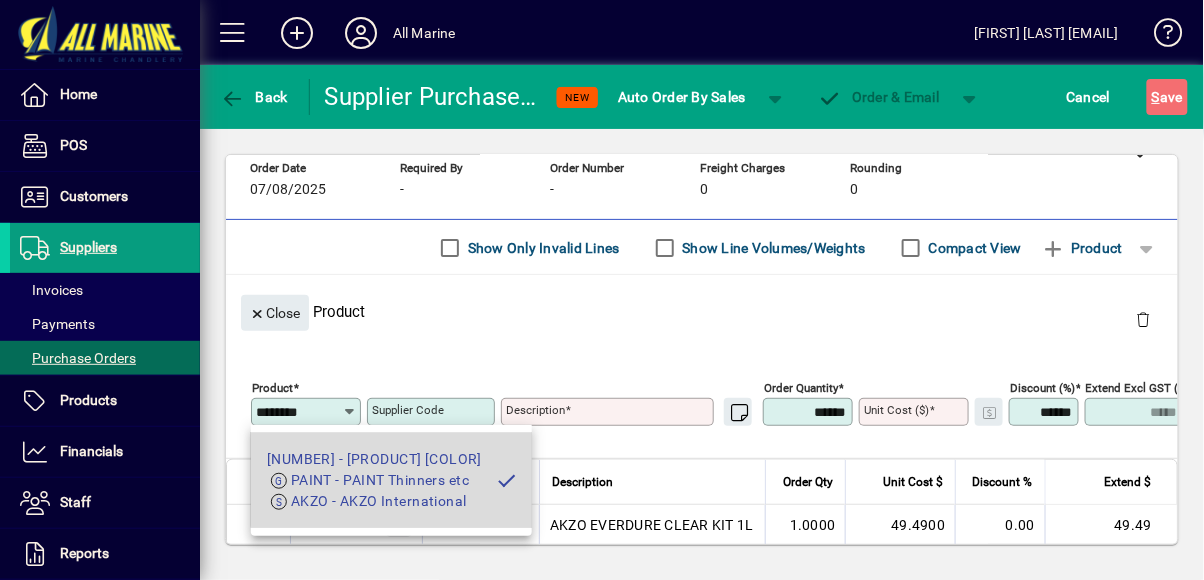 type on "**********" 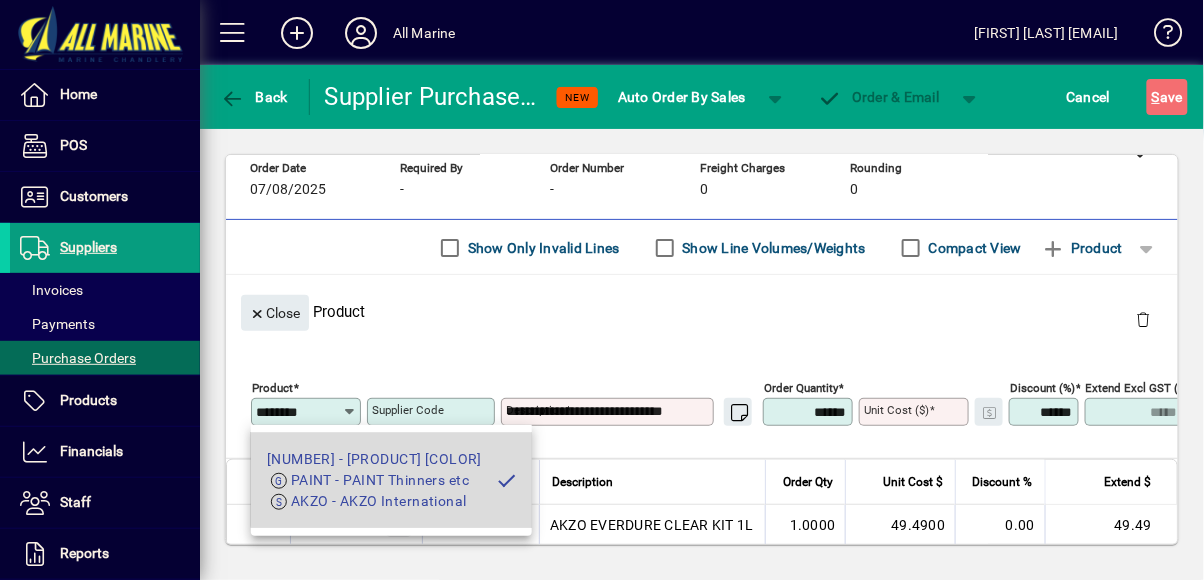 type on "*******" 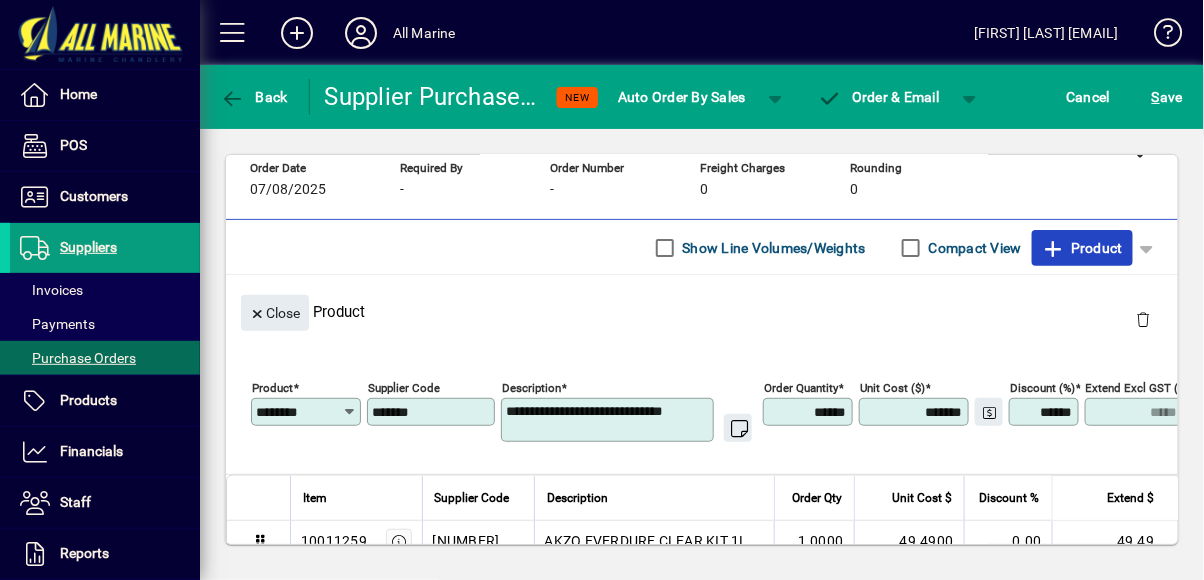 click on "Product" 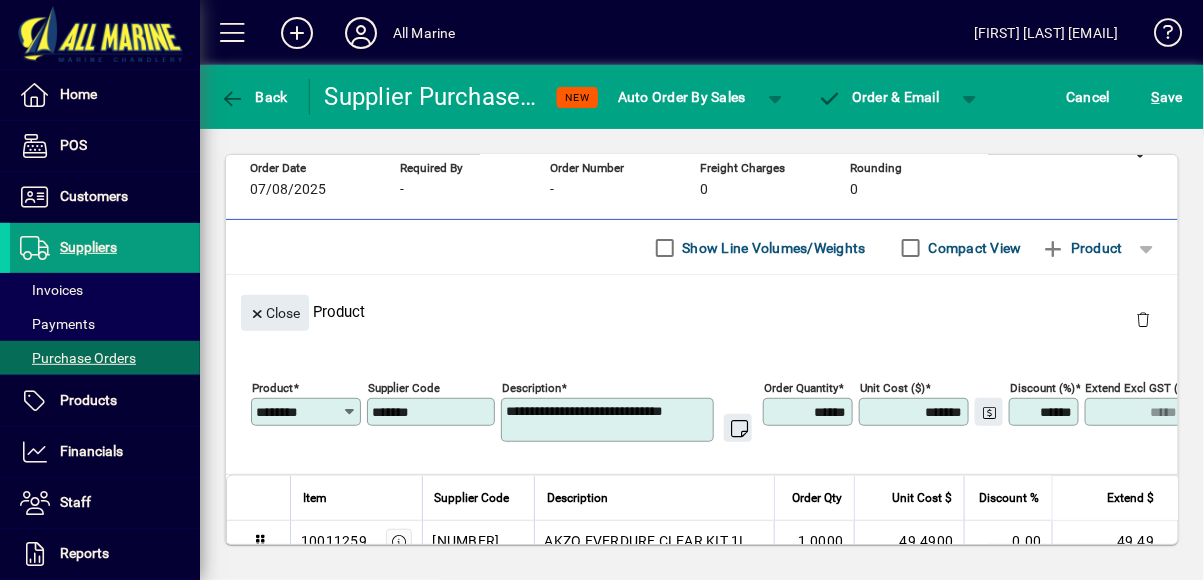 type 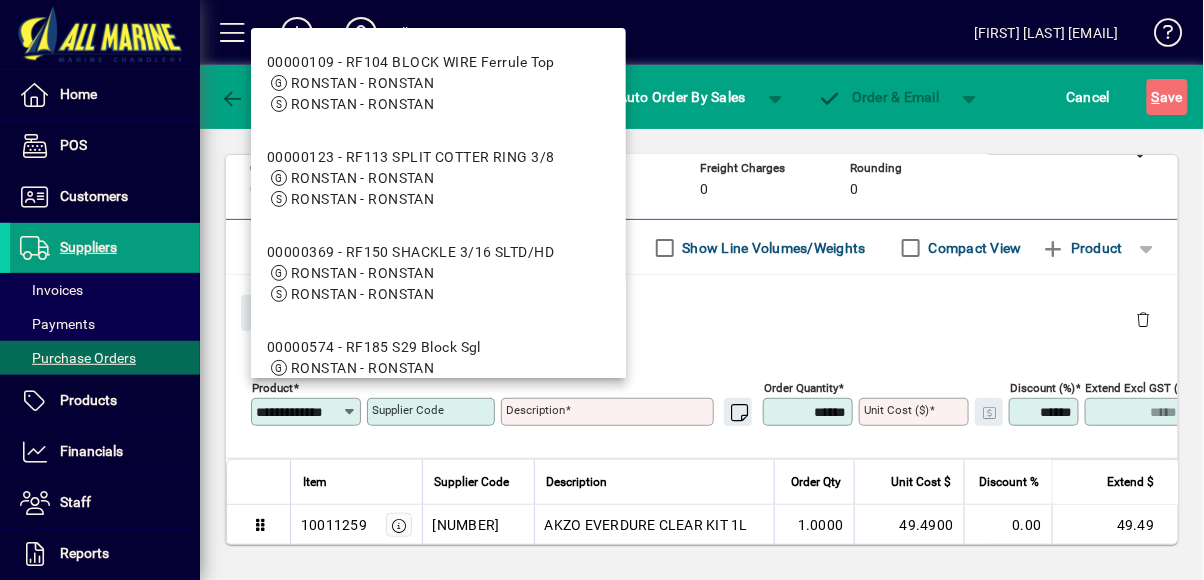 scroll, scrollTop: 0, scrollLeft: 0, axis: both 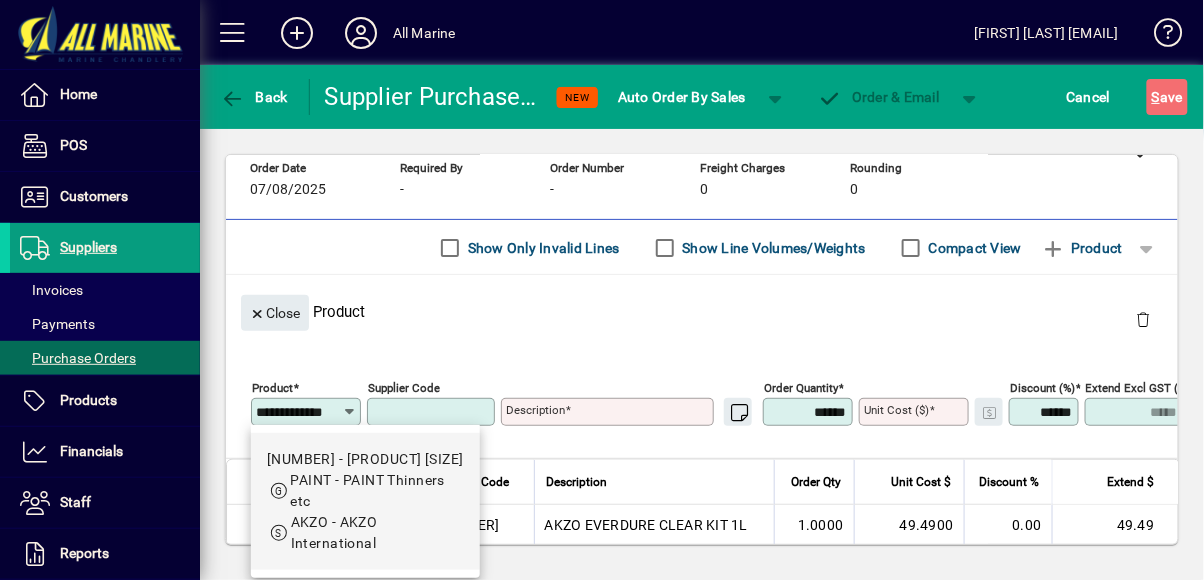 click on "[NUMBER] - [PRODUCT] [SIZE]" at bounding box center [365, 459] 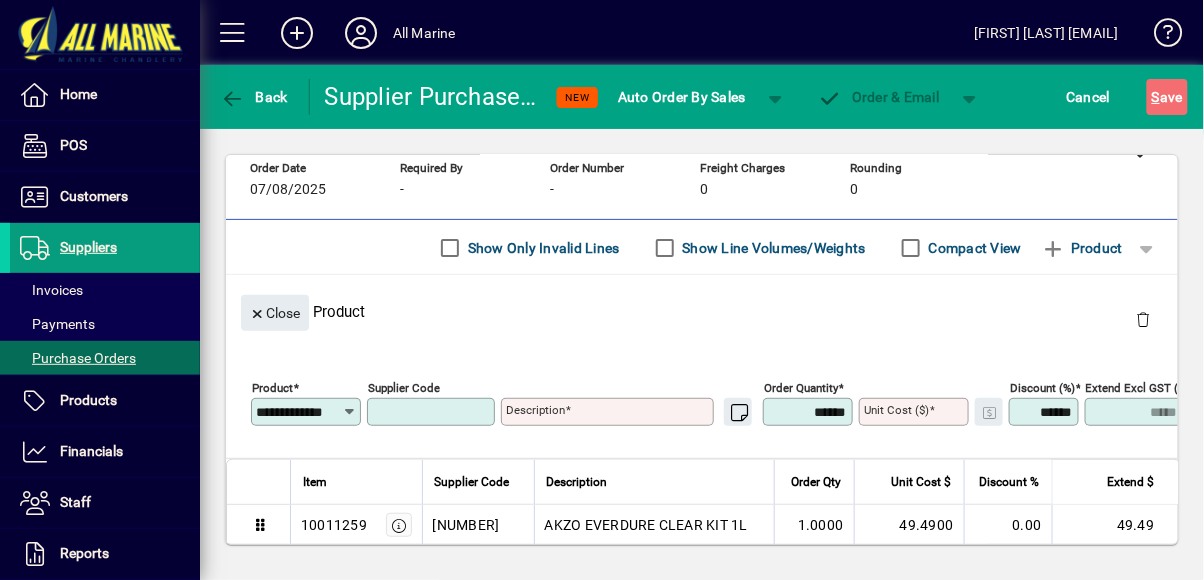 type on "********" 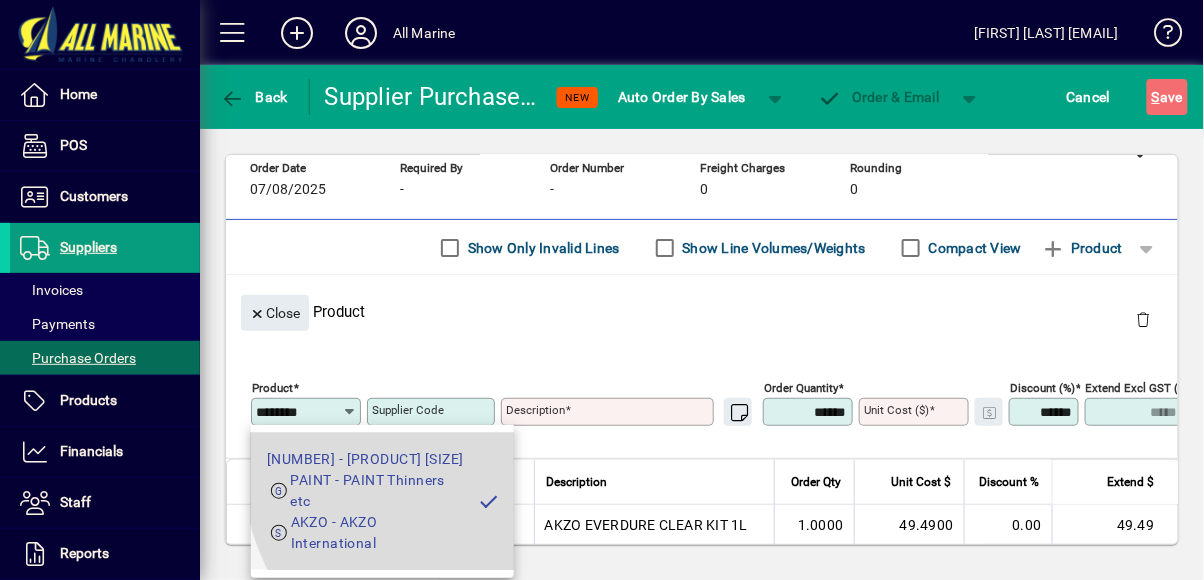 type on "**********" 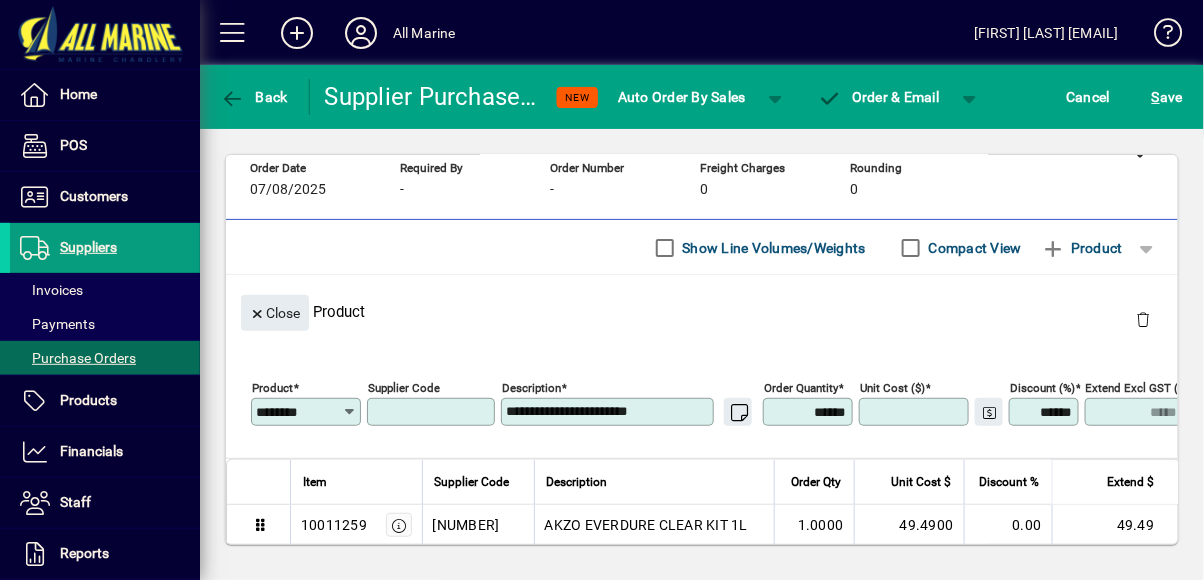 type on "*******" 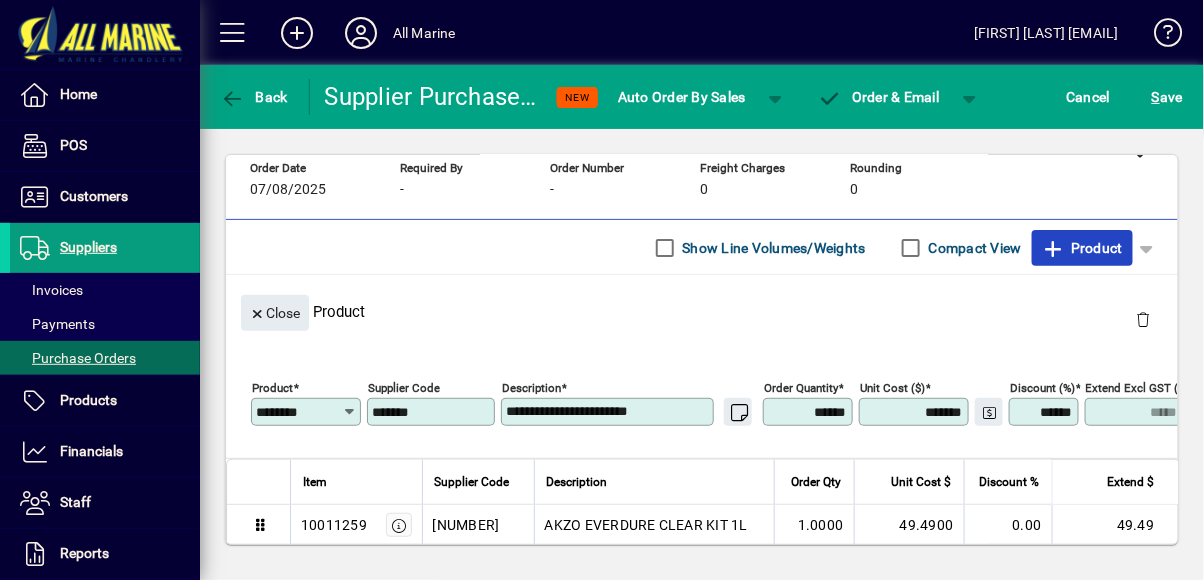 click on "Product" 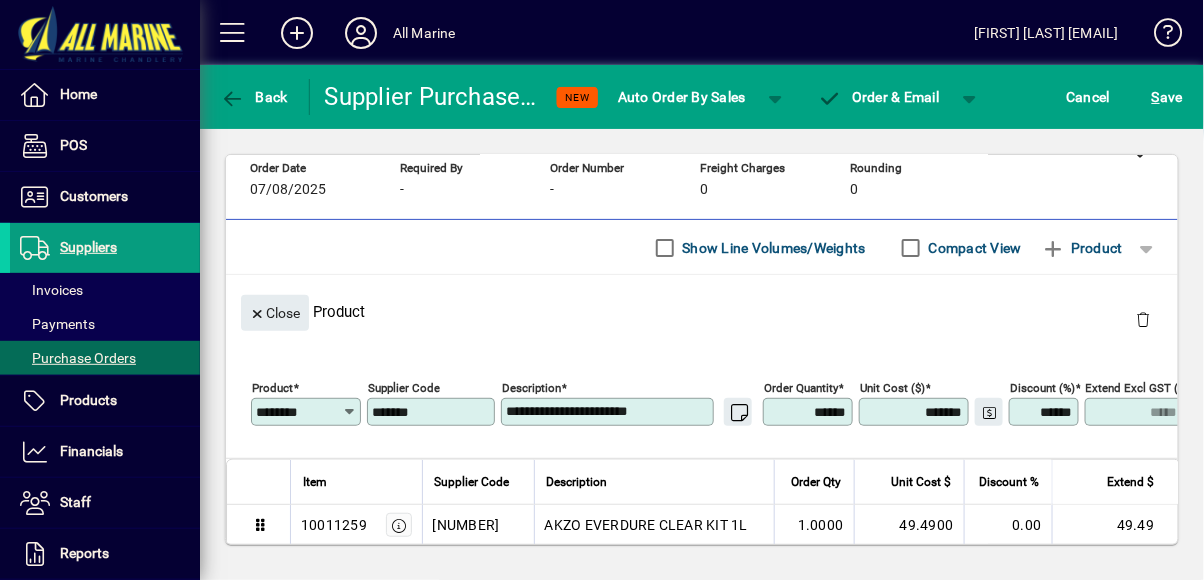type 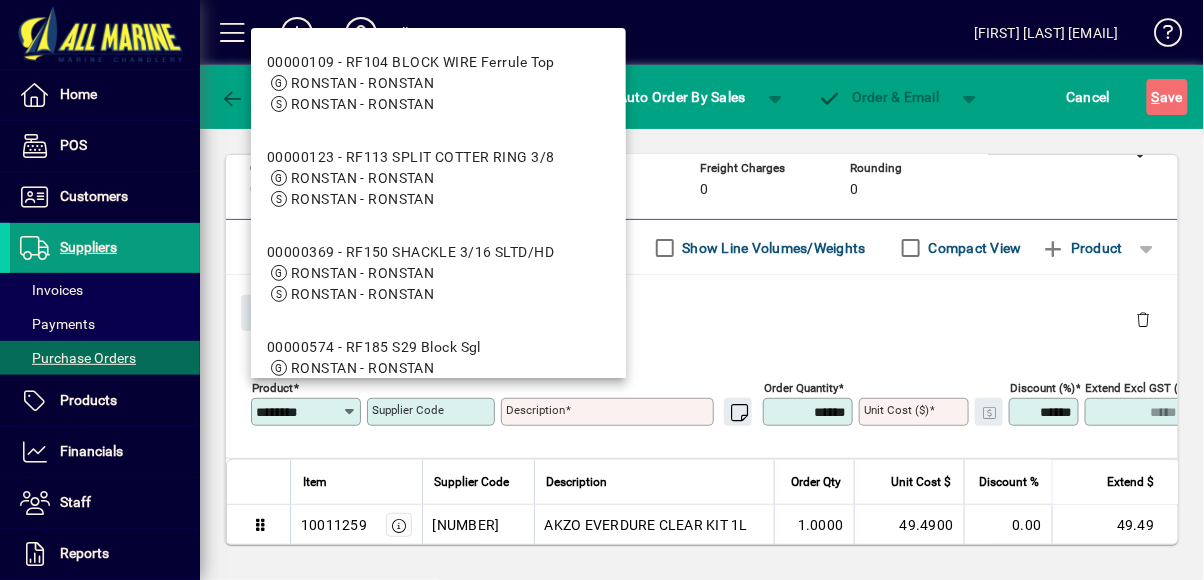 type on "********" 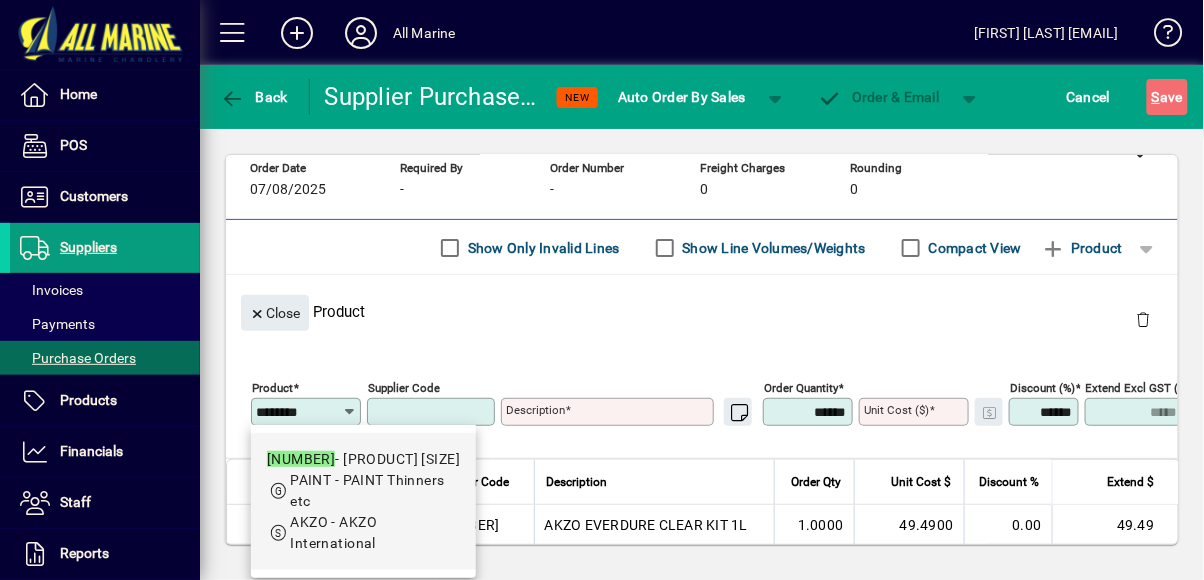 click on "PAINT - PAINT Thinners etc" at bounding box center (375, 491) 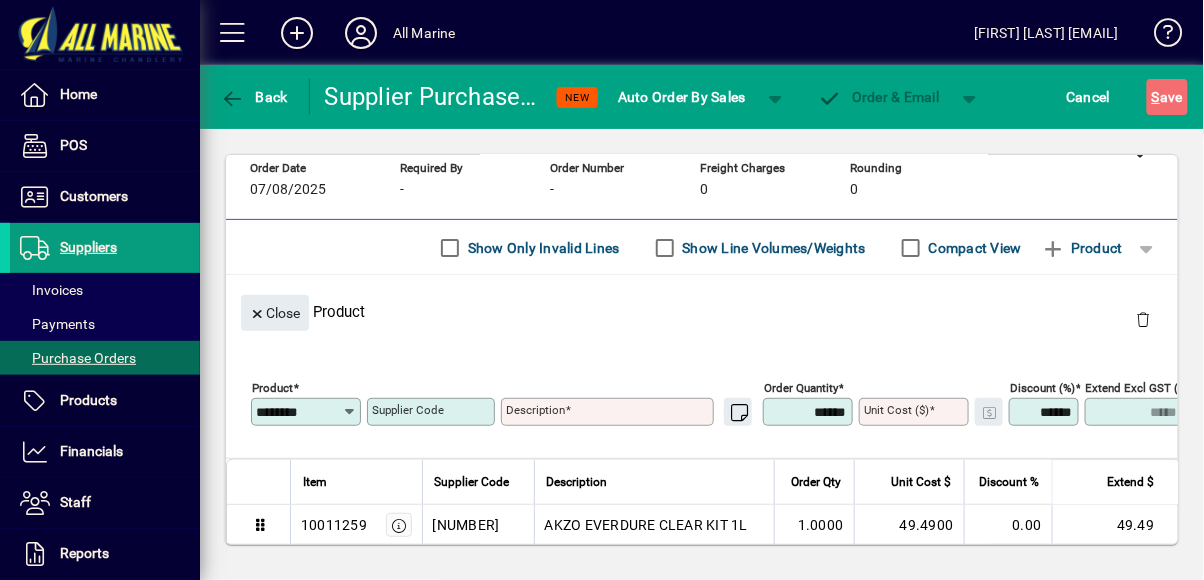 type on "**********" 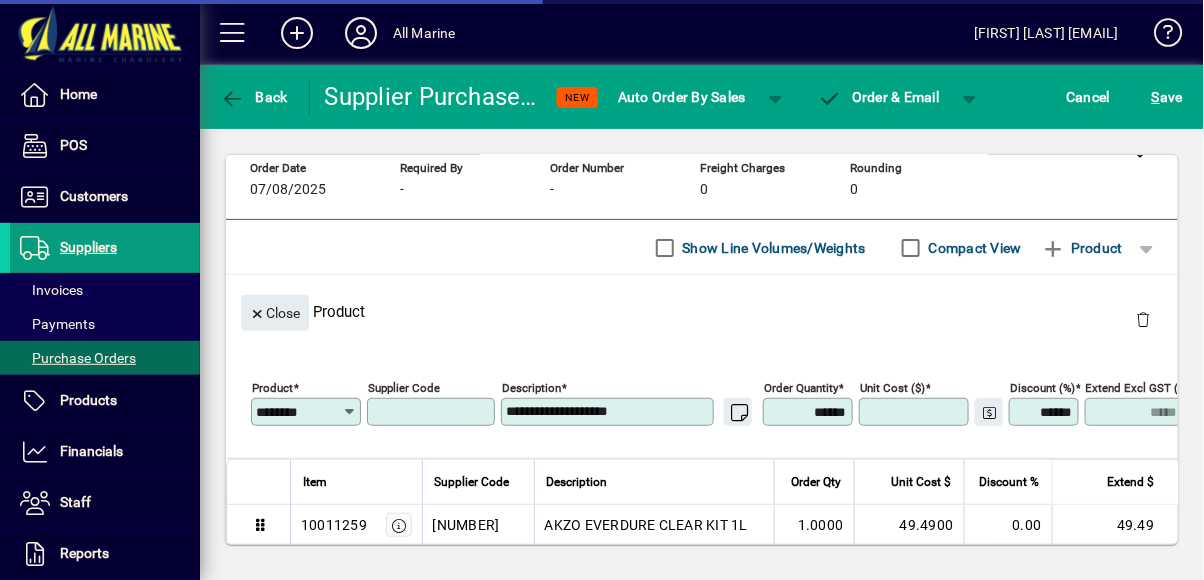 type on "******" 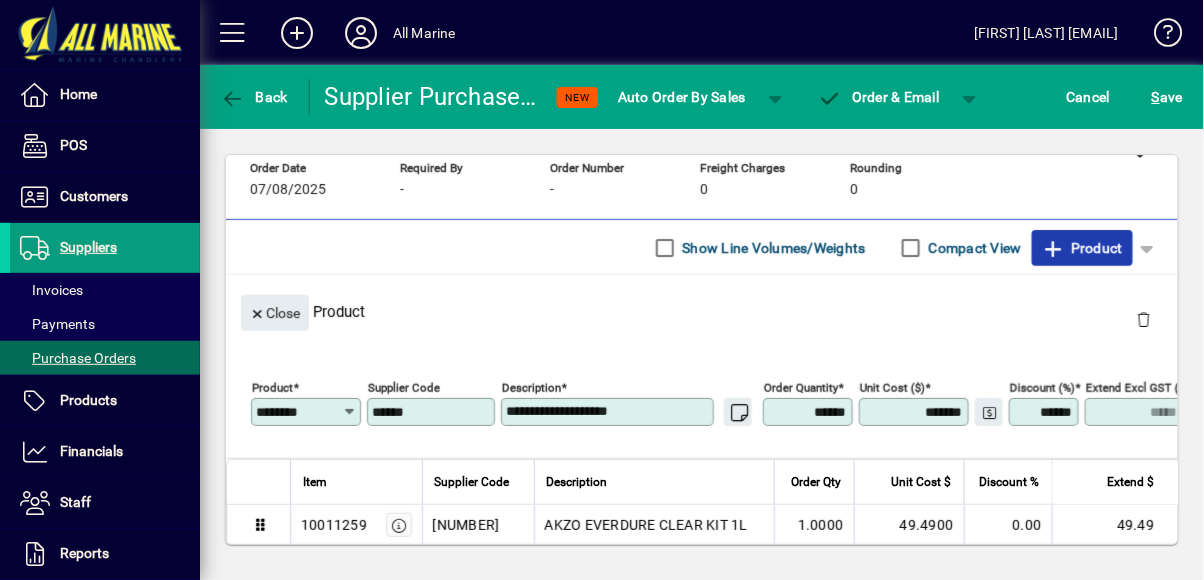 click on "Product" 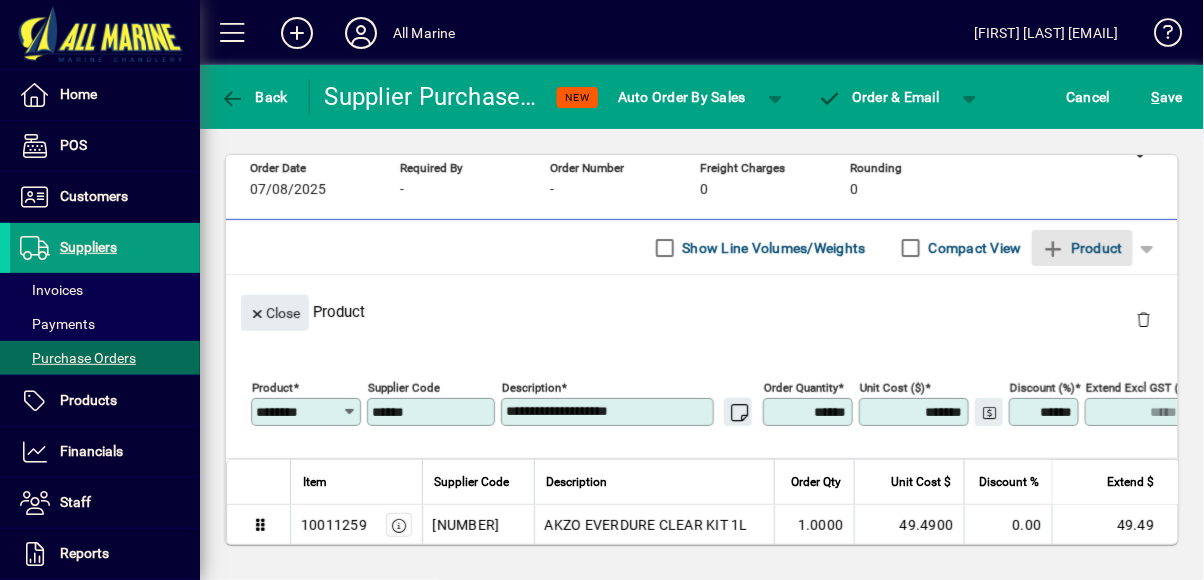 type 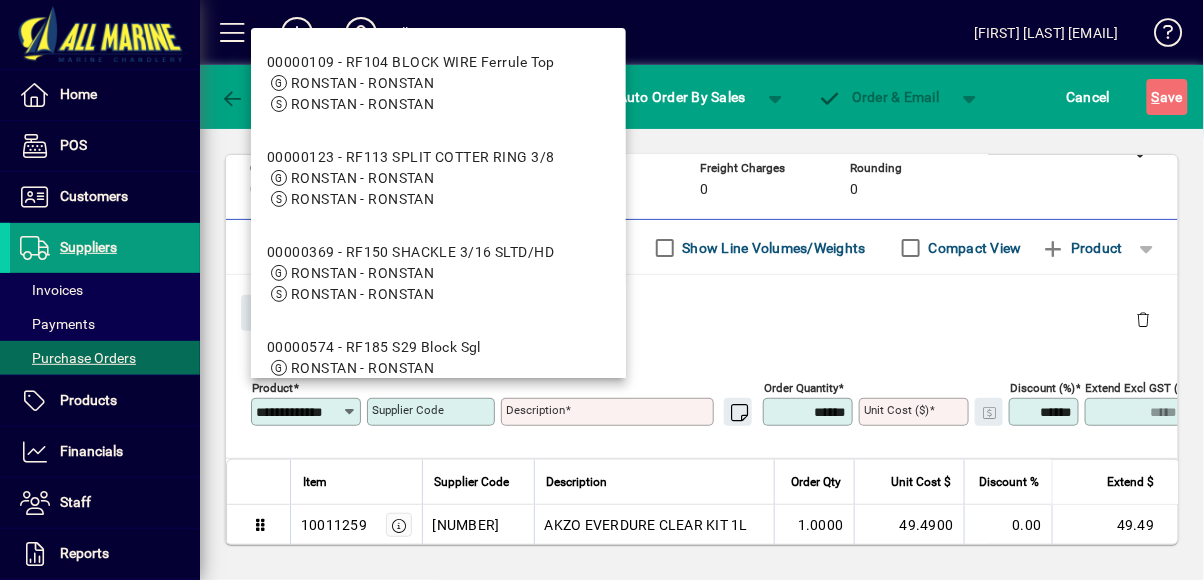 scroll, scrollTop: 0, scrollLeft: 0, axis: both 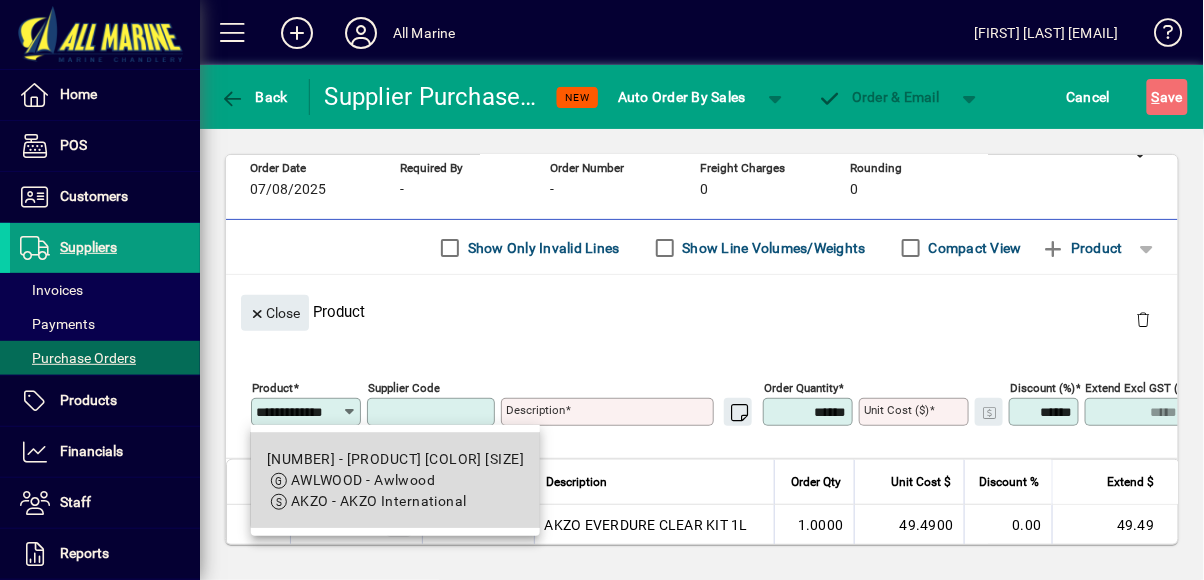 click on "[NUMBER] - [PRODUCT] [COLOR] [SIZE]" at bounding box center [395, 459] 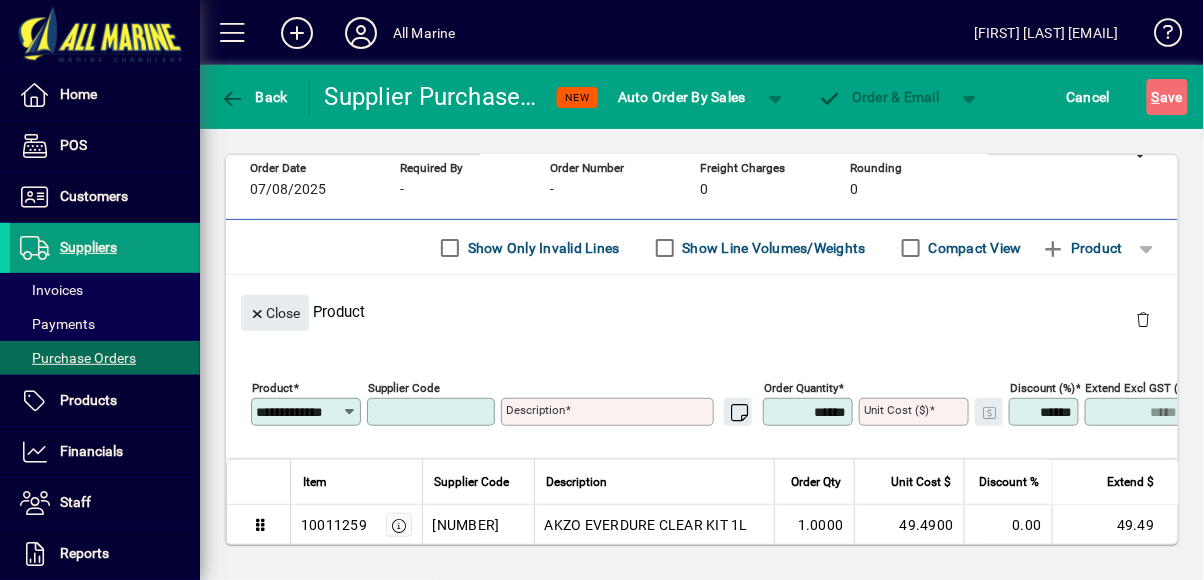 type on "********" 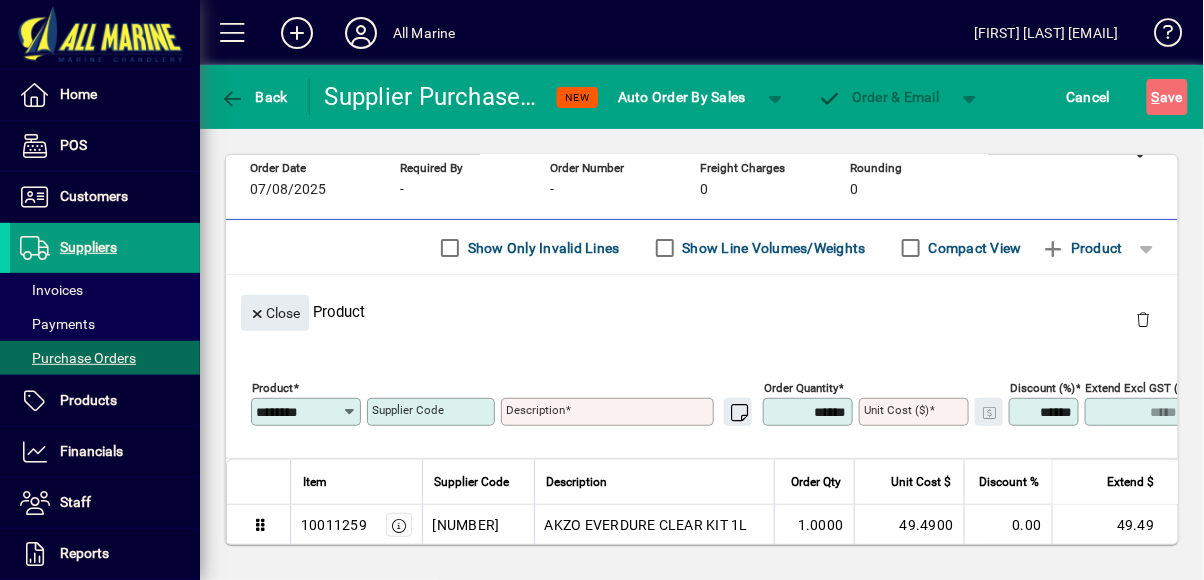 type on "**********" 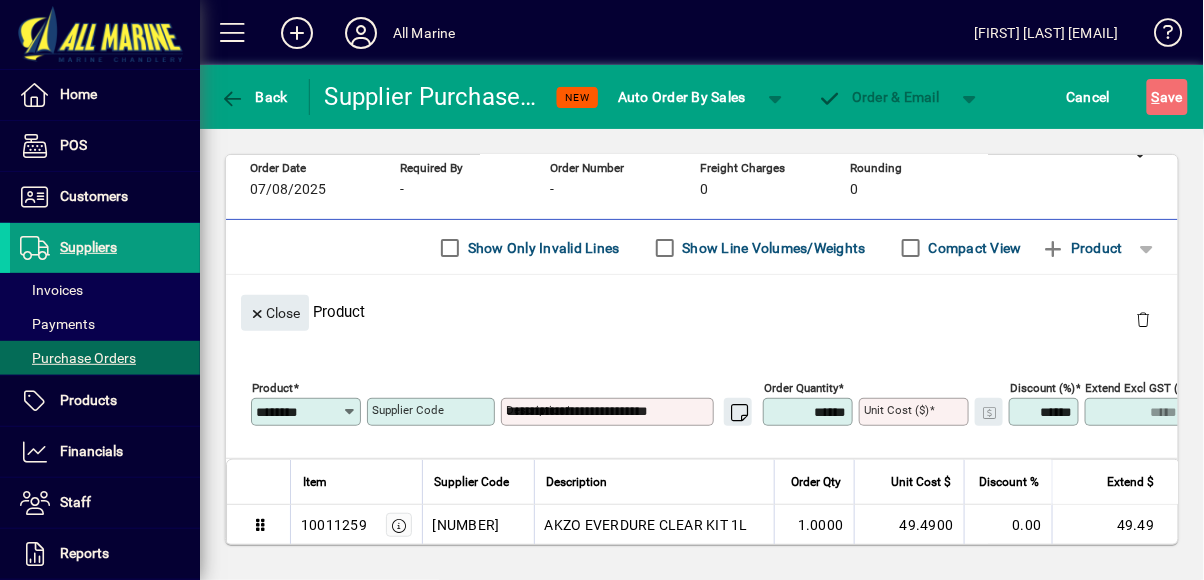 type on "*******" 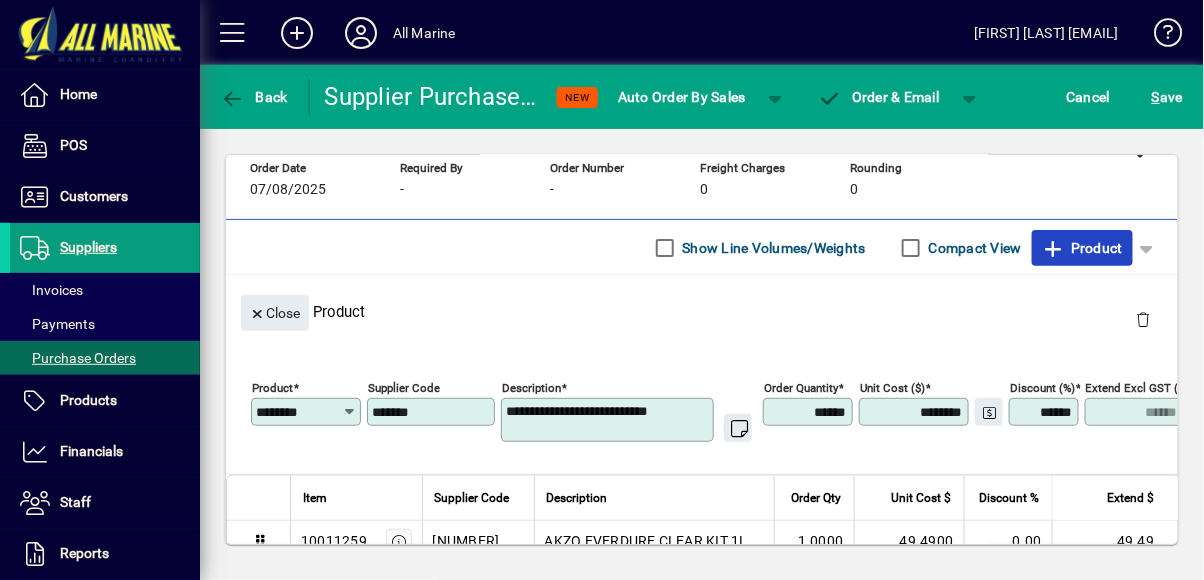 click on "Product" 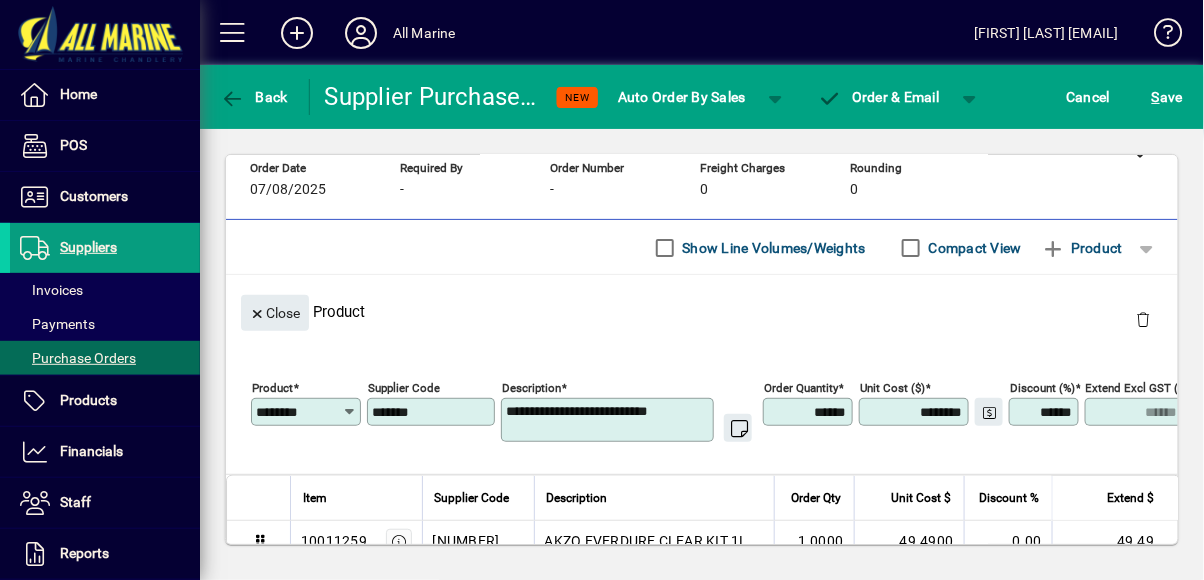 type 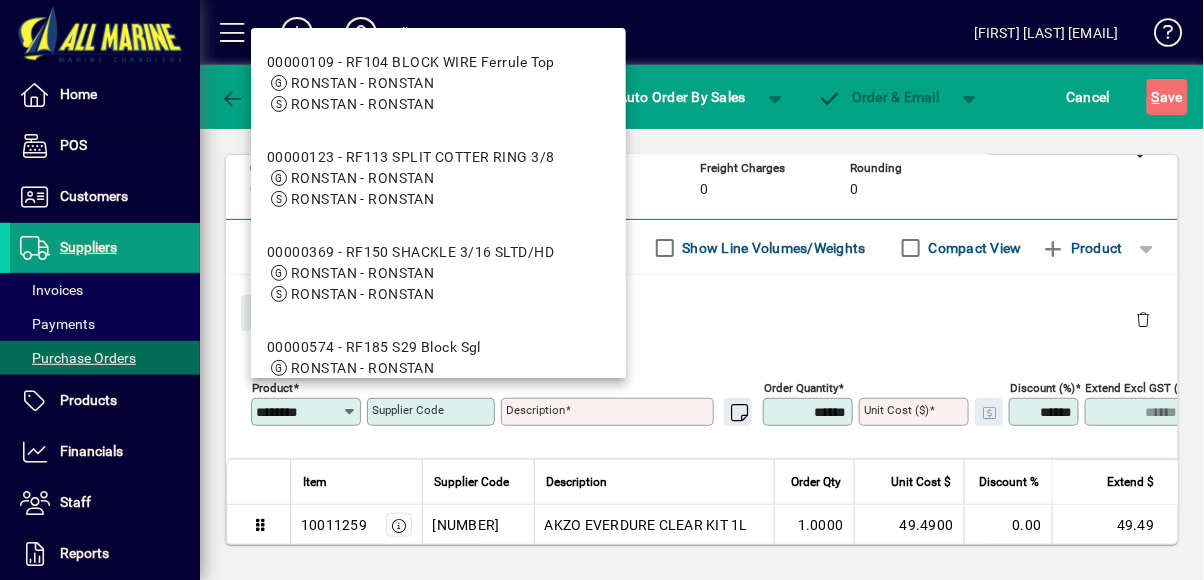 type on "********" 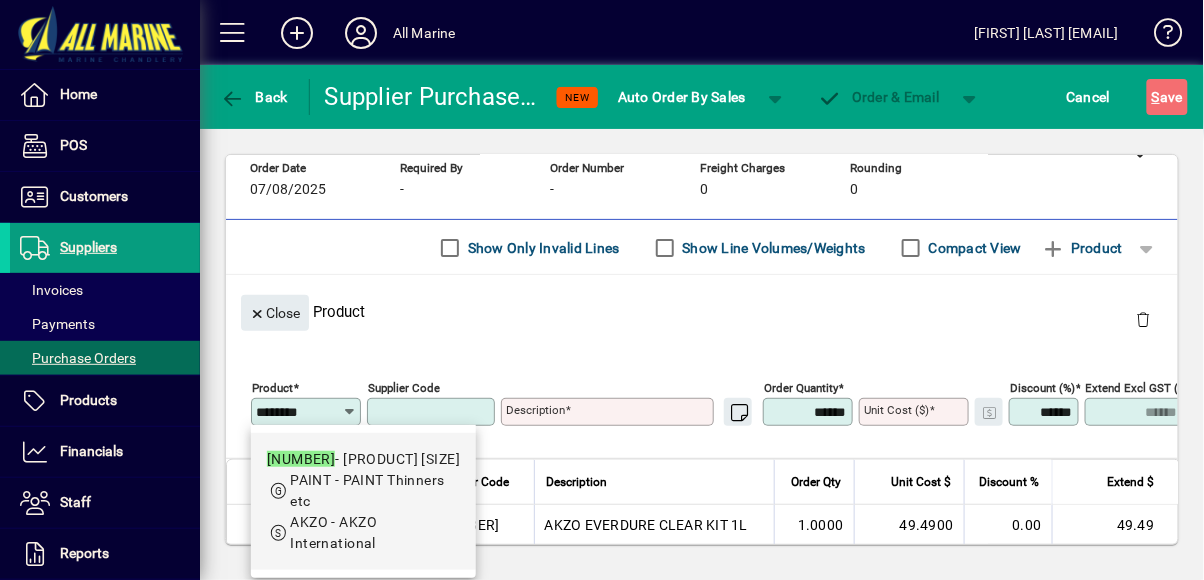 click on "PAINT - PAINT Thinners etc" at bounding box center (375, 491) 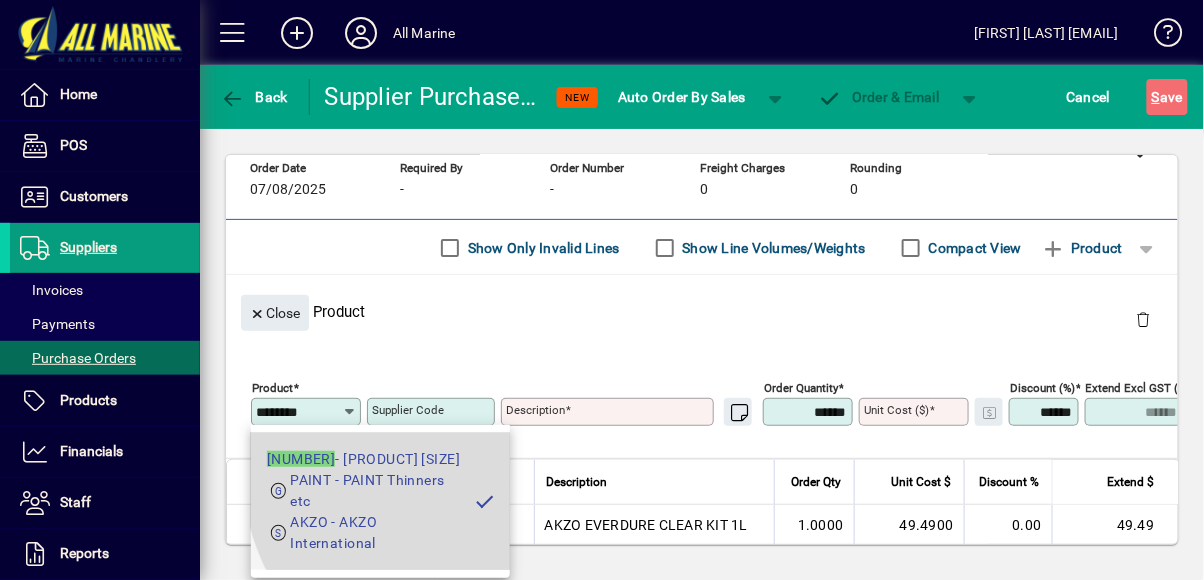 type on "**********" 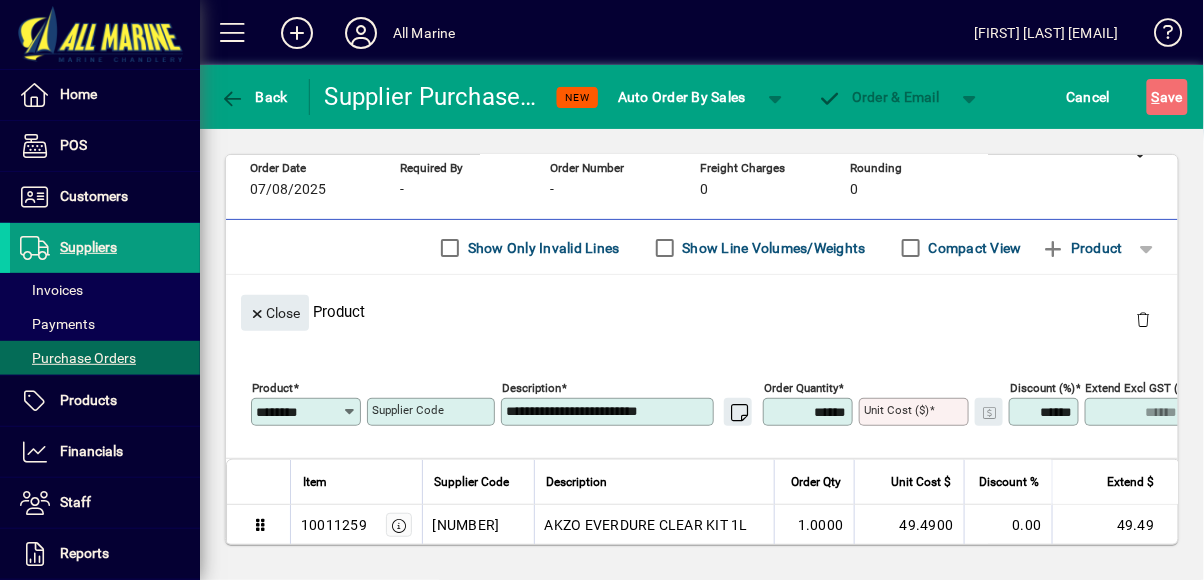type on "*******" 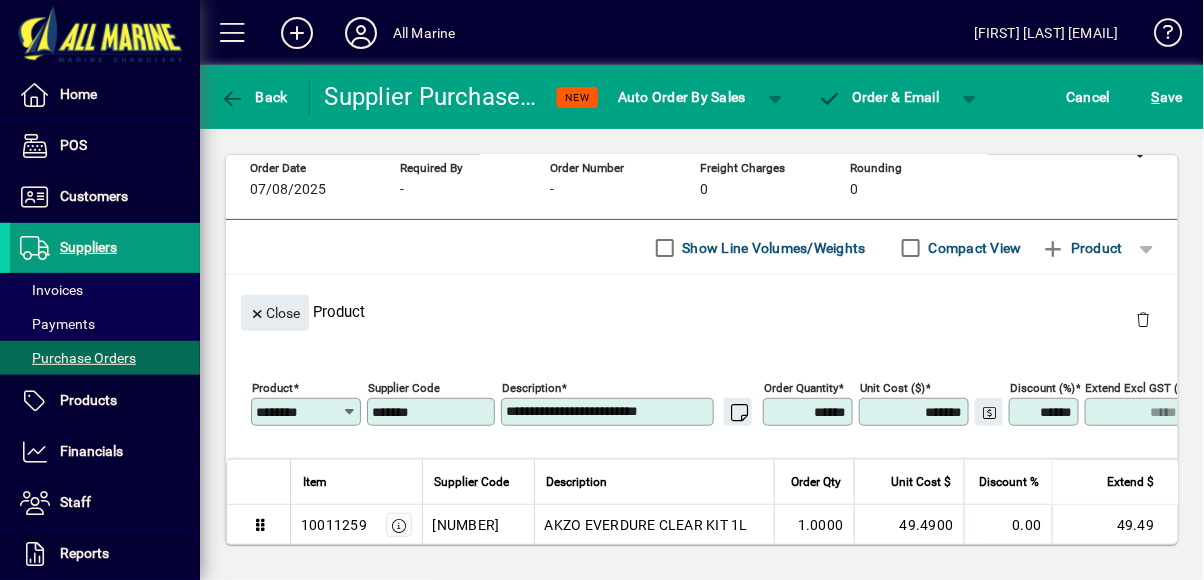 click on "Order & Email" 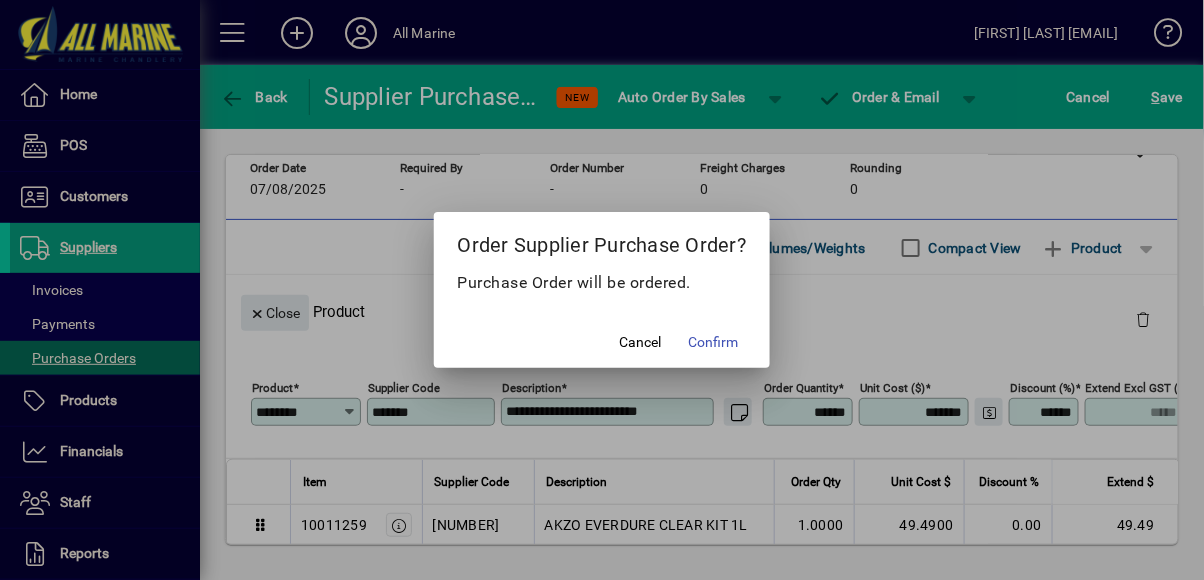 click on "Confirm" 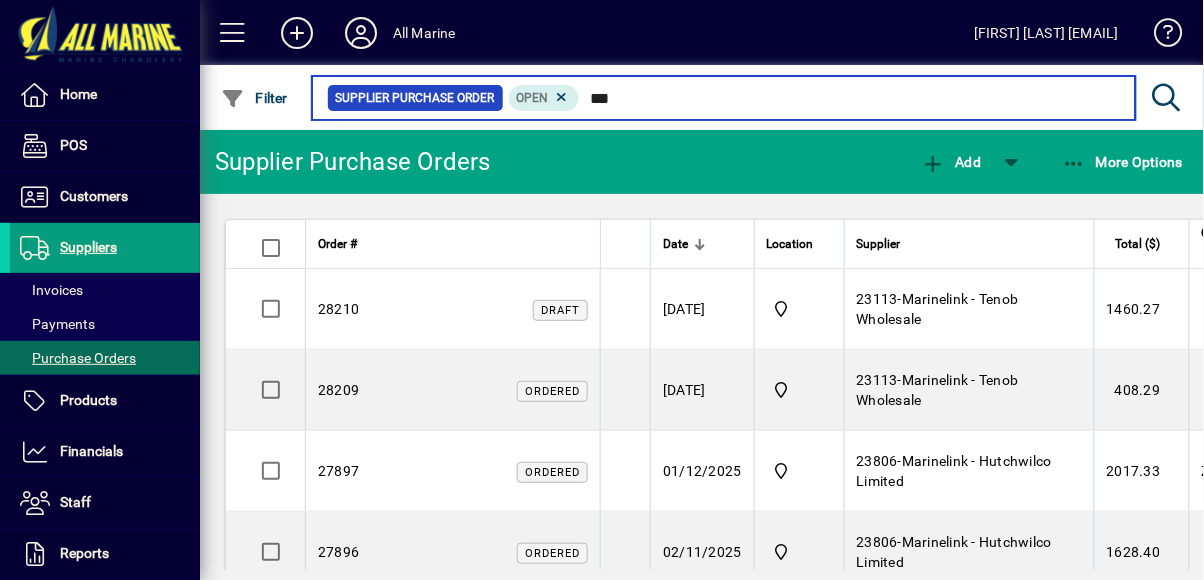 type on "***" 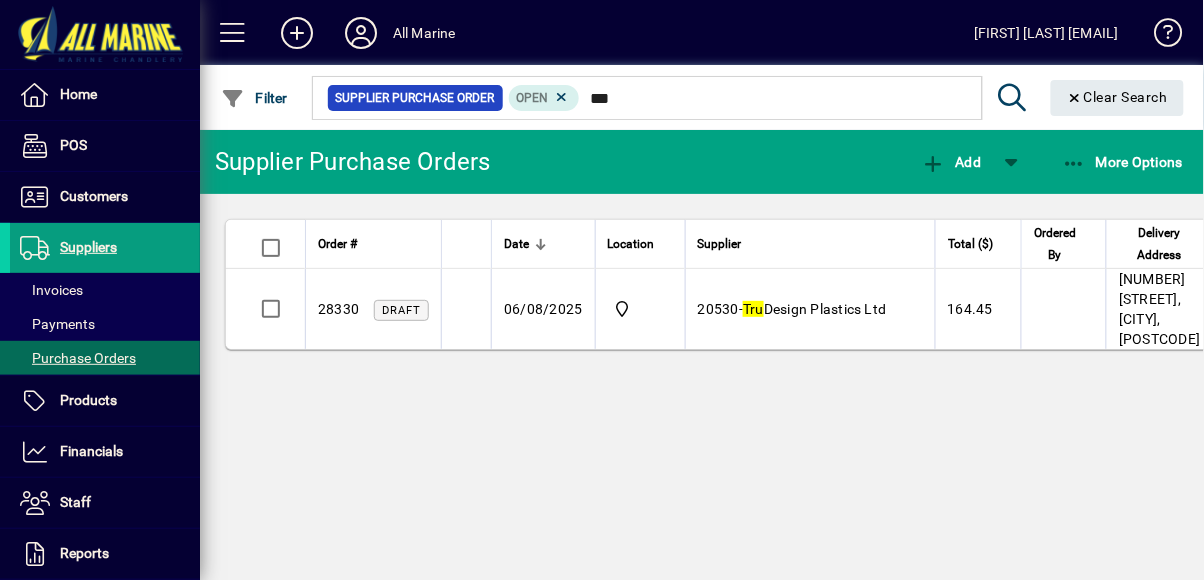 click on "Tru" at bounding box center [753, 309] 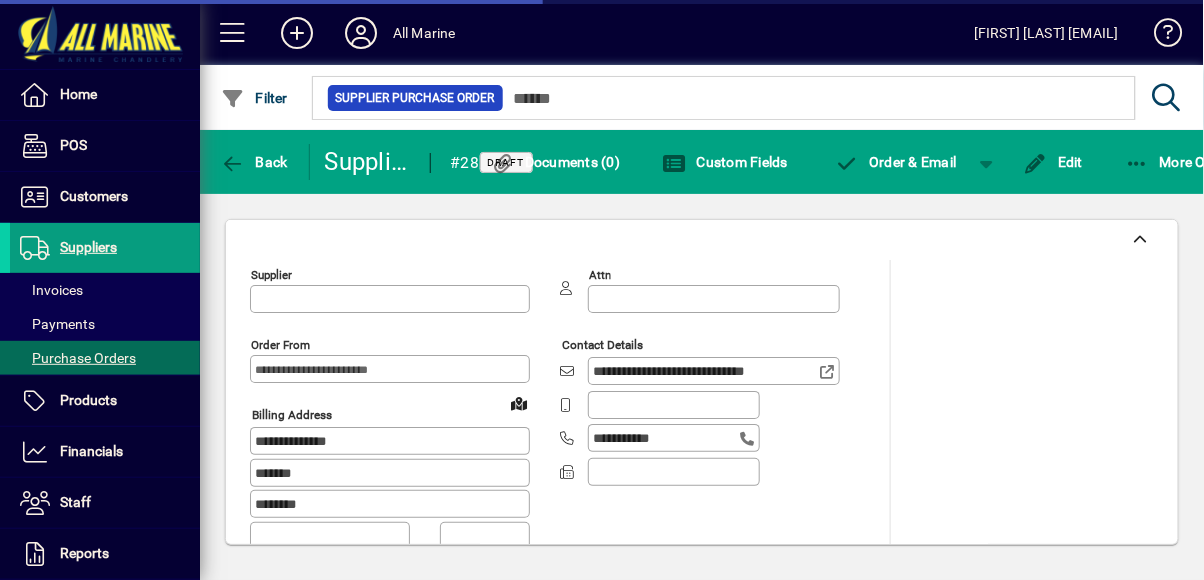 type on "**********" 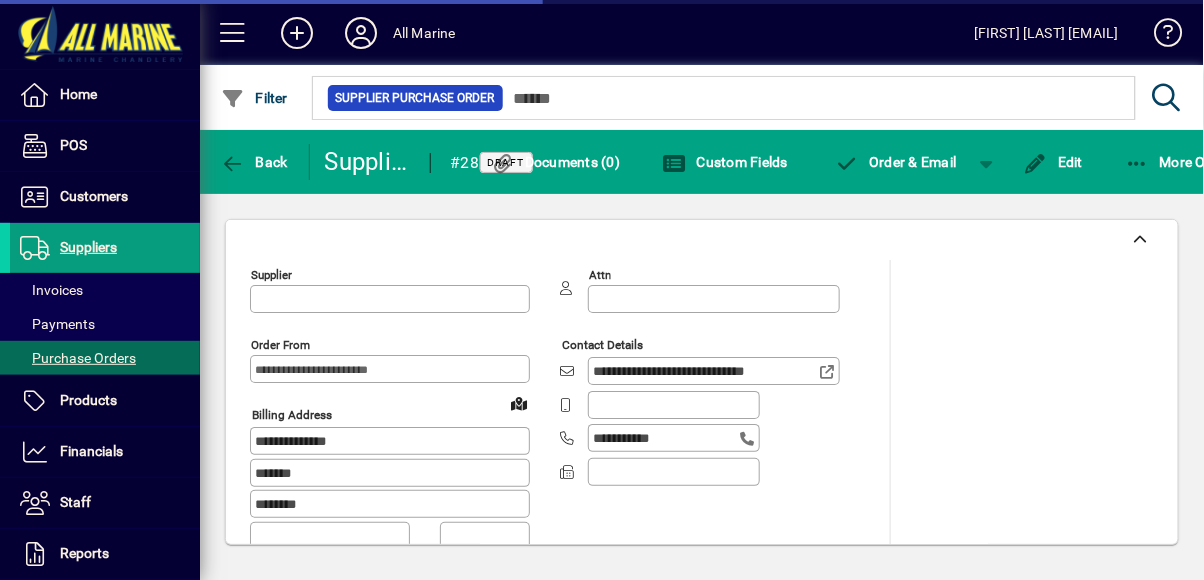 type on "*********" 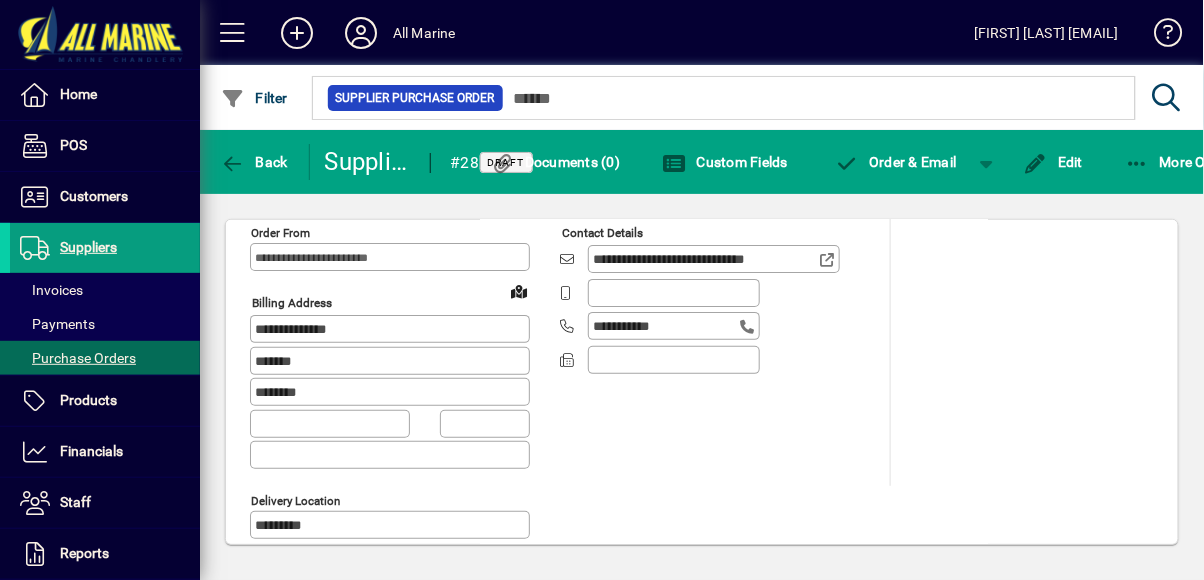 scroll, scrollTop: 117, scrollLeft: 0, axis: vertical 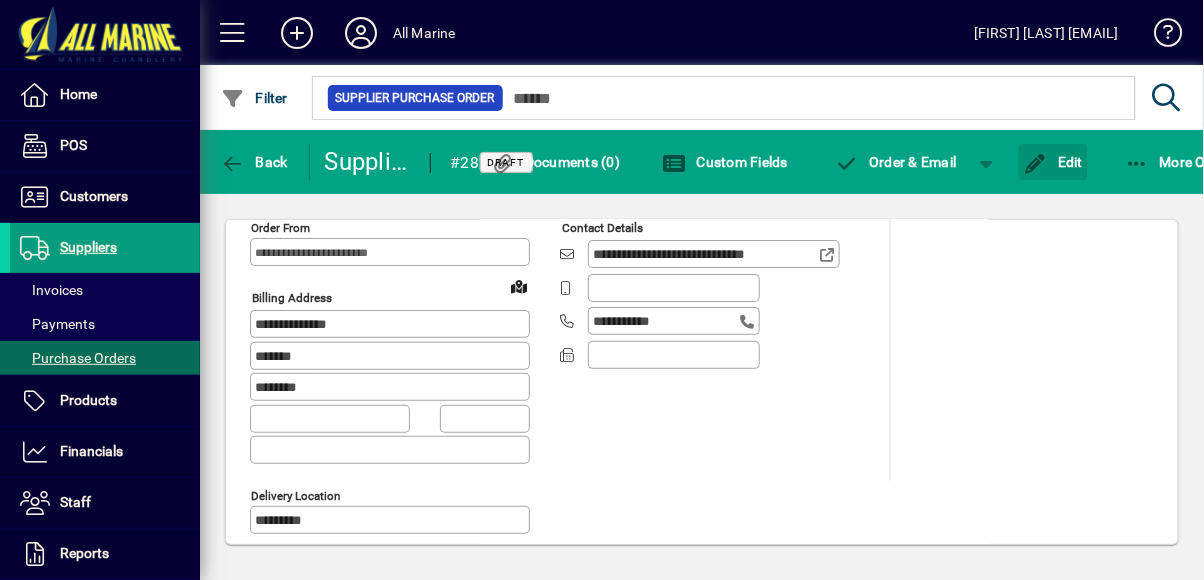 click 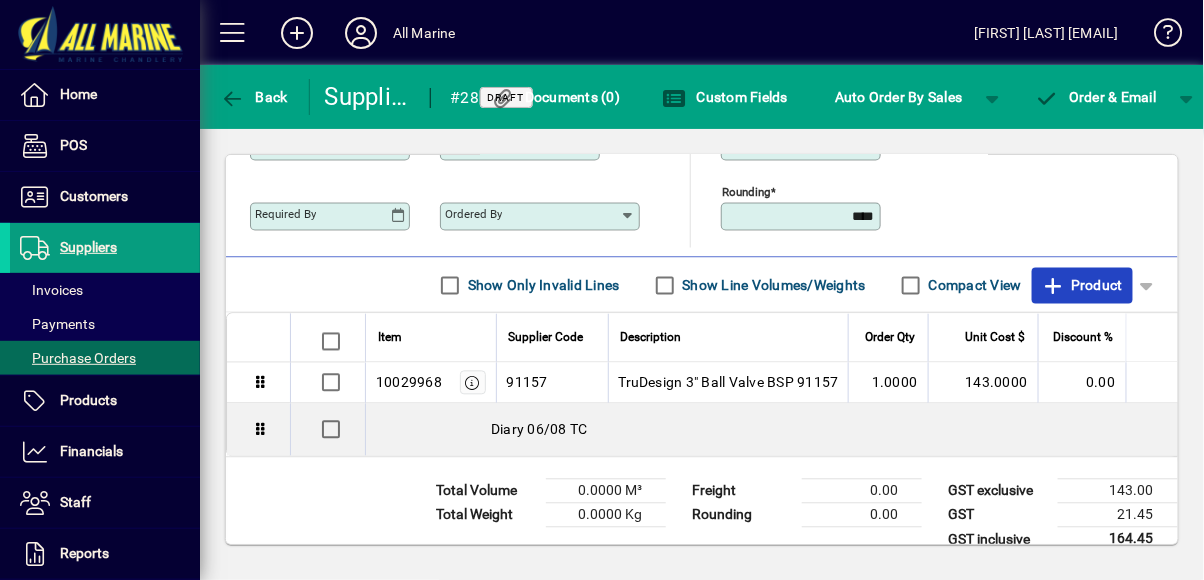 click on "Product" 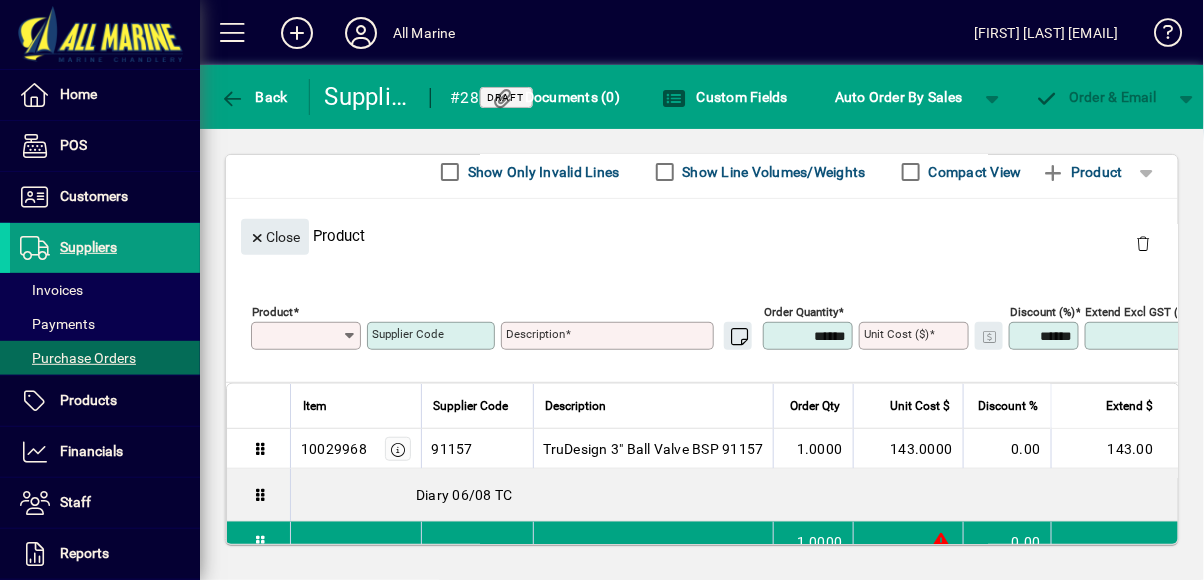 scroll, scrollTop: 185, scrollLeft: 0, axis: vertical 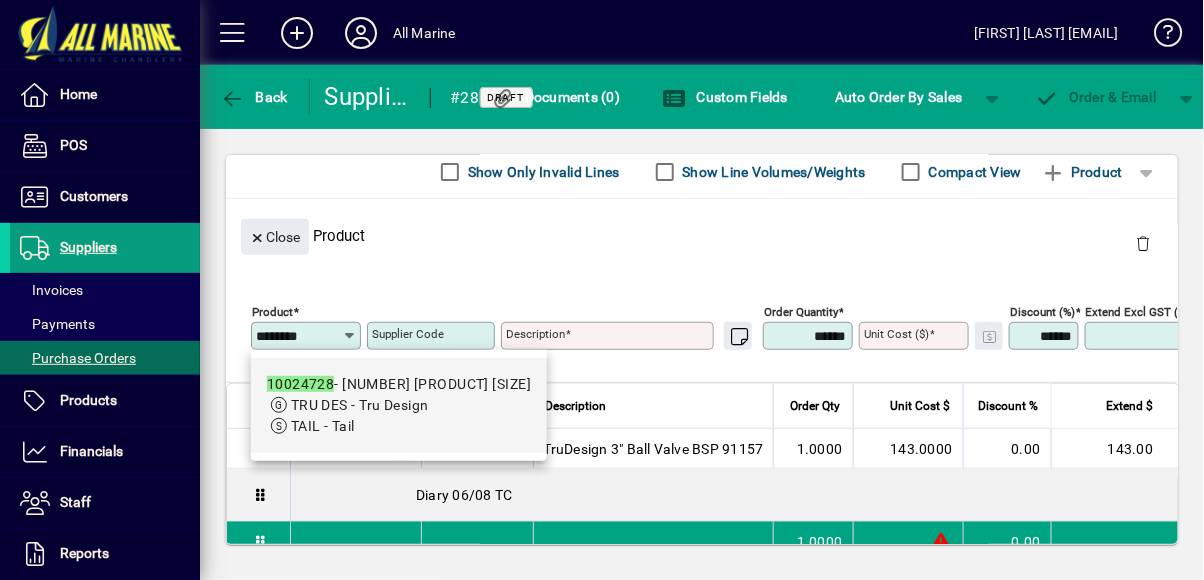 type on "********" 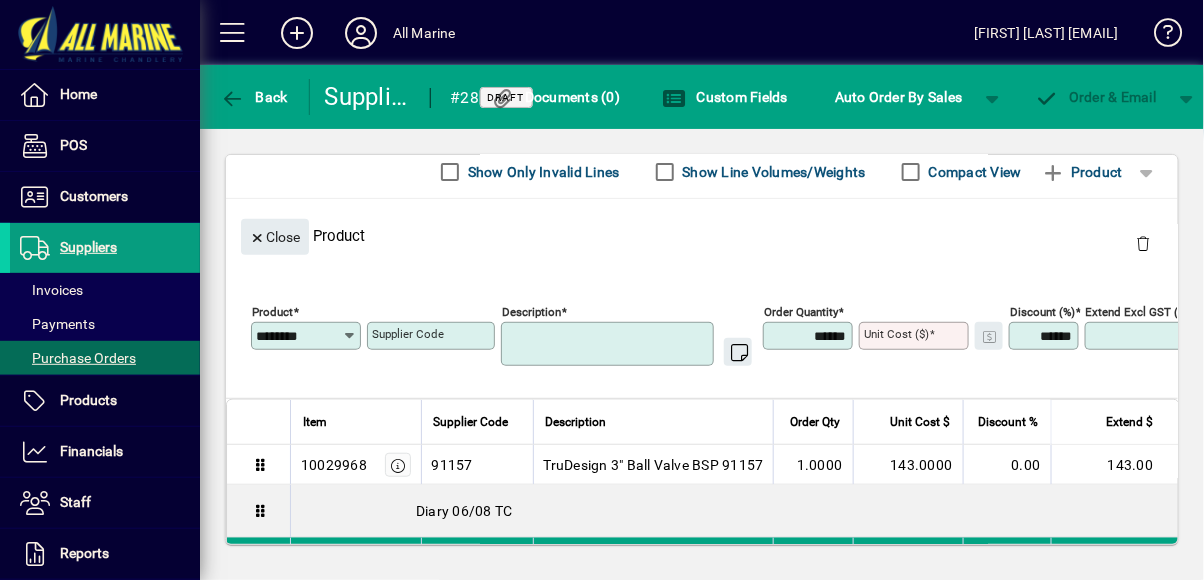 type on "**********" 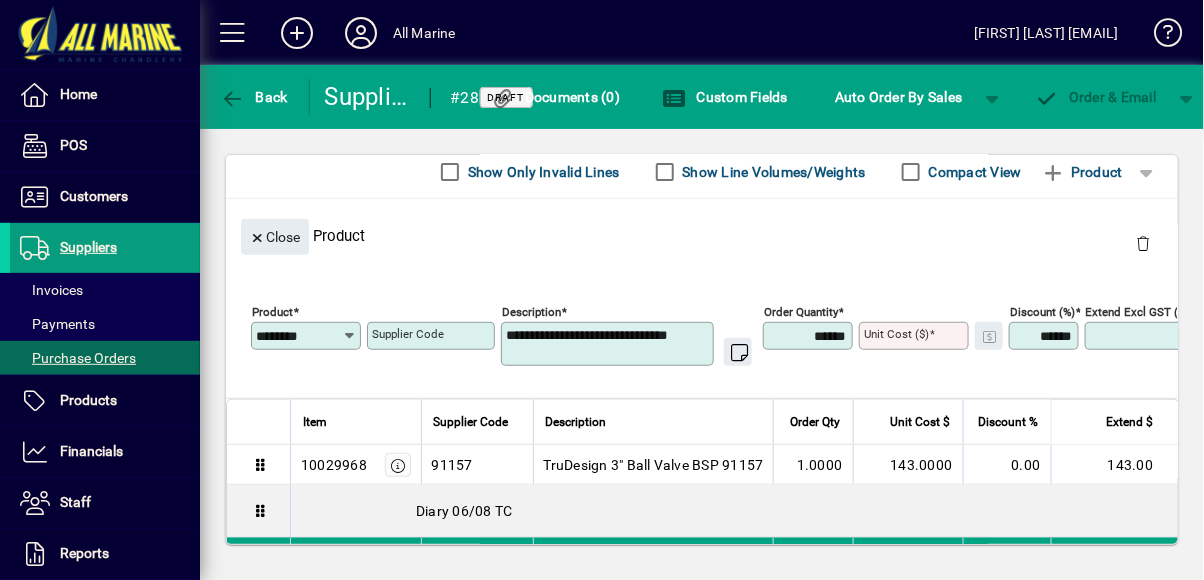 type on "*****" 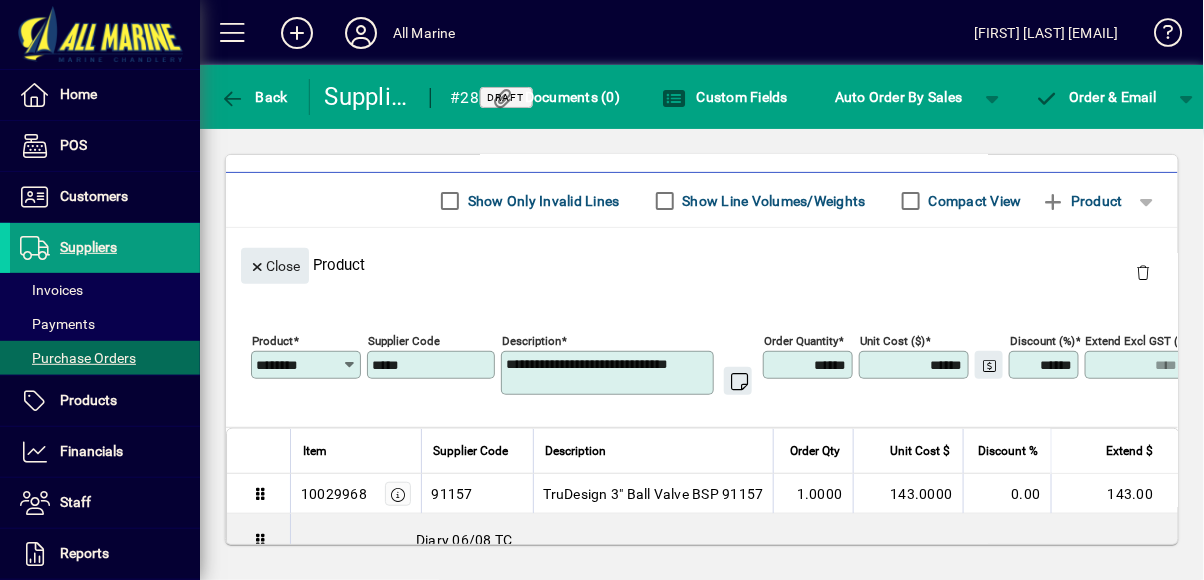 scroll, scrollTop: 156, scrollLeft: 0, axis: vertical 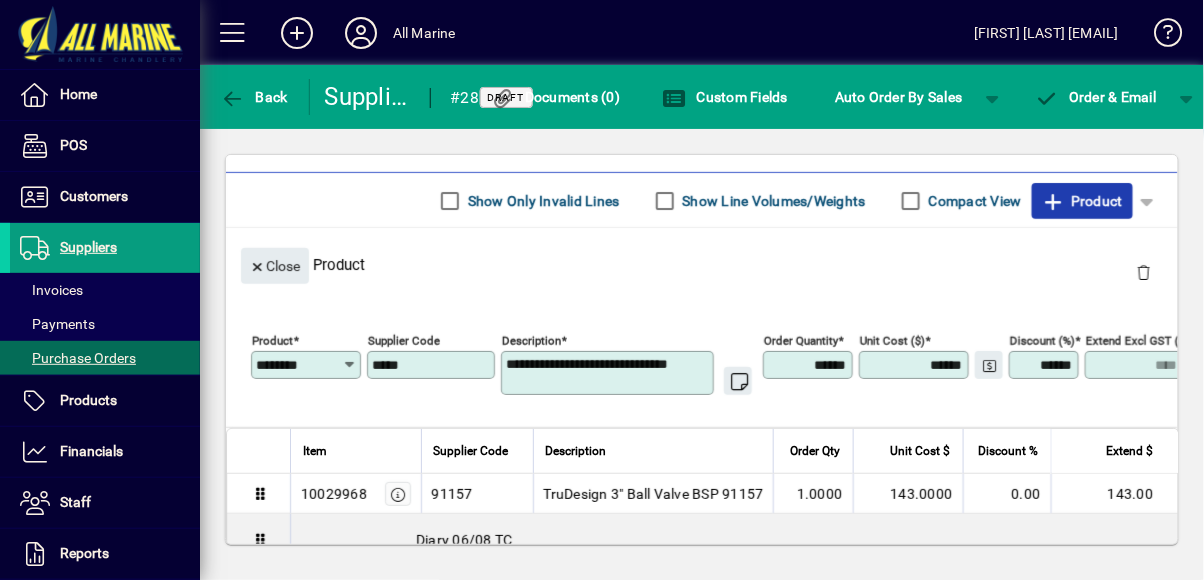 click on "Product" 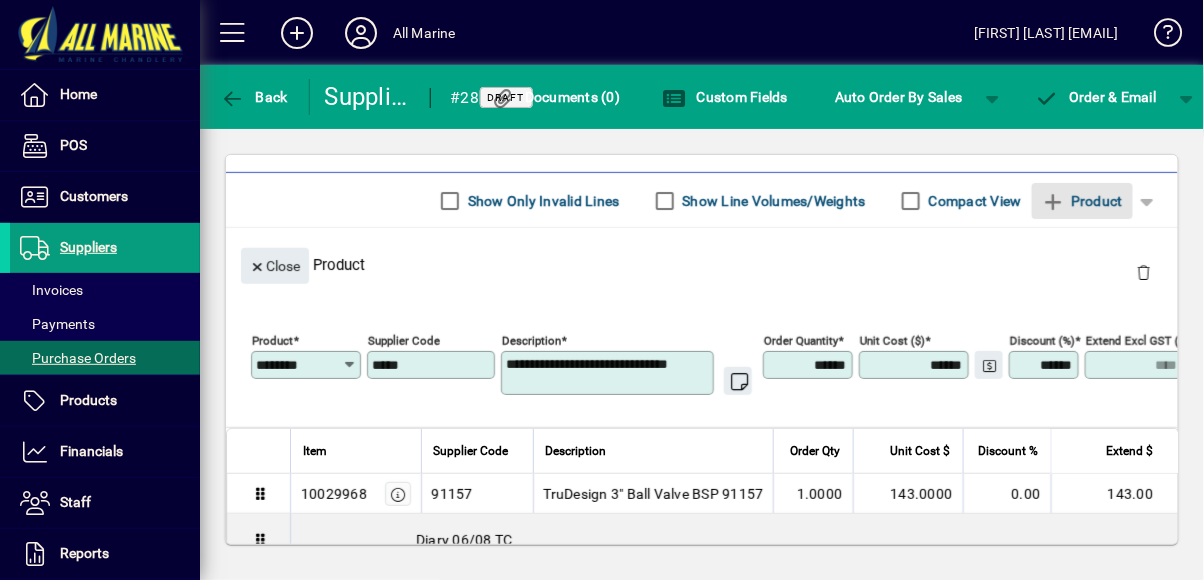 type 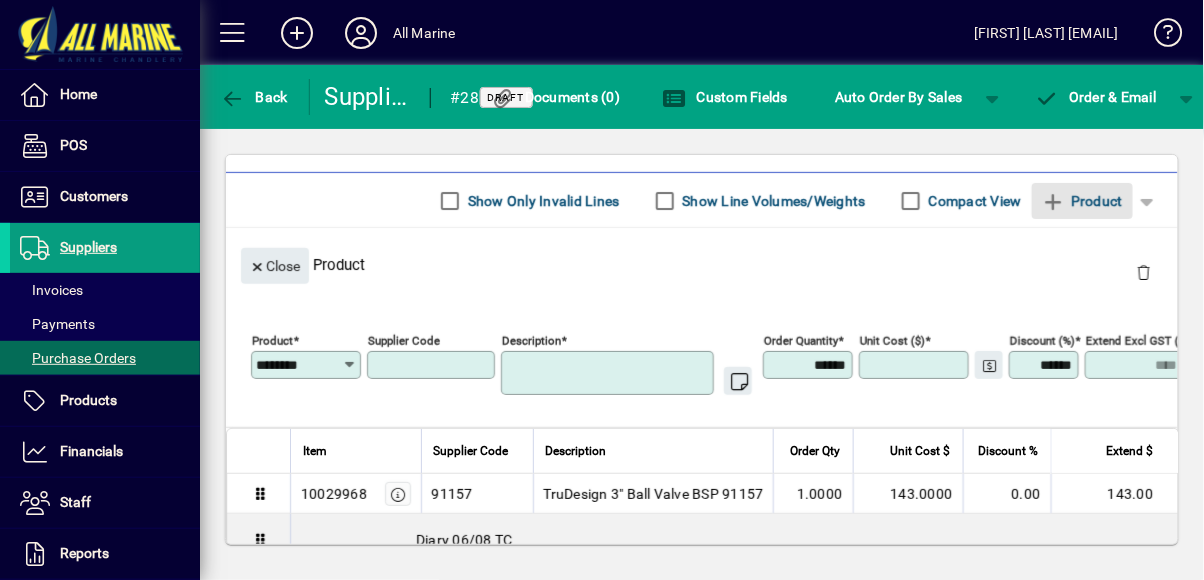 type 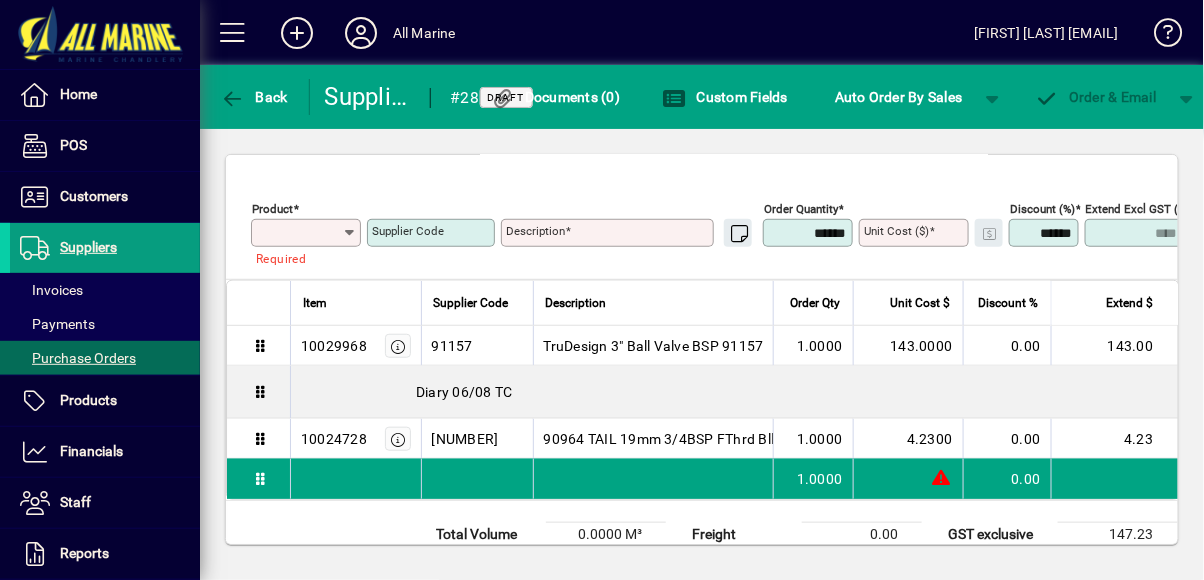 scroll, scrollTop: 304, scrollLeft: 0, axis: vertical 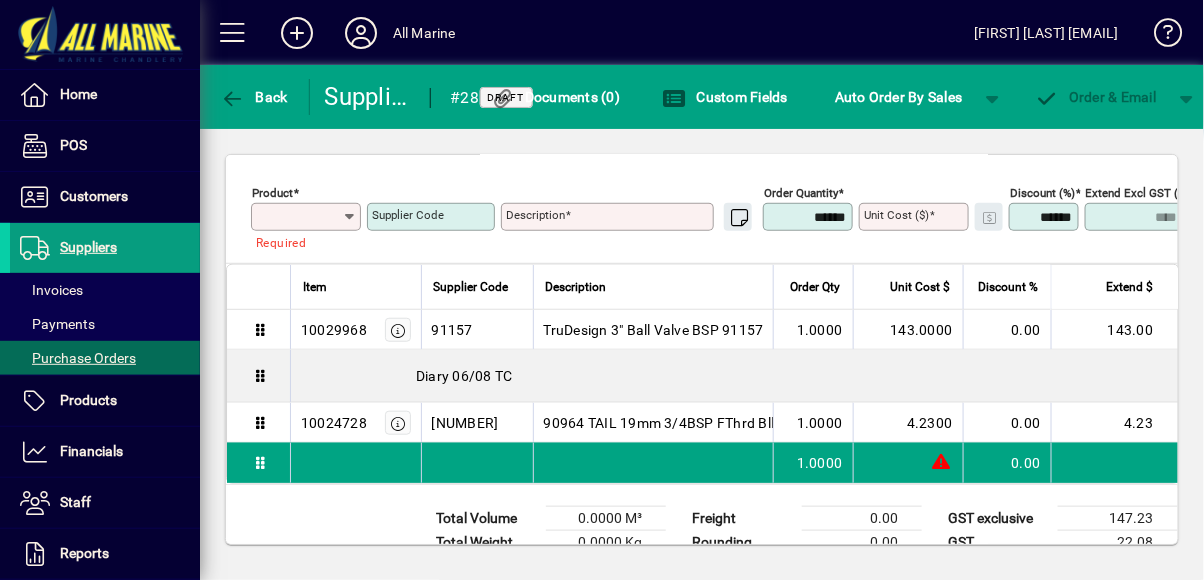 click on "90964 TAIL 19mm 3/4BSP FThrd Blk" at bounding box center [661, 423] 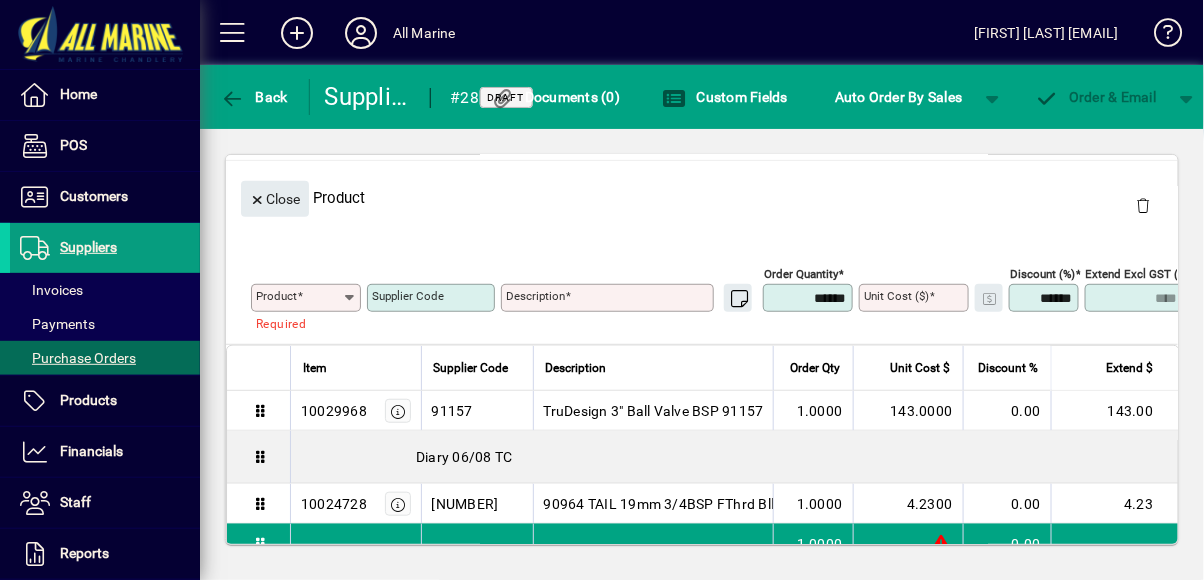 click 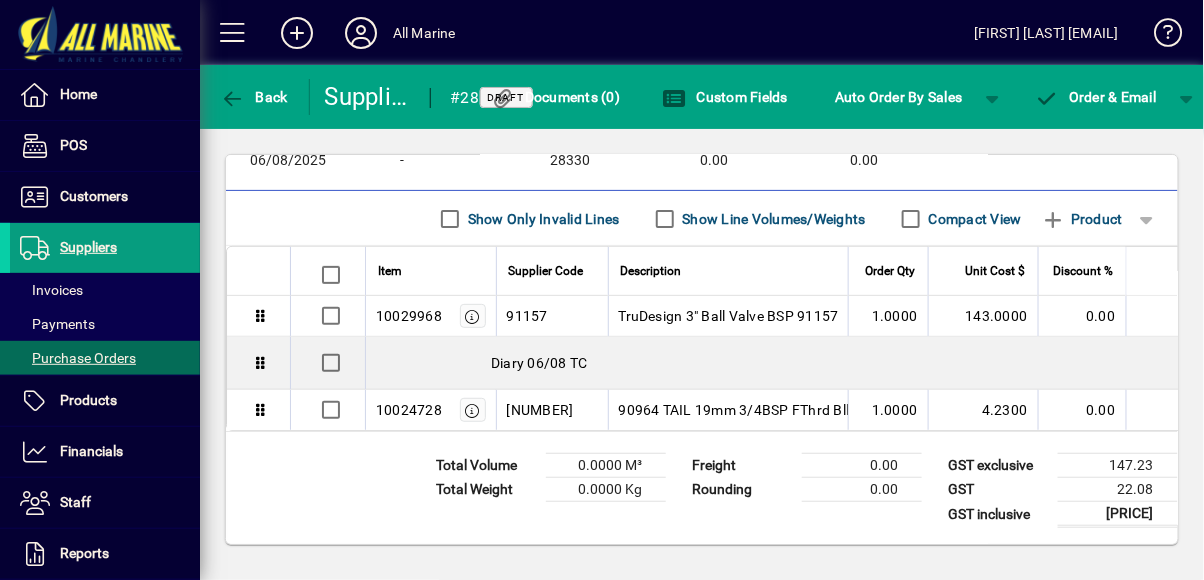 scroll, scrollTop: 135, scrollLeft: 0, axis: vertical 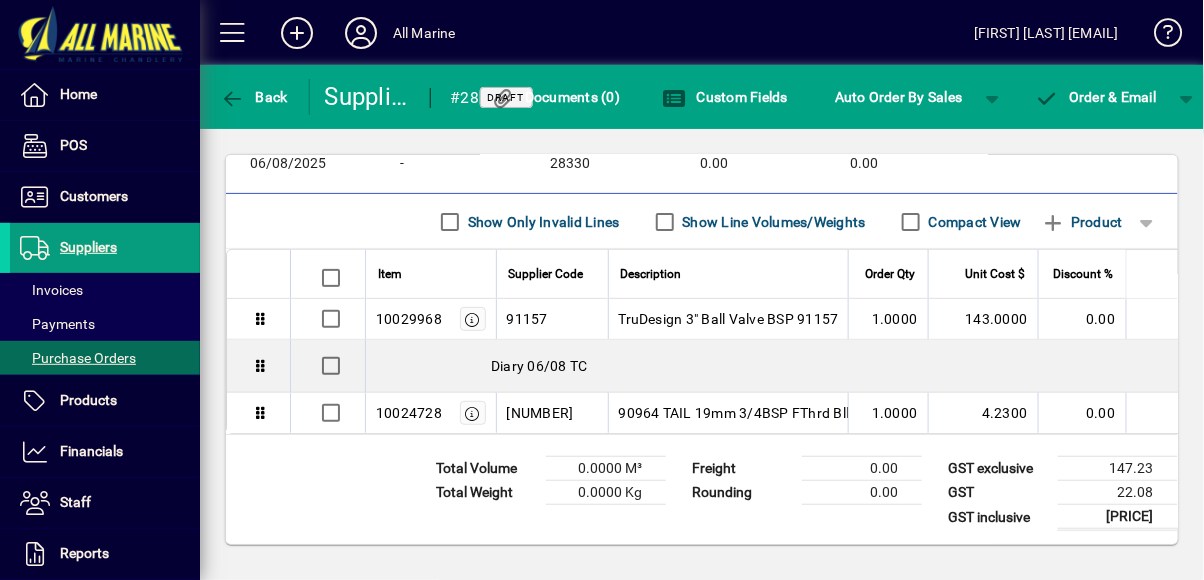 click on "1.0000" at bounding box center (888, 413) 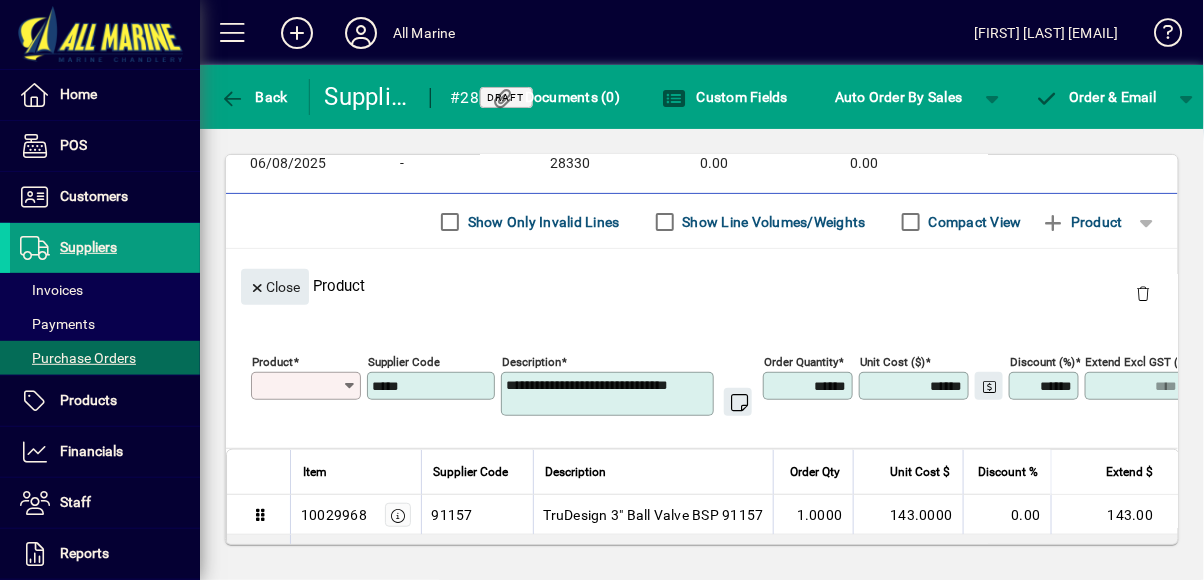 type on "********" 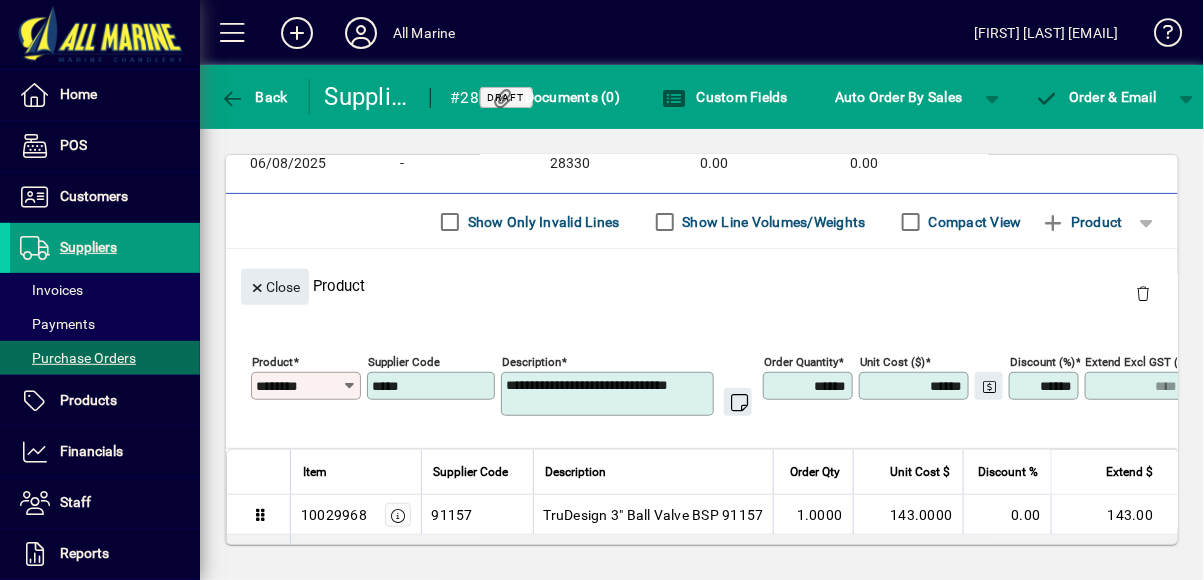 scroll, scrollTop: 223, scrollLeft: 0, axis: vertical 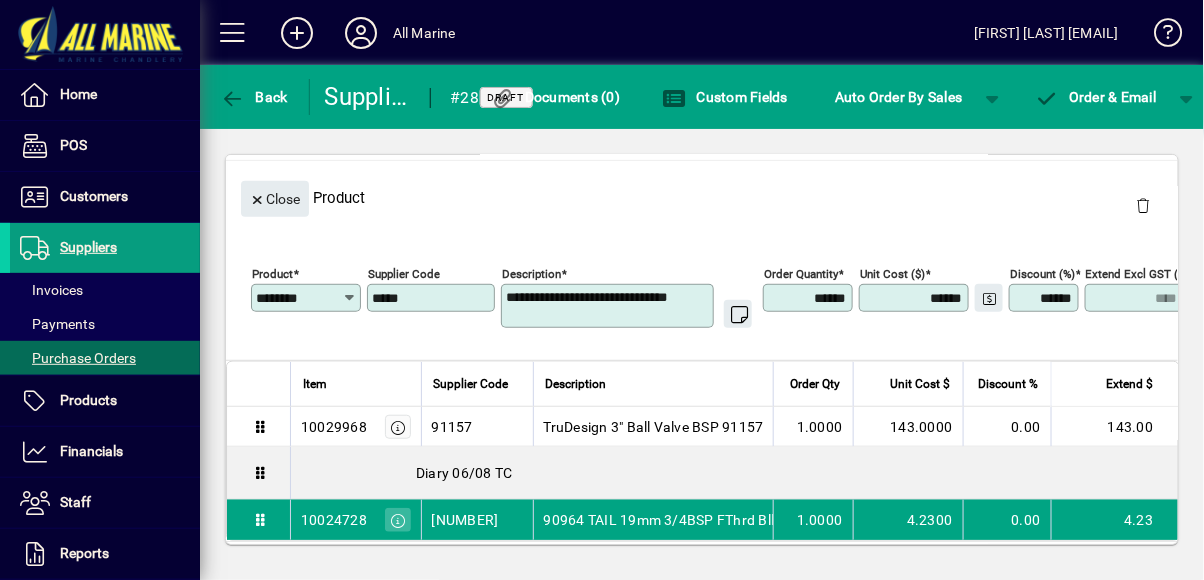 click on "******" at bounding box center [810, 298] 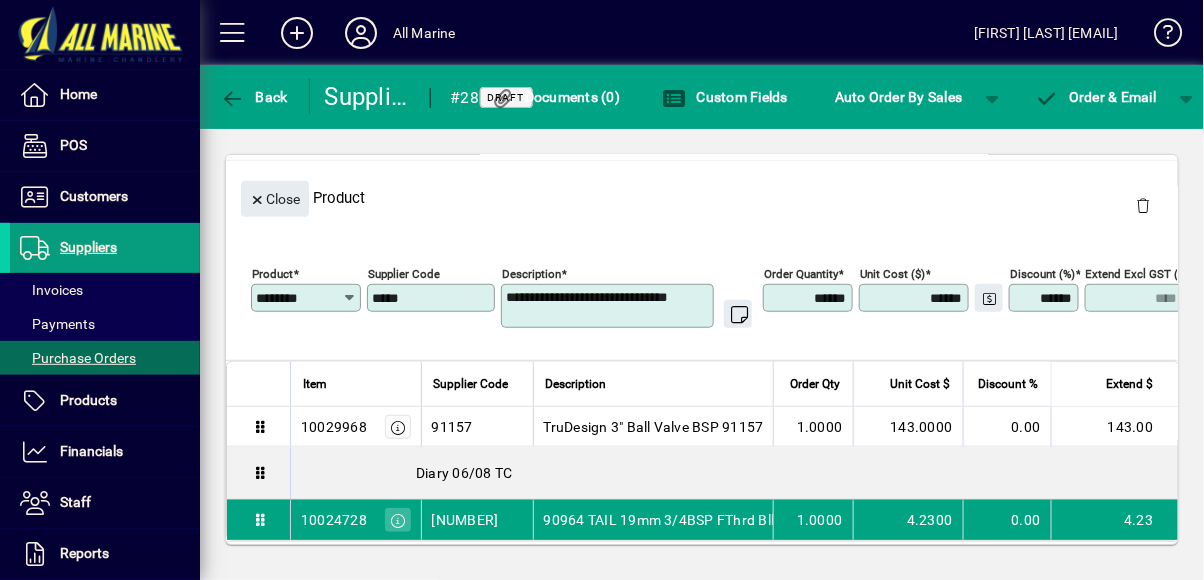 type on "*****" 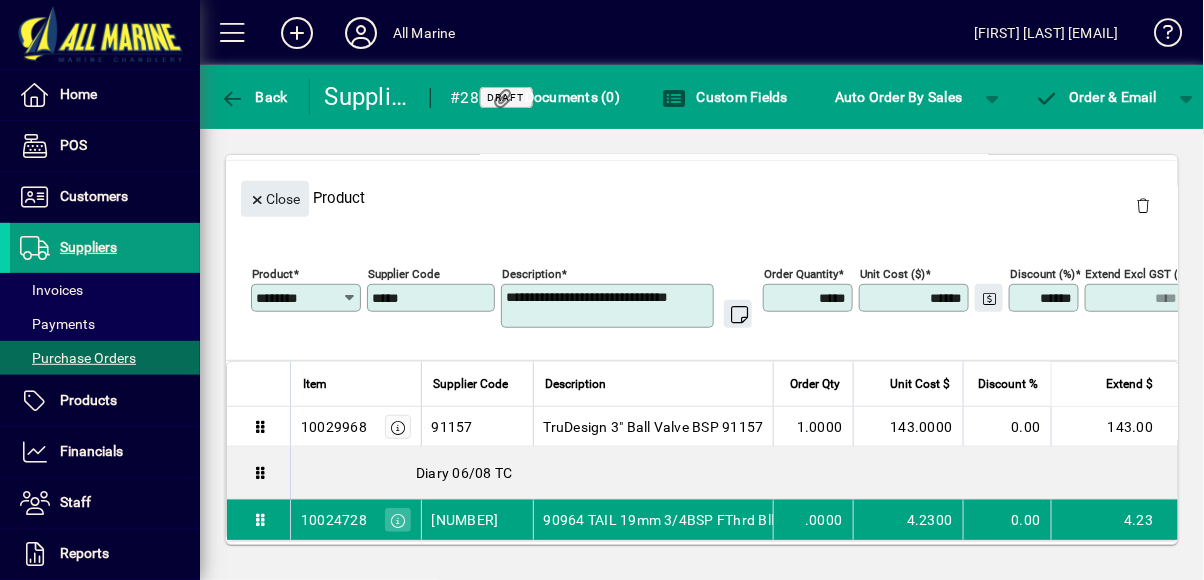 type on "****" 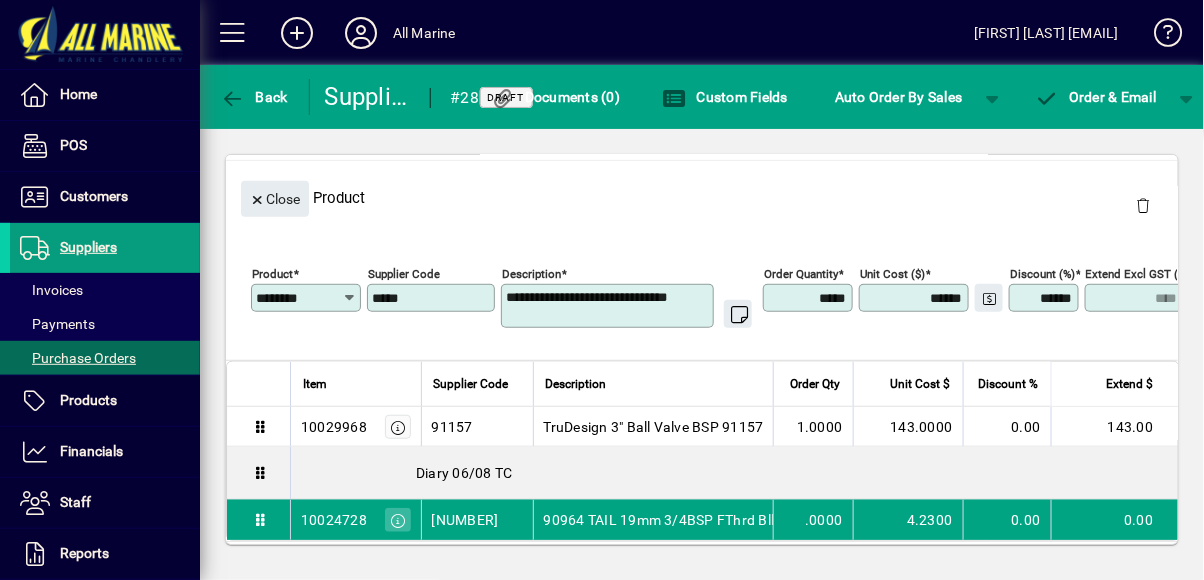 type on "******" 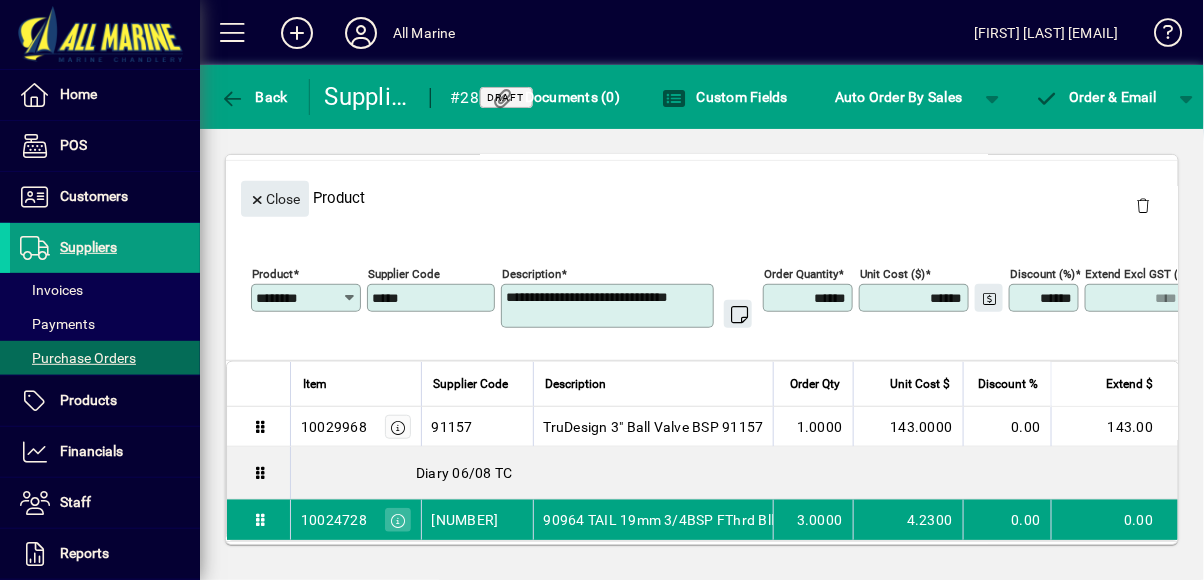 type on "*****" 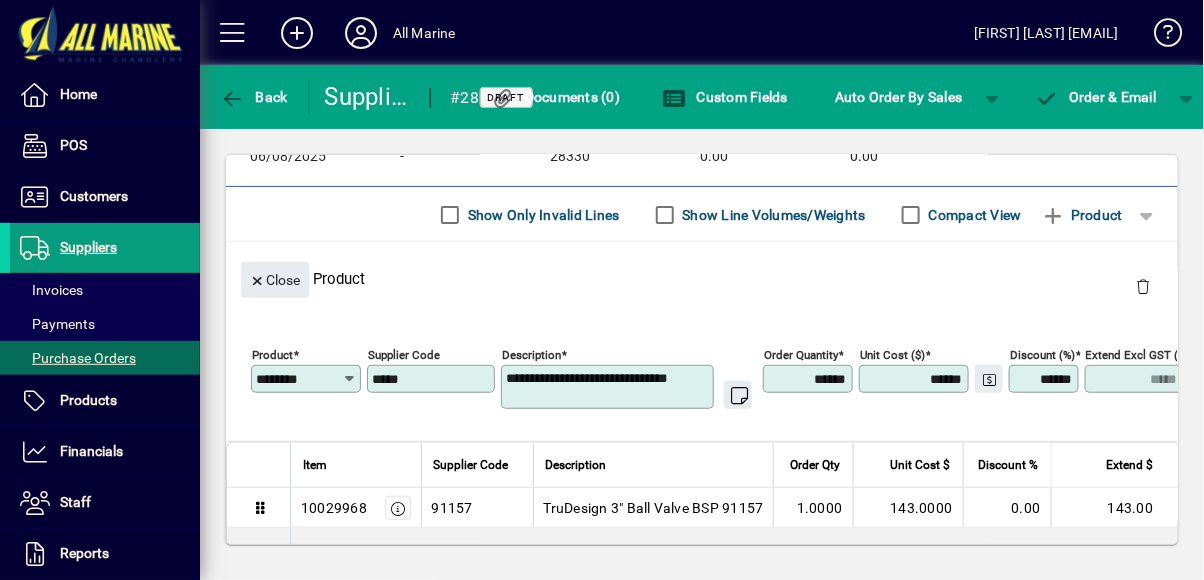 scroll, scrollTop: 140, scrollLeft: 0, axis: vertical 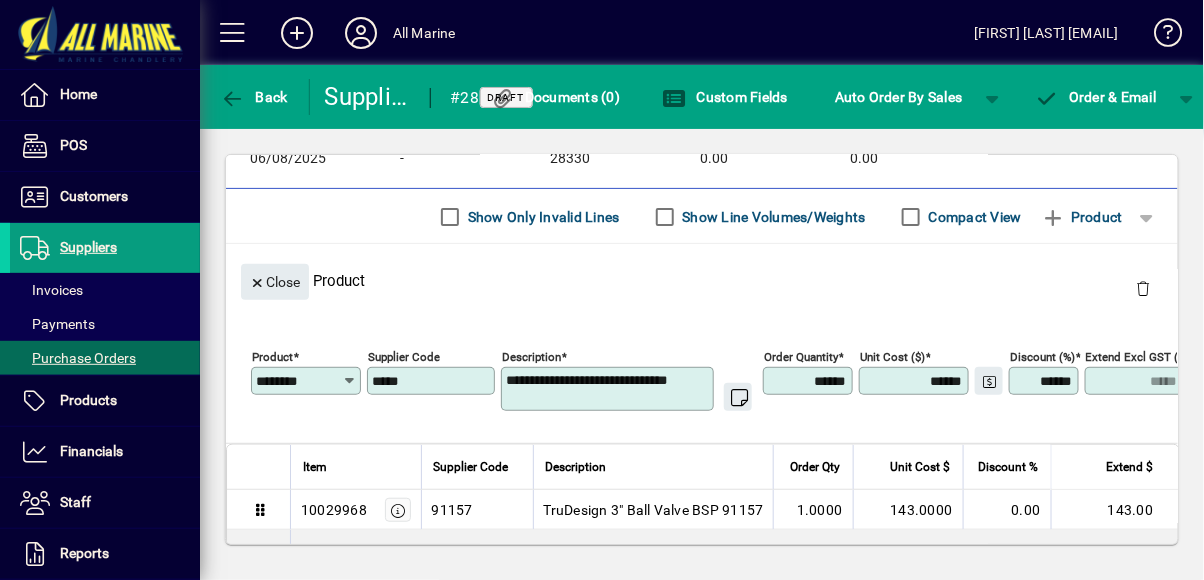 type on "******" 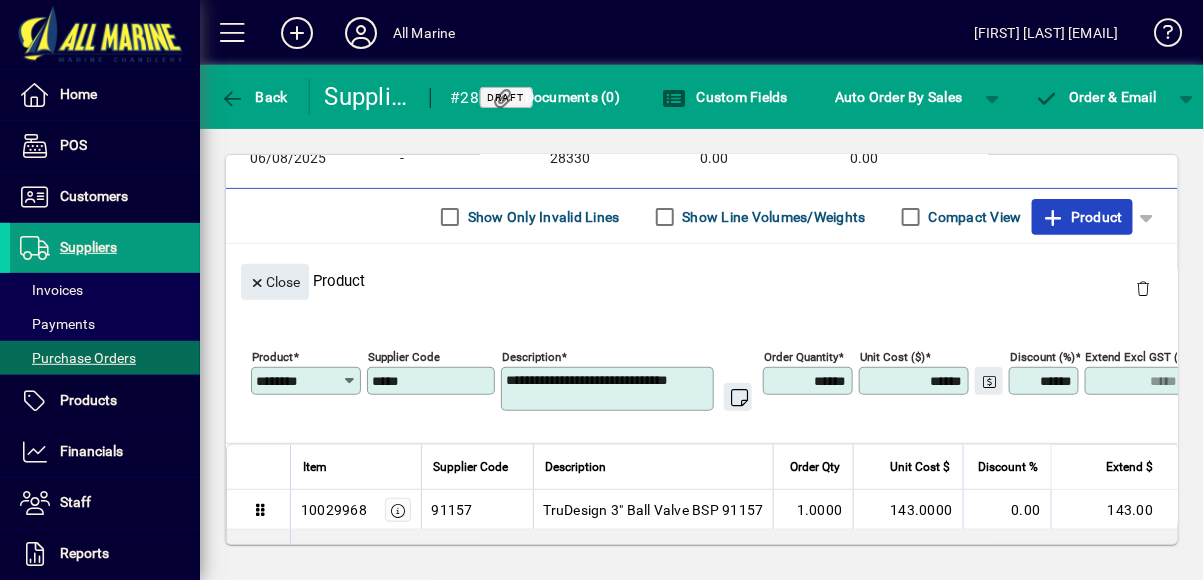 click on "Product" 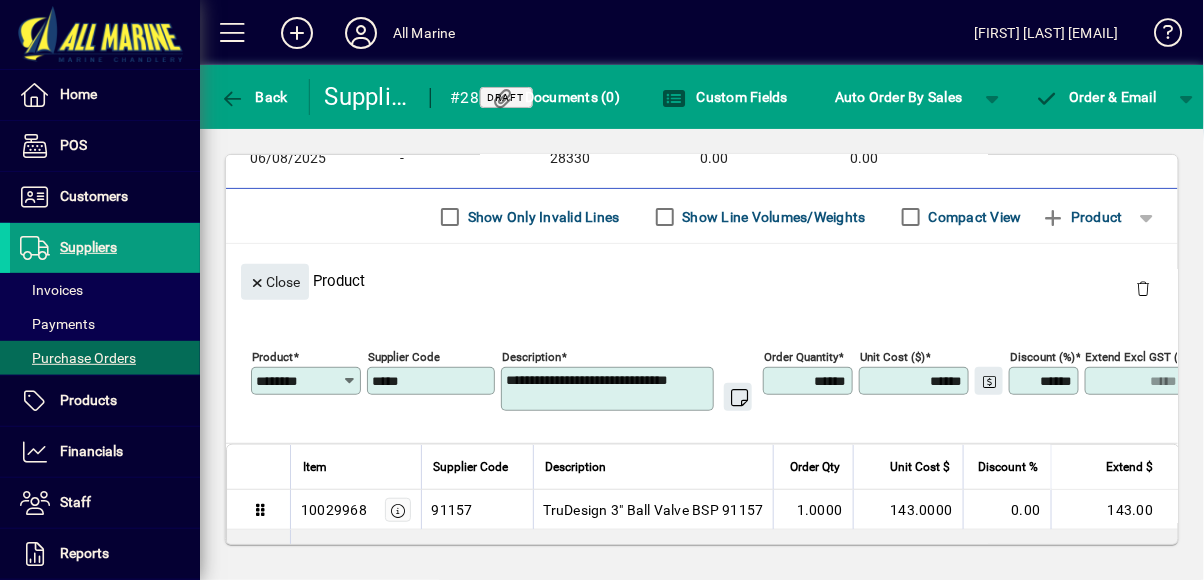 type 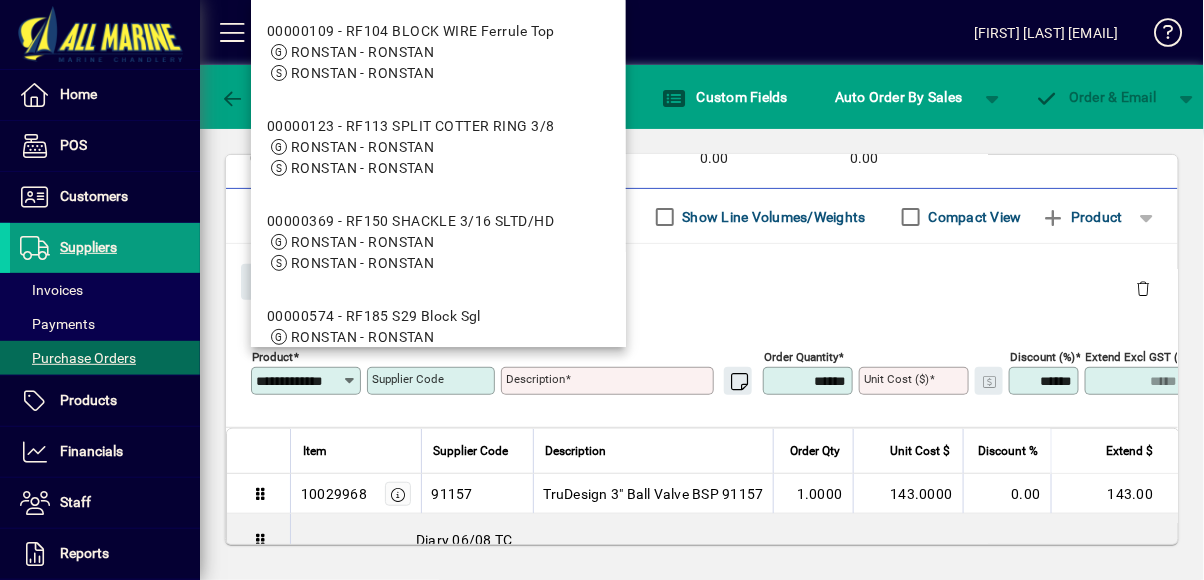 scroll, scrollTop: 0, scrollLeft: 0, axis: both 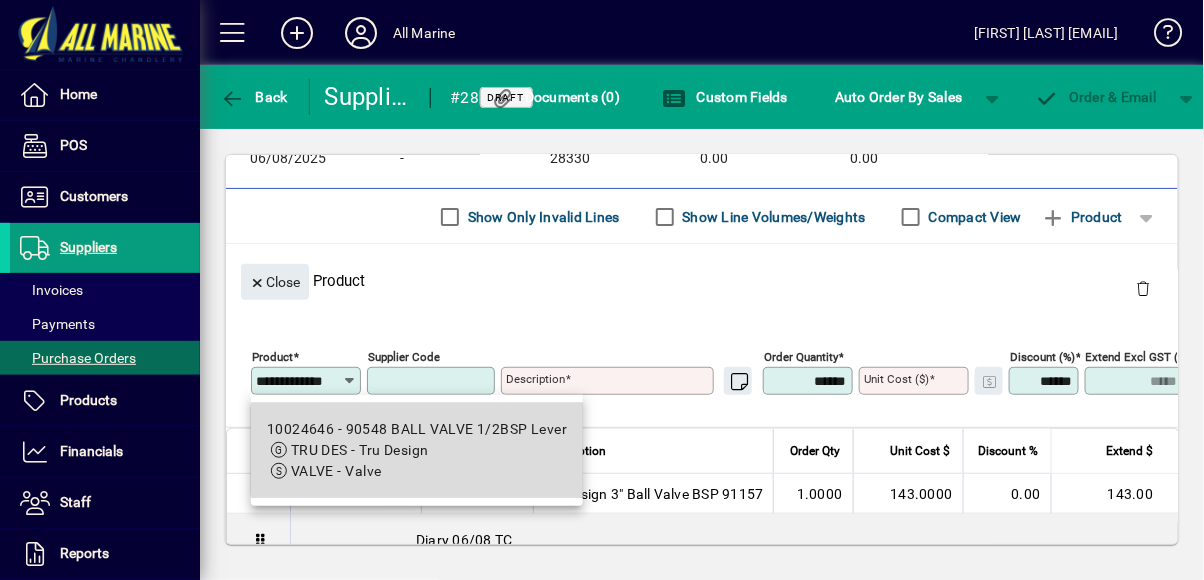 click on "TRU DES - Tru Design" at bounding box center (417, 450) 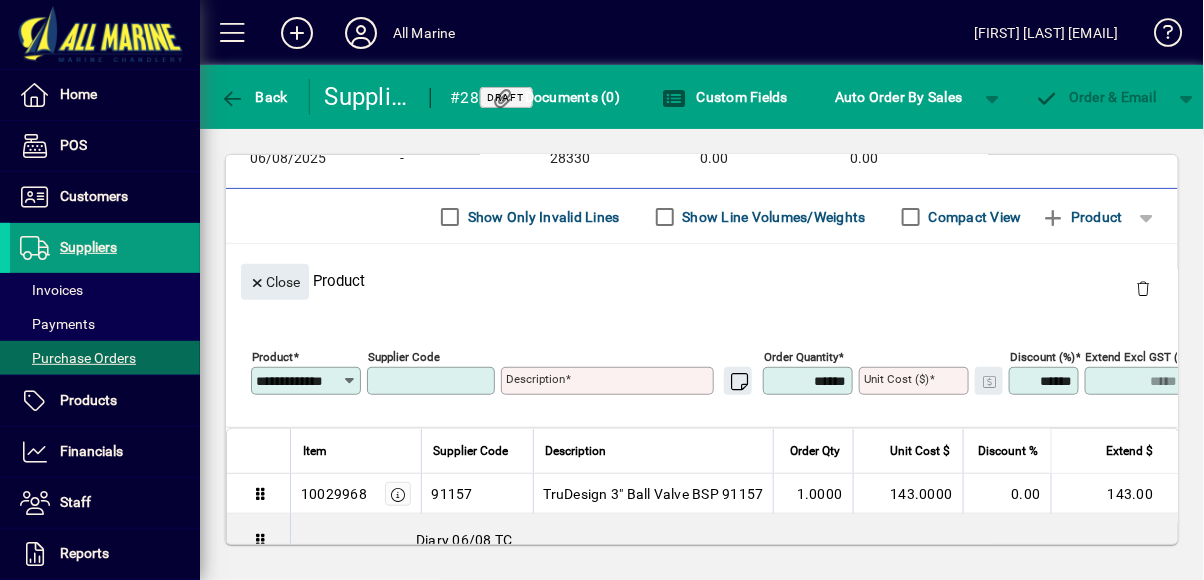 type on "********" 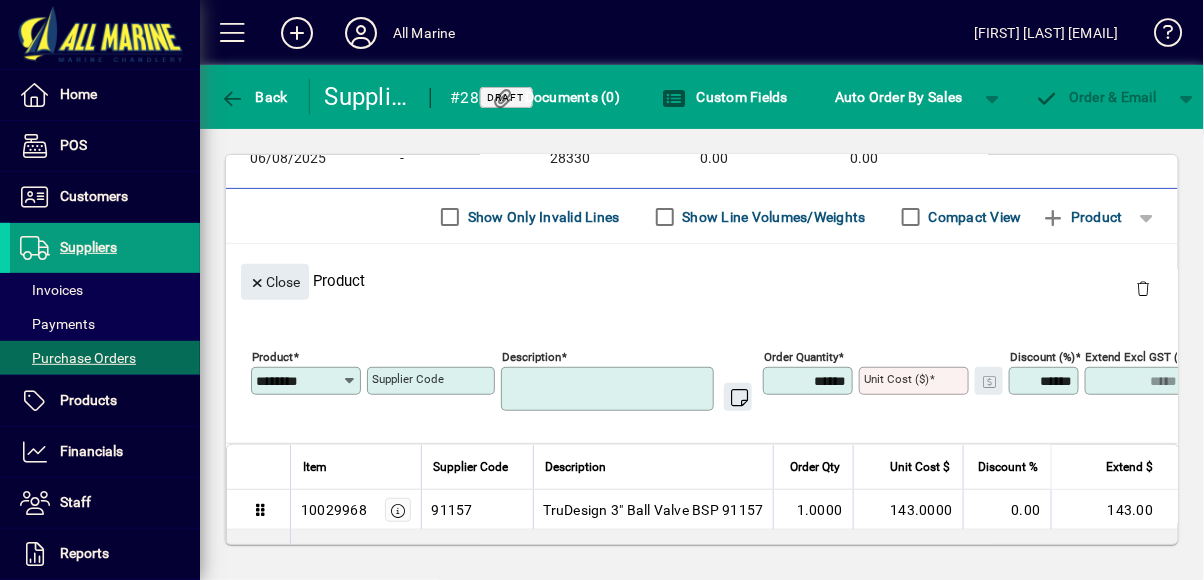type on "**********" 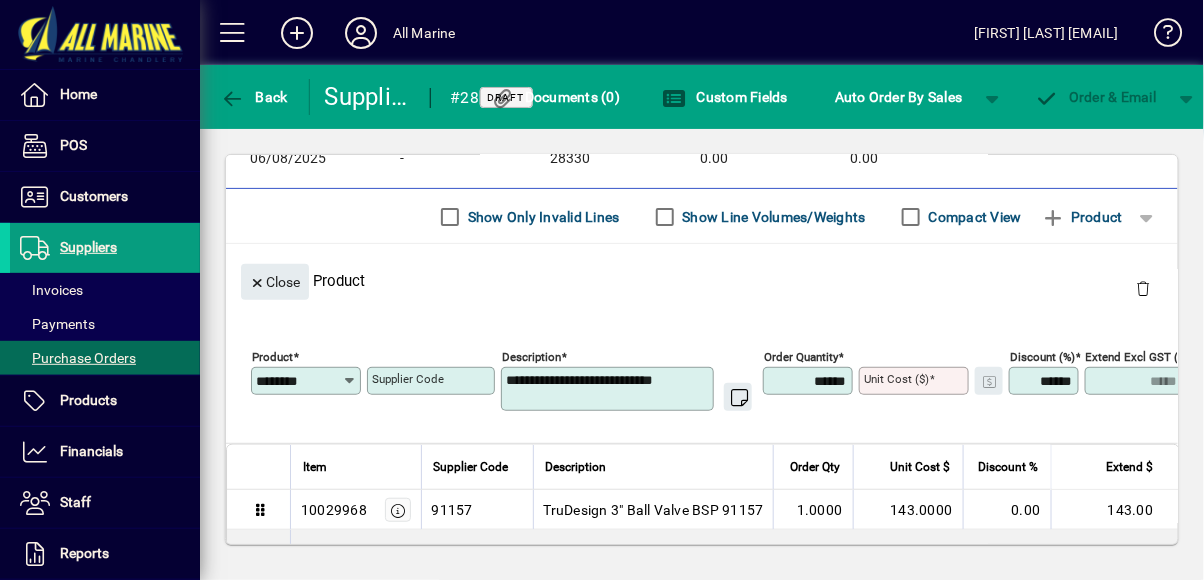 type on "*****" 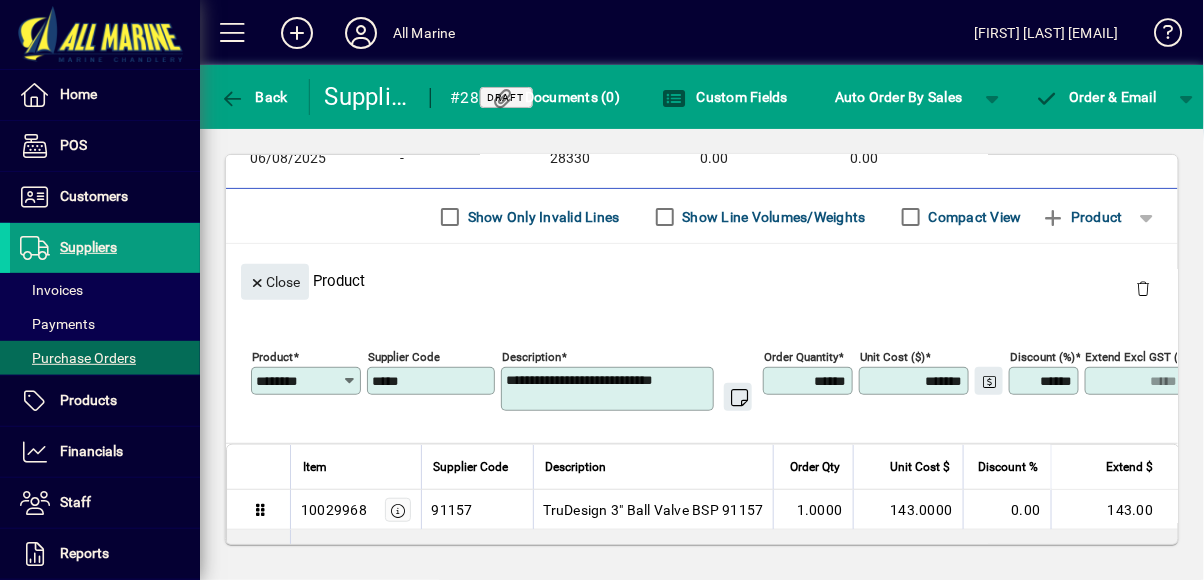click on "******" at bounding box center [810, 381] 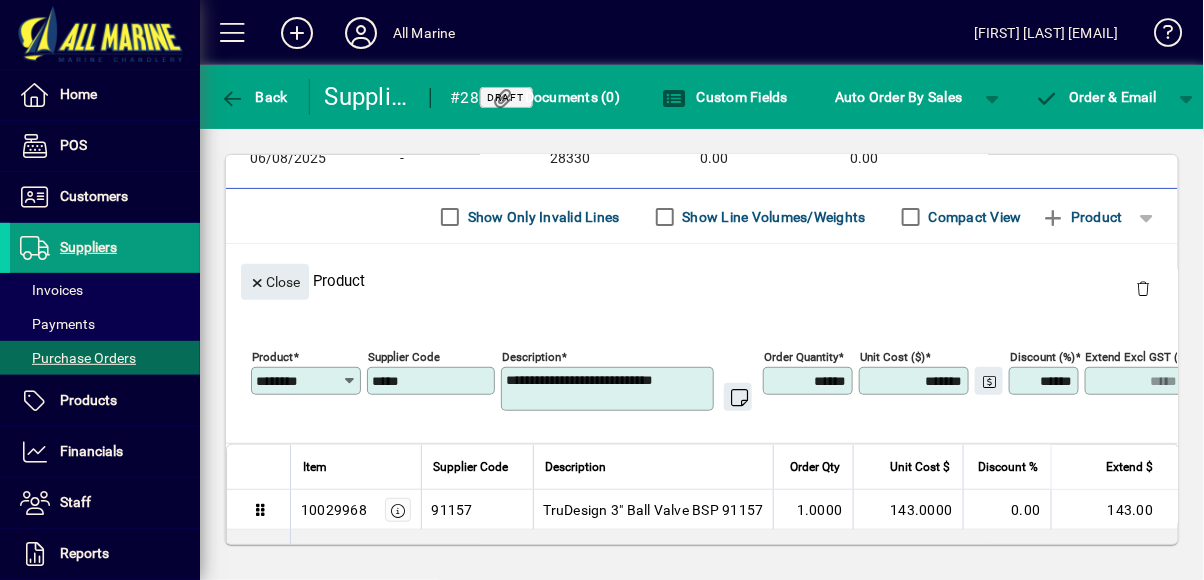 type on "*****" 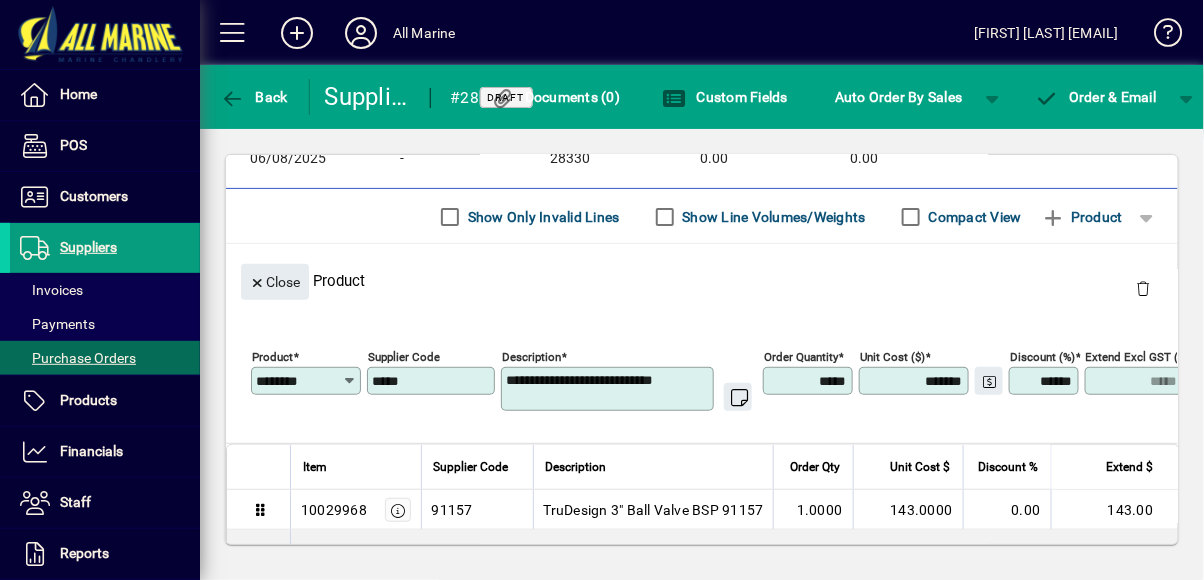 type on "****" 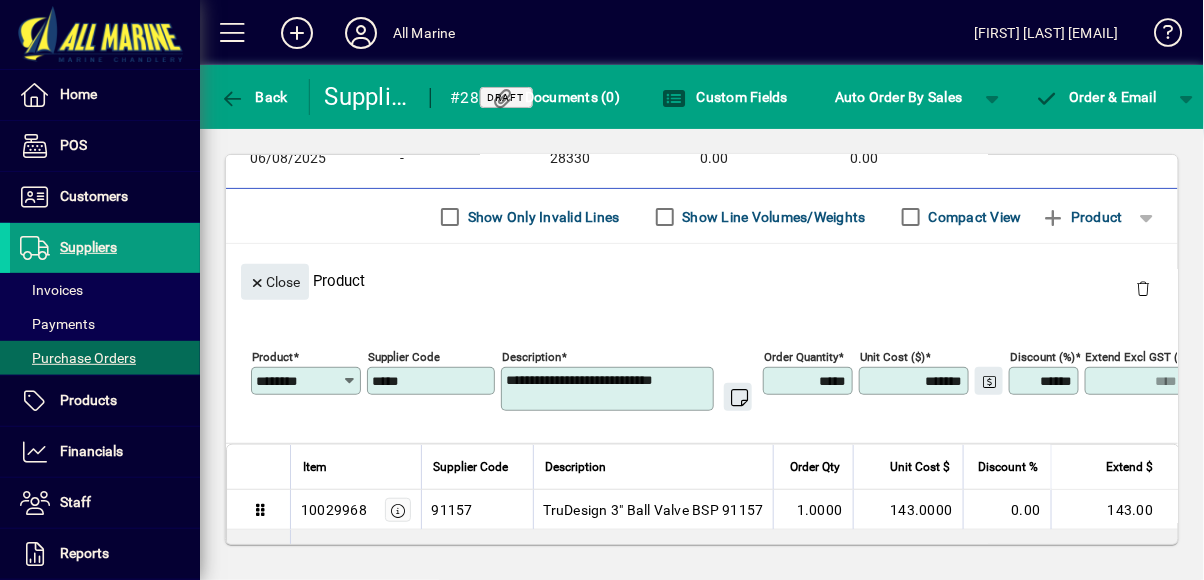 type on "******" 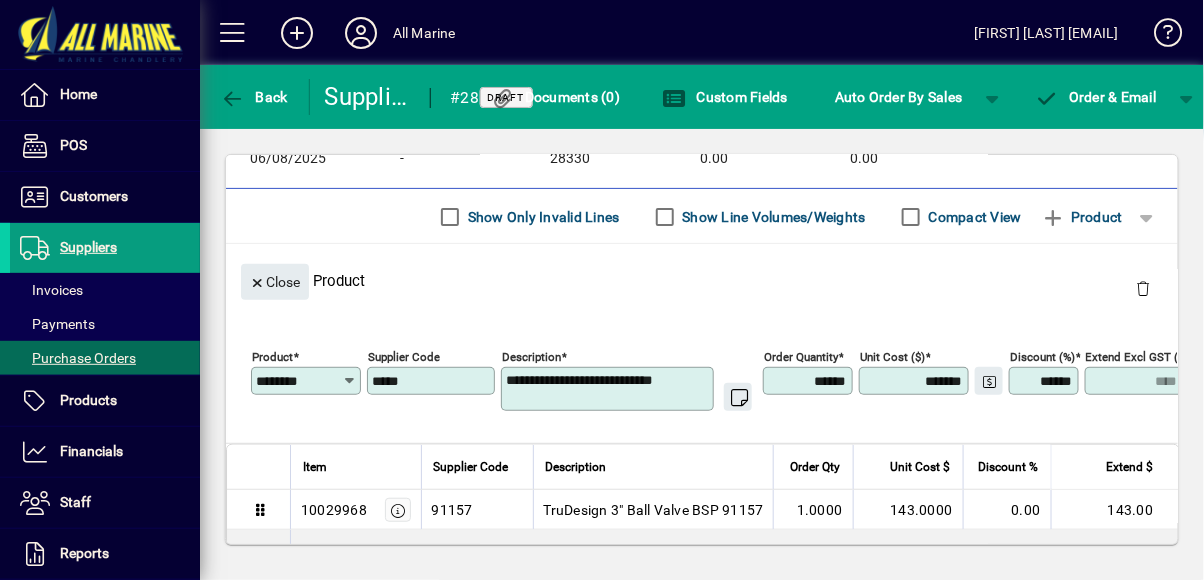 type on "*****" 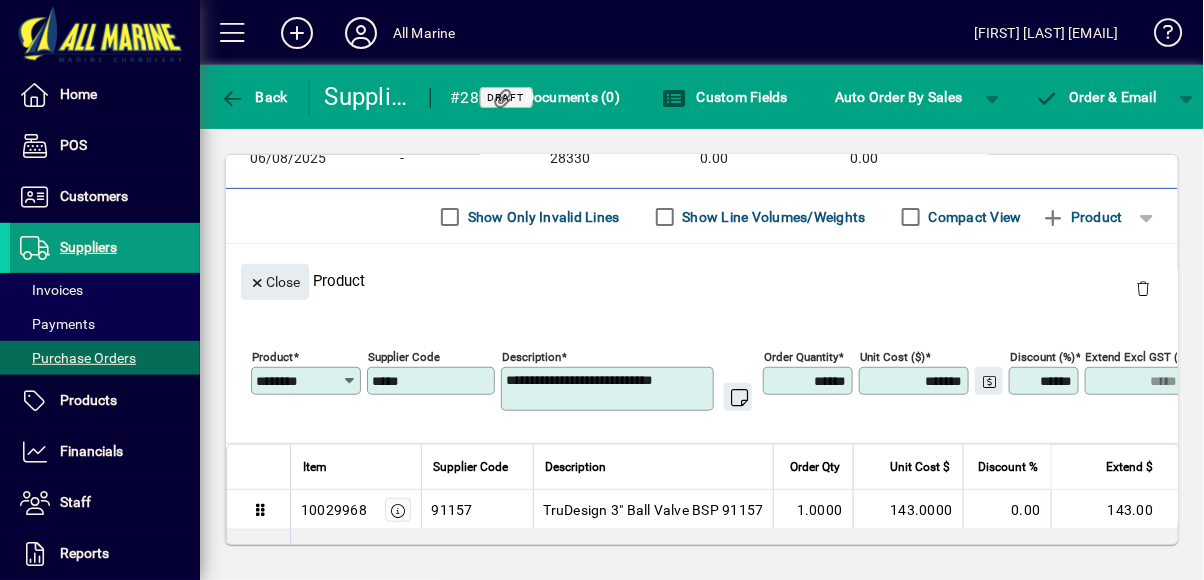 type on "******" 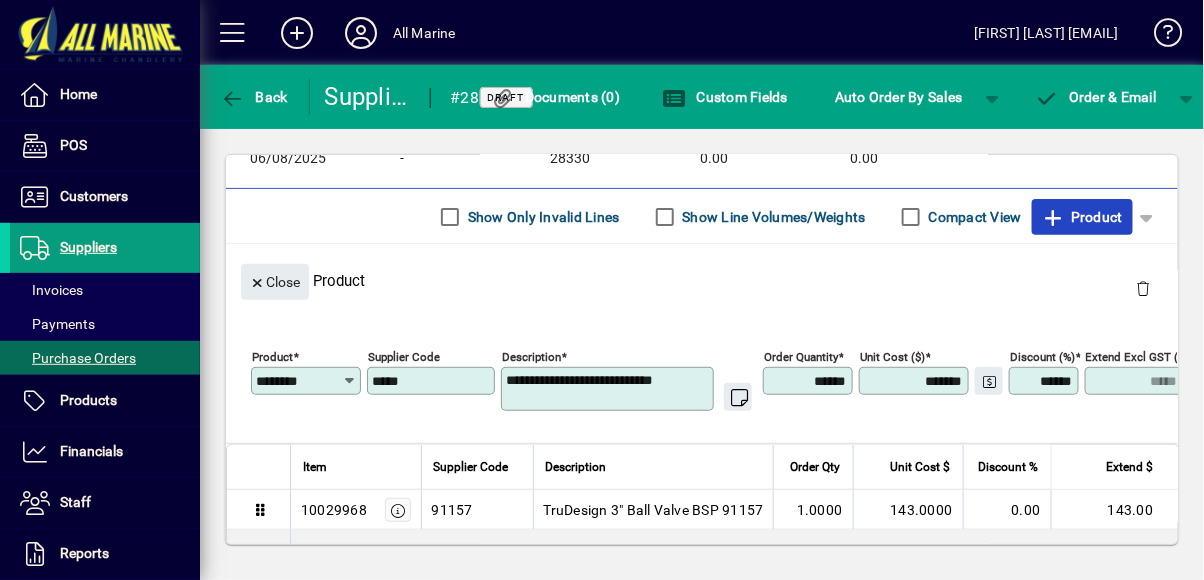 click on "Product" 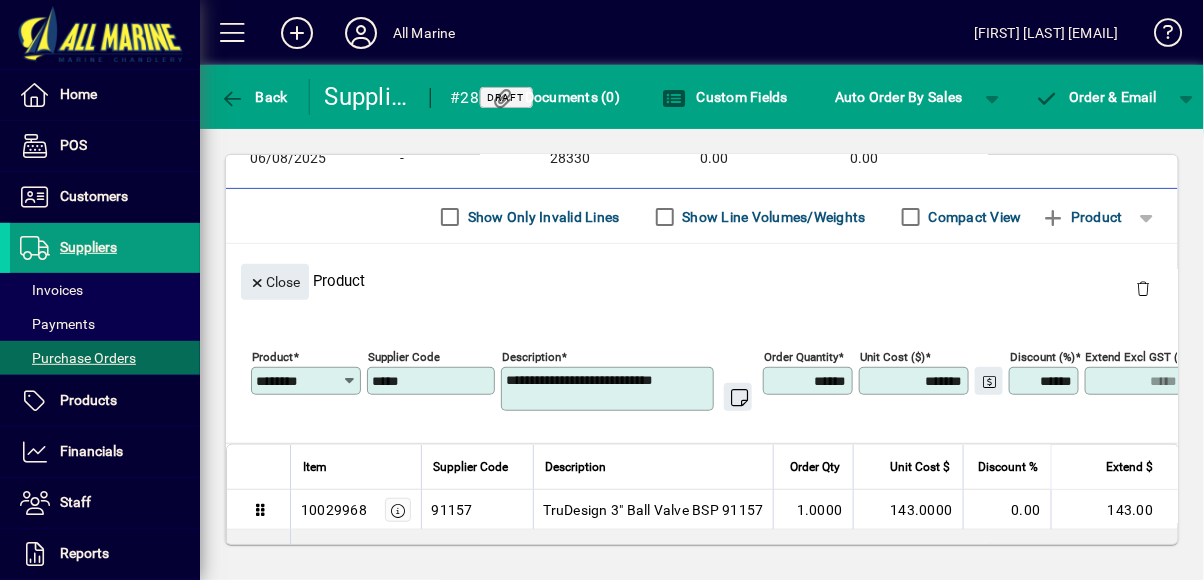 type 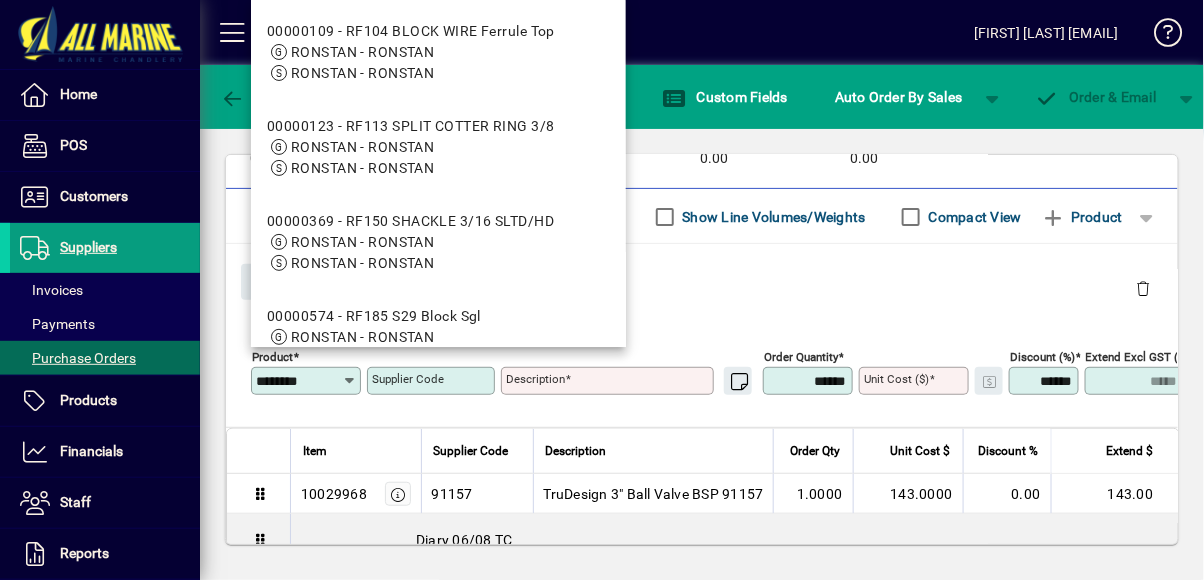 type on "********" 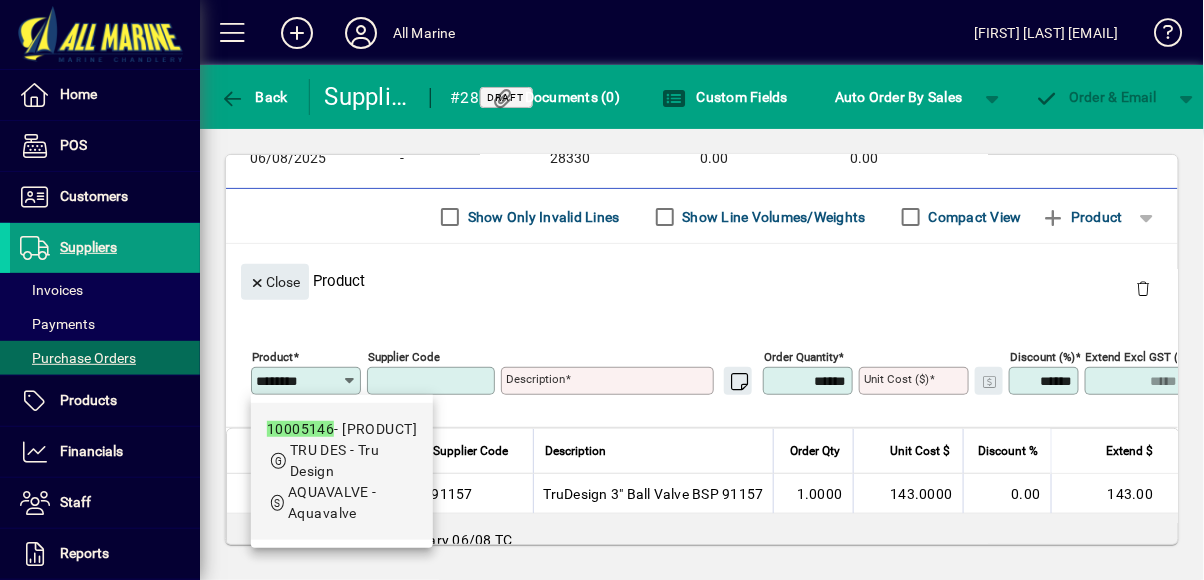 click on "AQUAVALVE - Aquavalve" at bounding box center (342, 503) 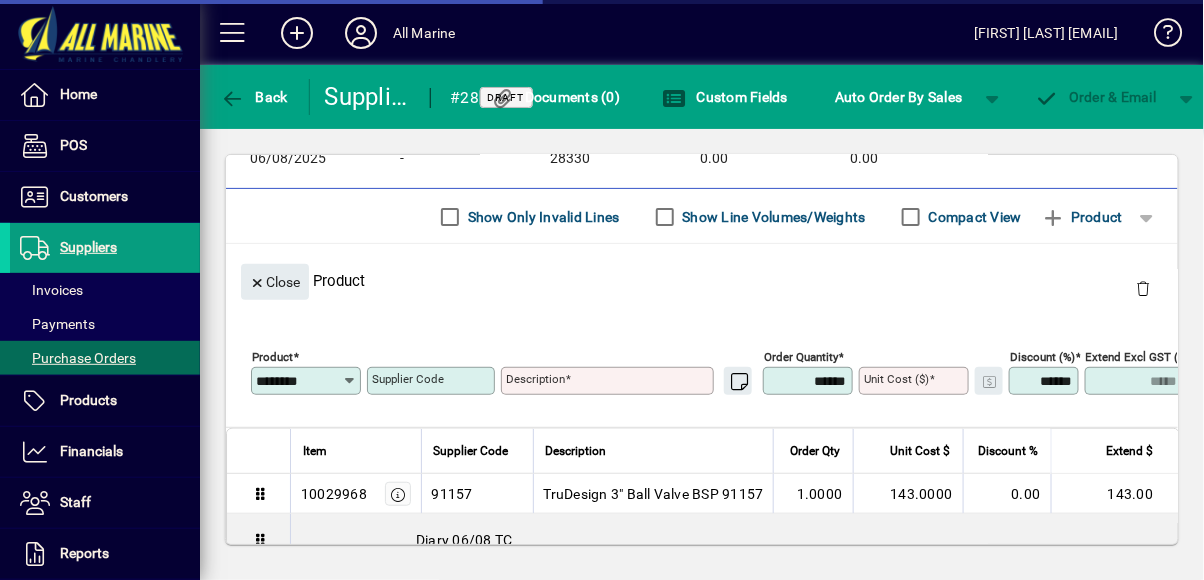 type on "**********" 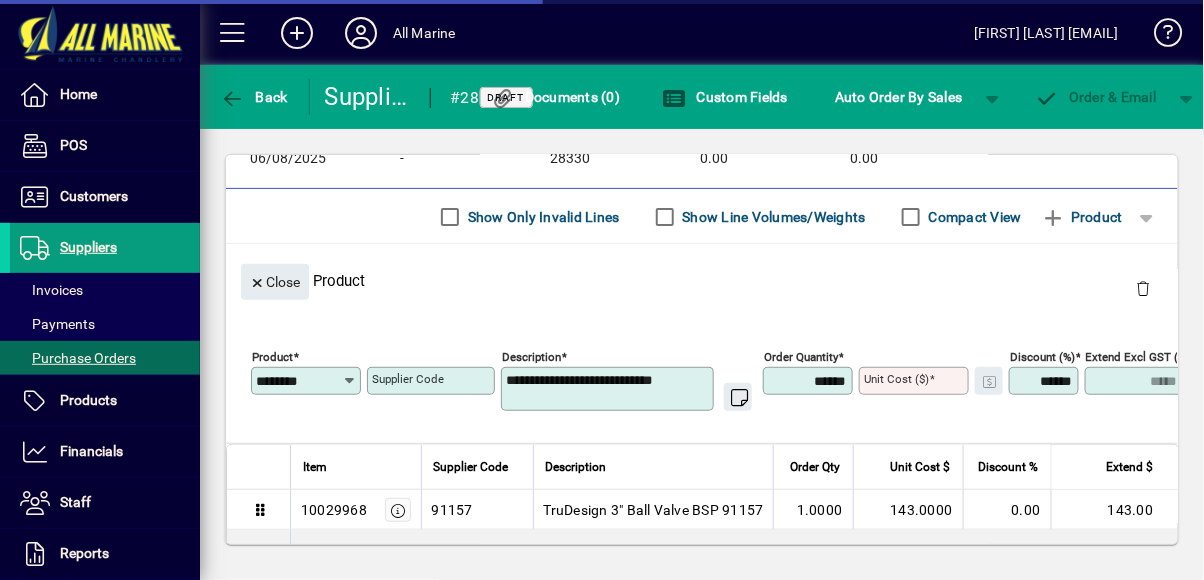 type on "*******" 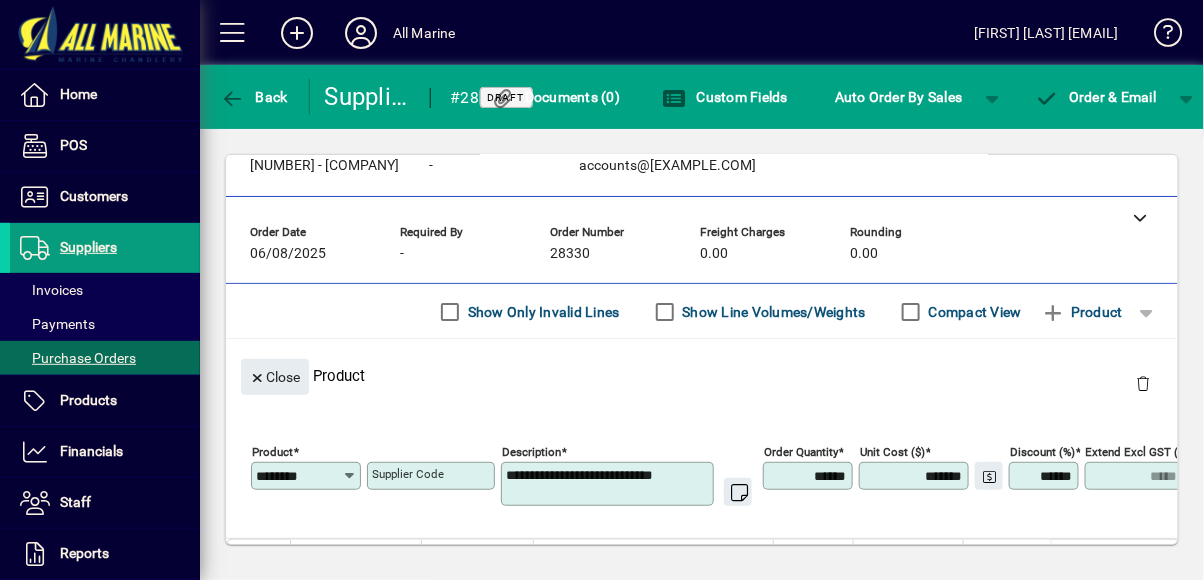 scroll, scrollTop: 43, scrollLeft: 0, axis: vertical 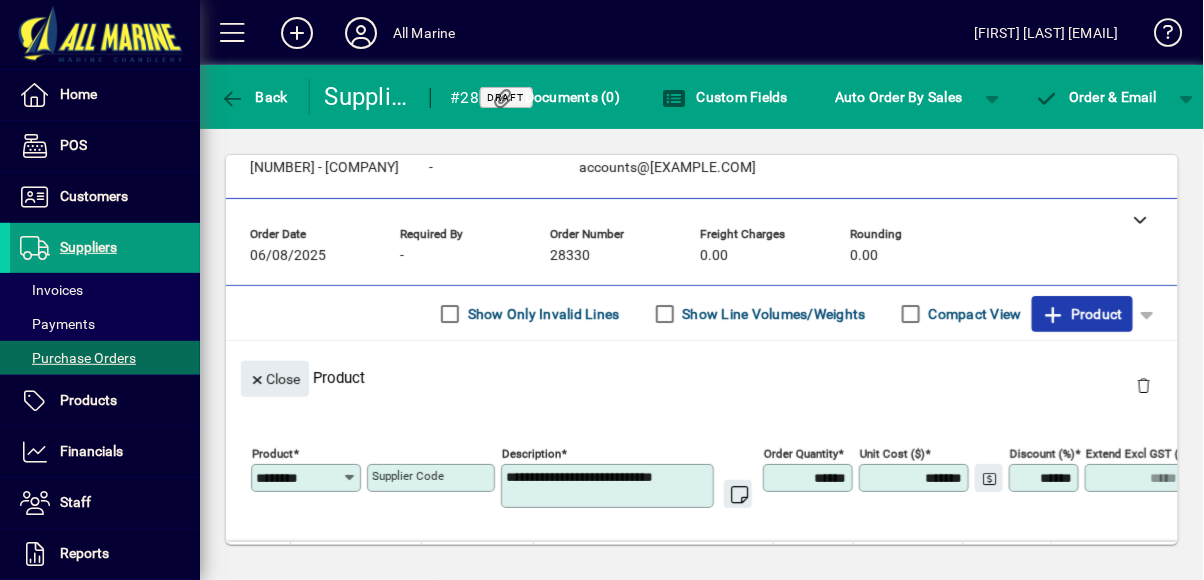 click on "Product" 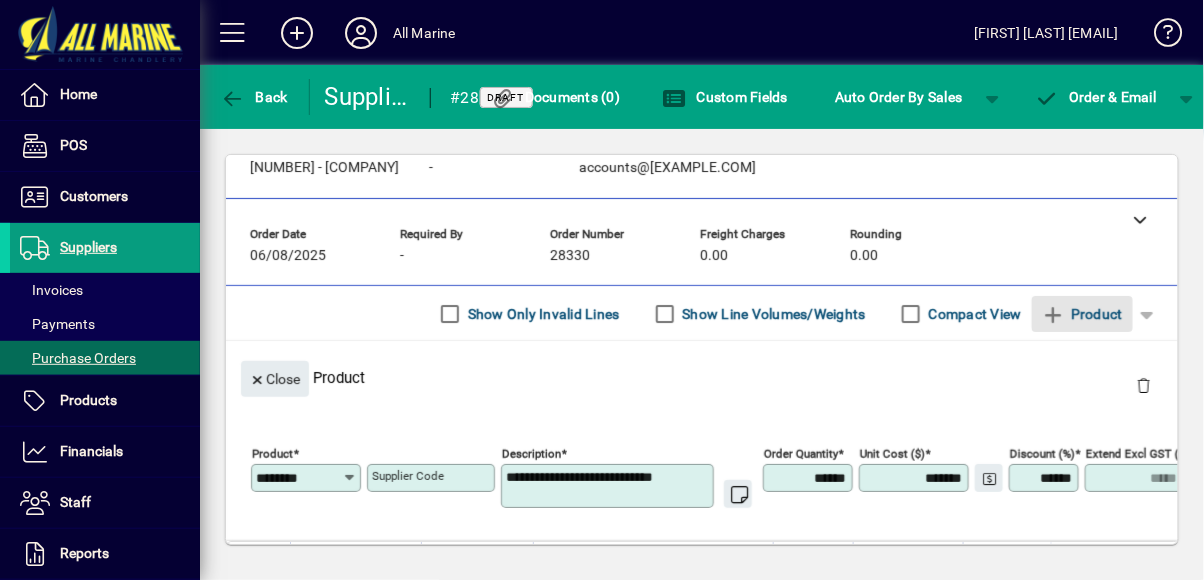 type 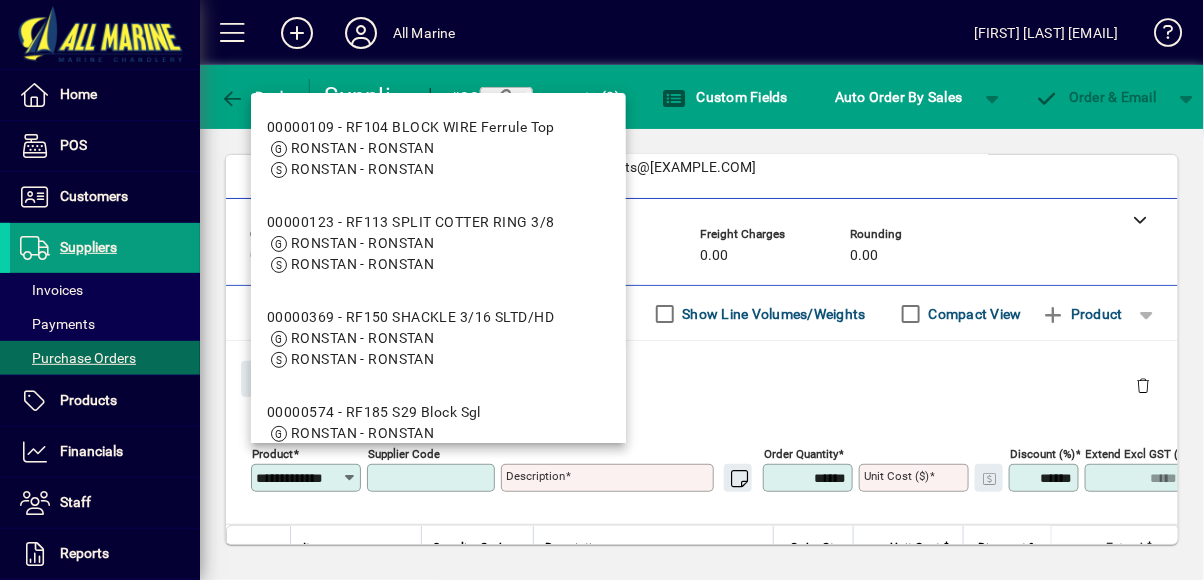 scroll, scrollTop: 0, scrollLeft: 0, axis: both 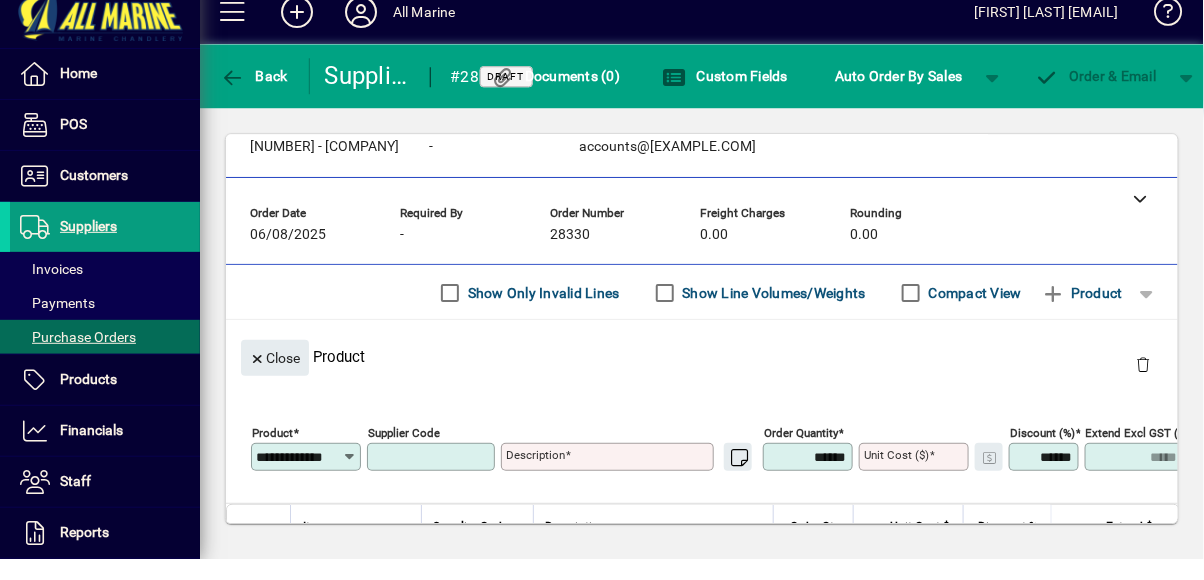 type on "********" 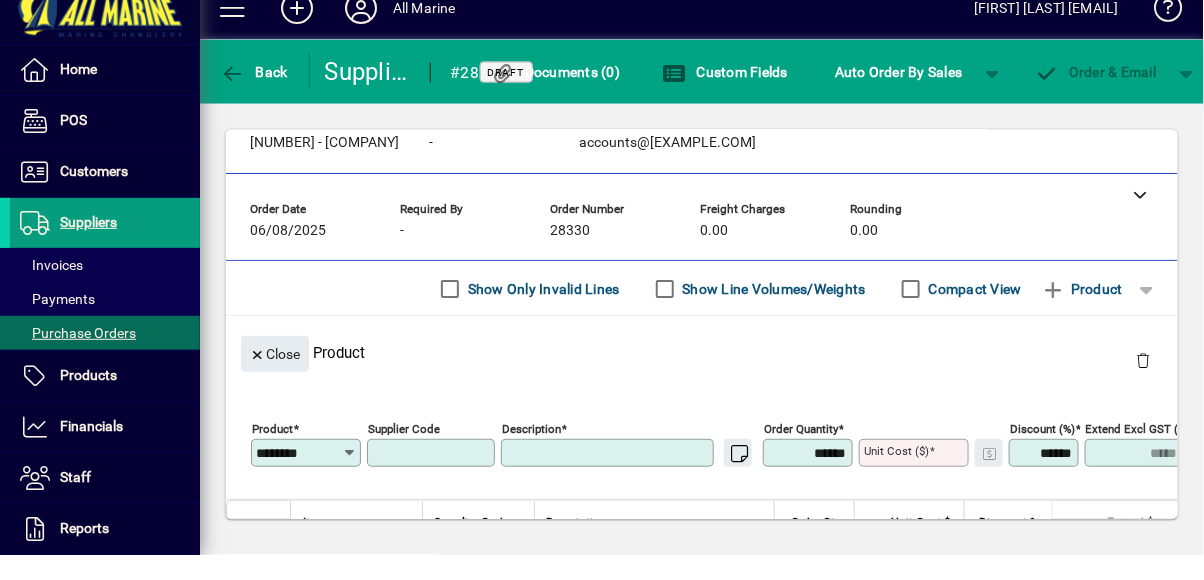 type on "**********" 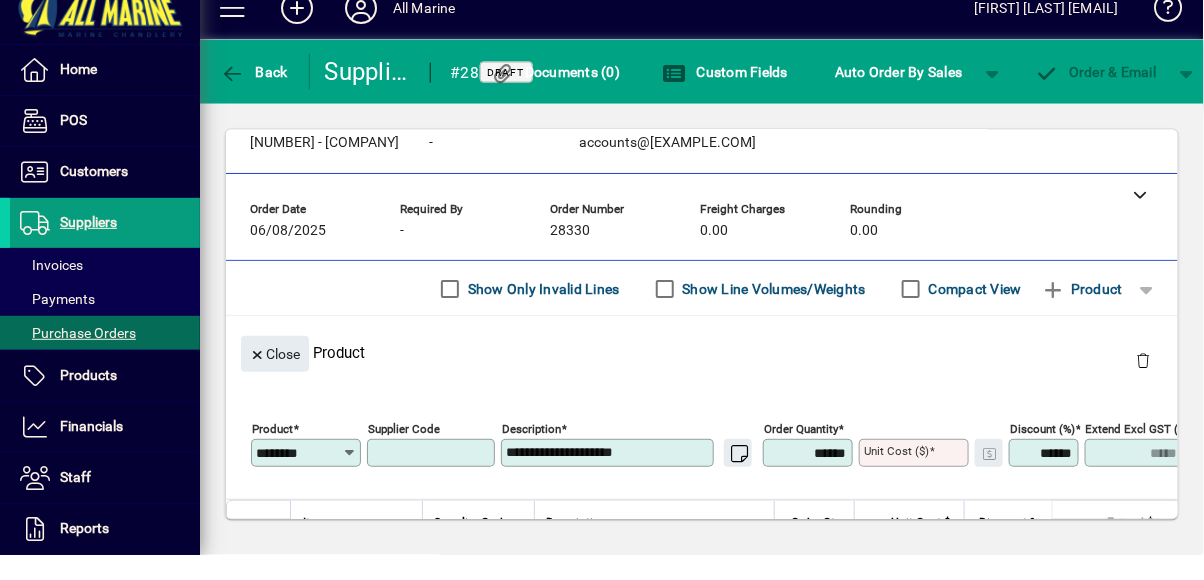 type on "******" 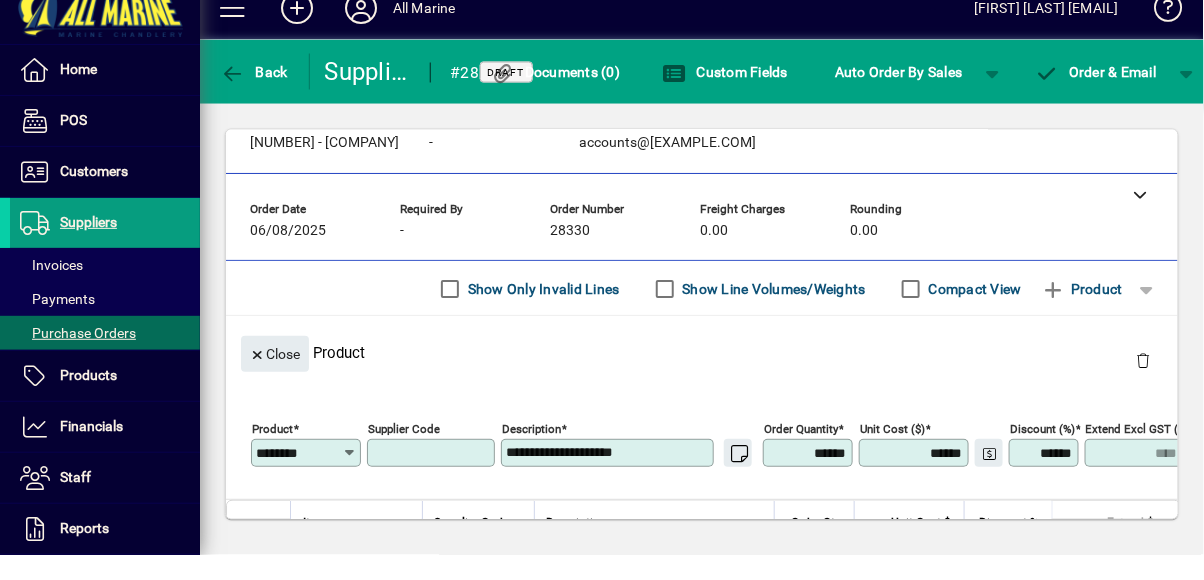 click on "Order Quantity ******" 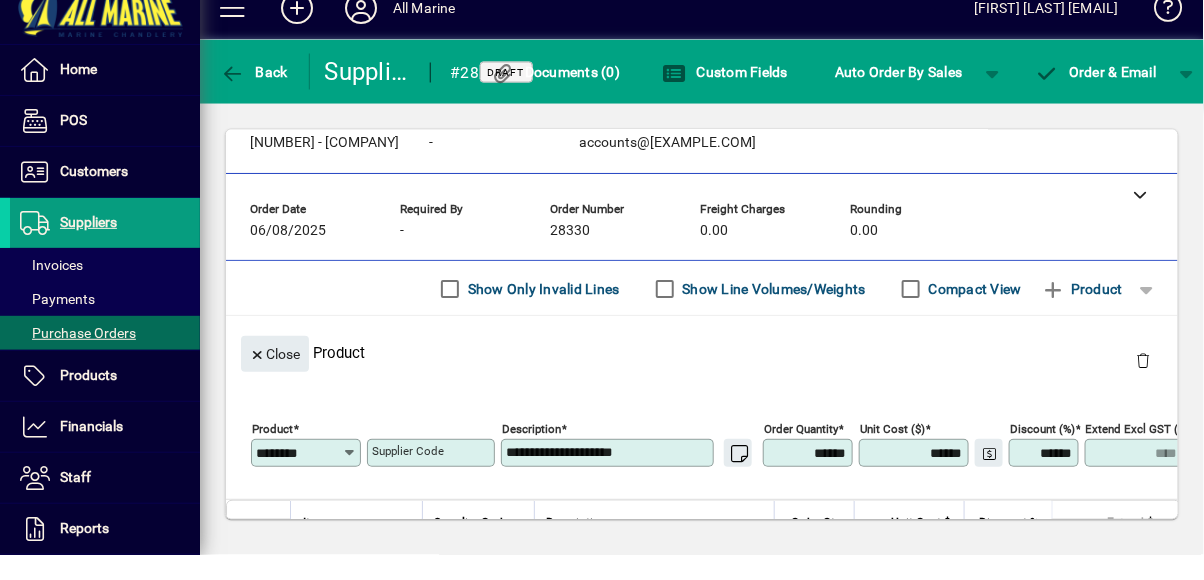 type on "*****" 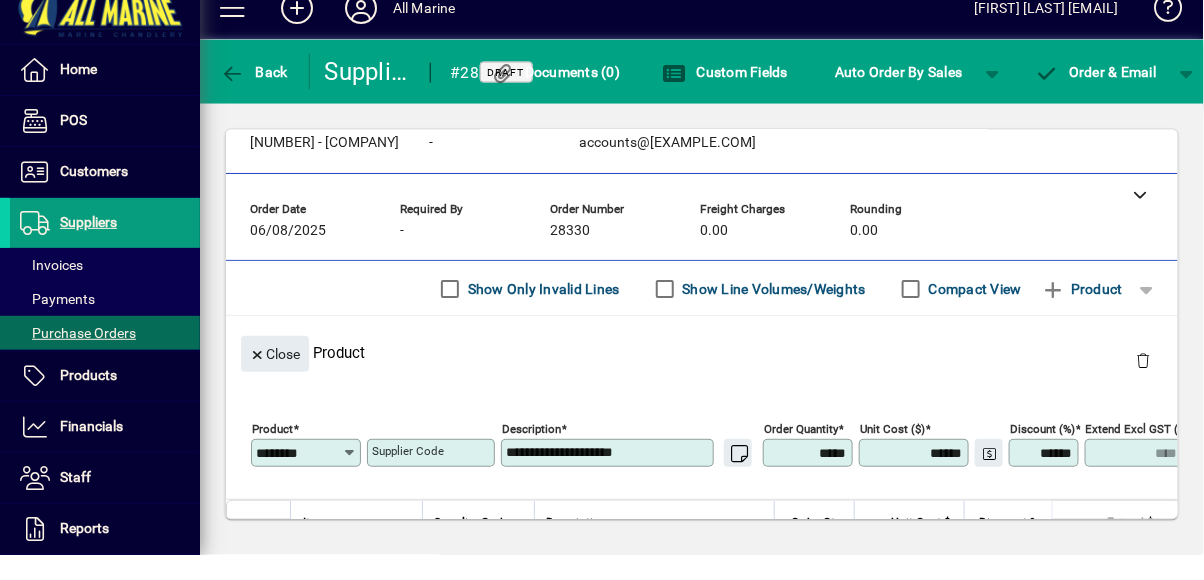 type on "****" 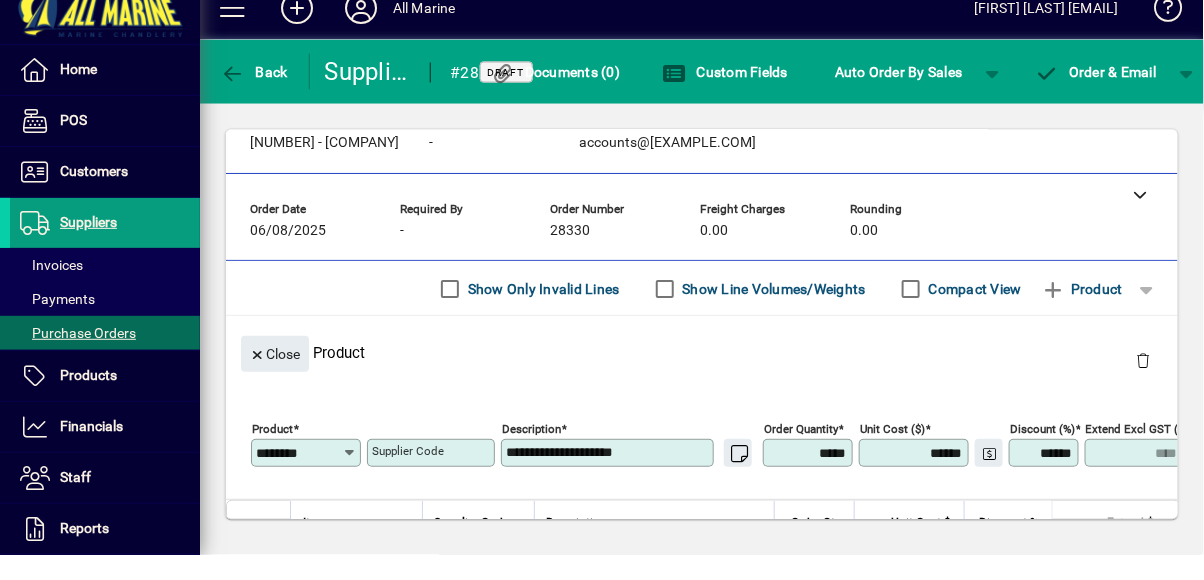 type on "******" 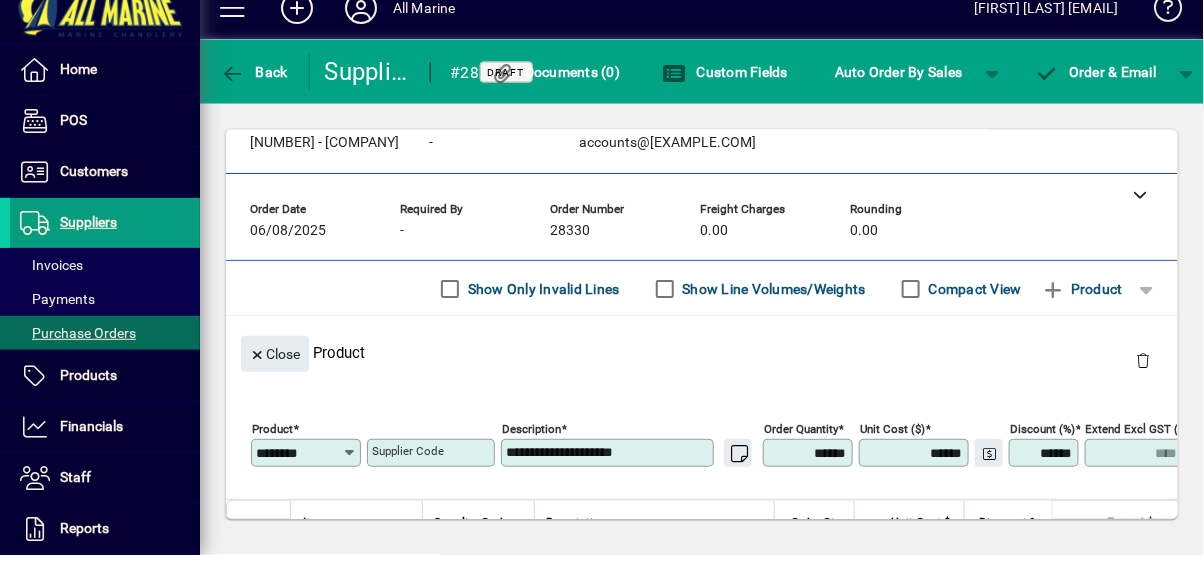 type on "****" 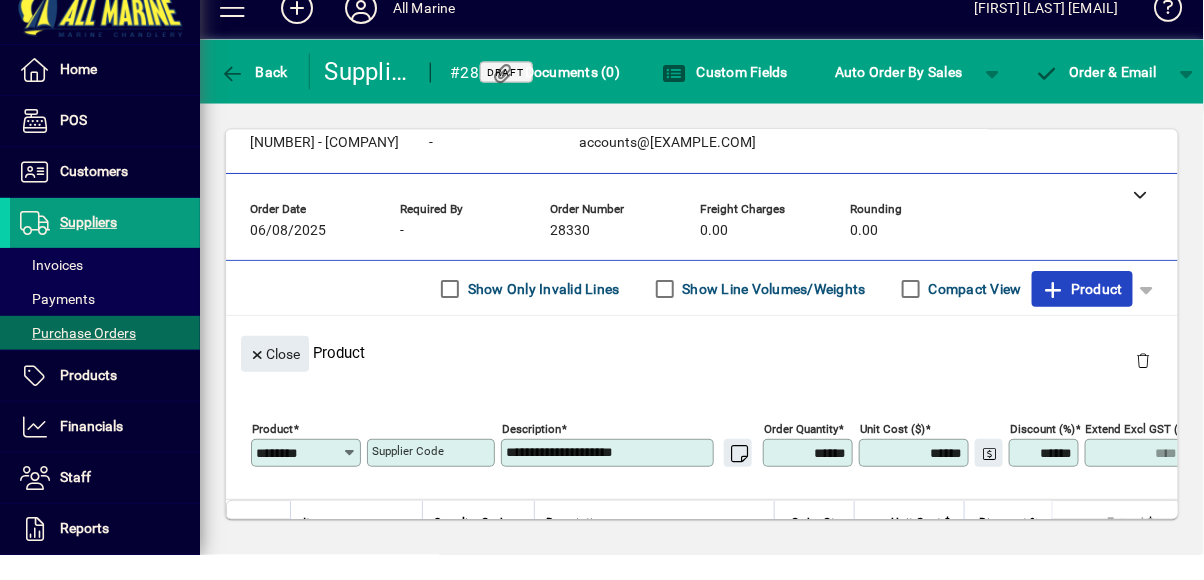 click on "Product" 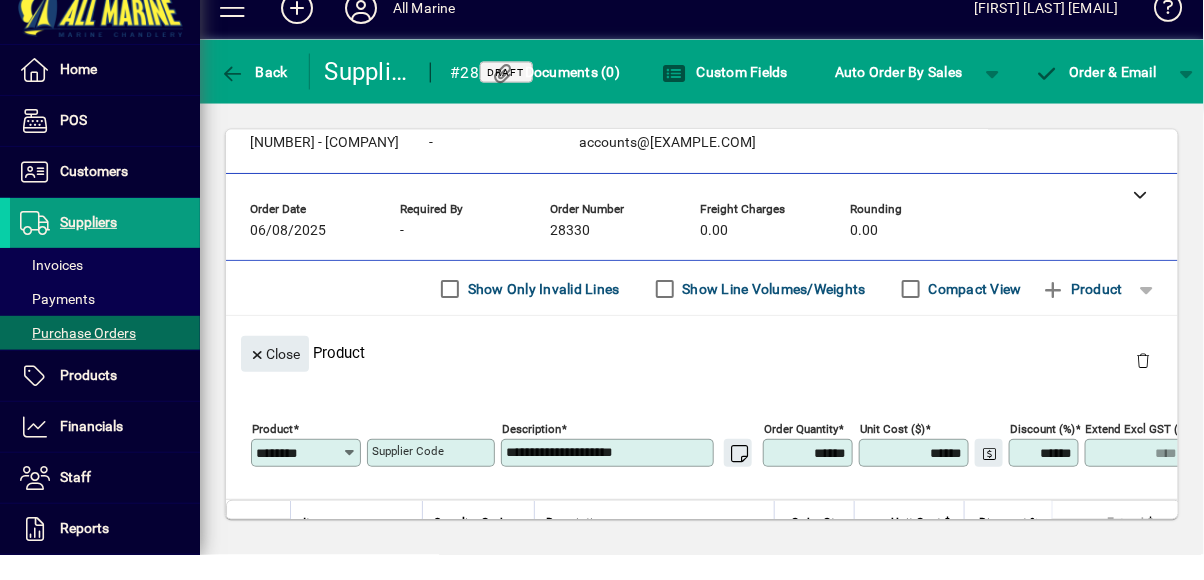 type 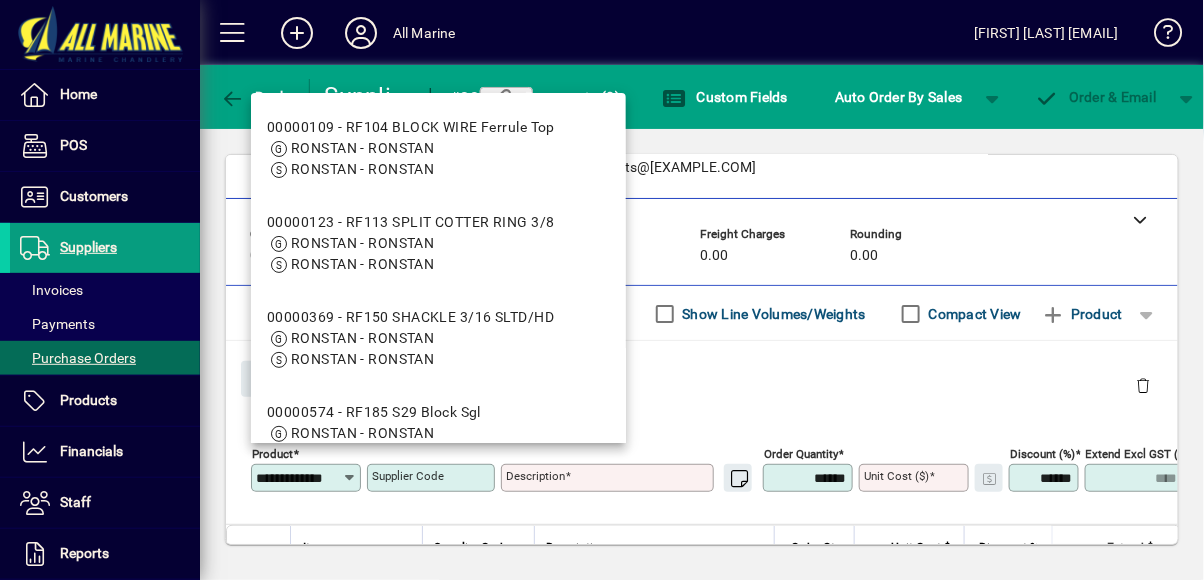 scroll, scrollTop: 0, scrollLeft: 18, axis: horizontal 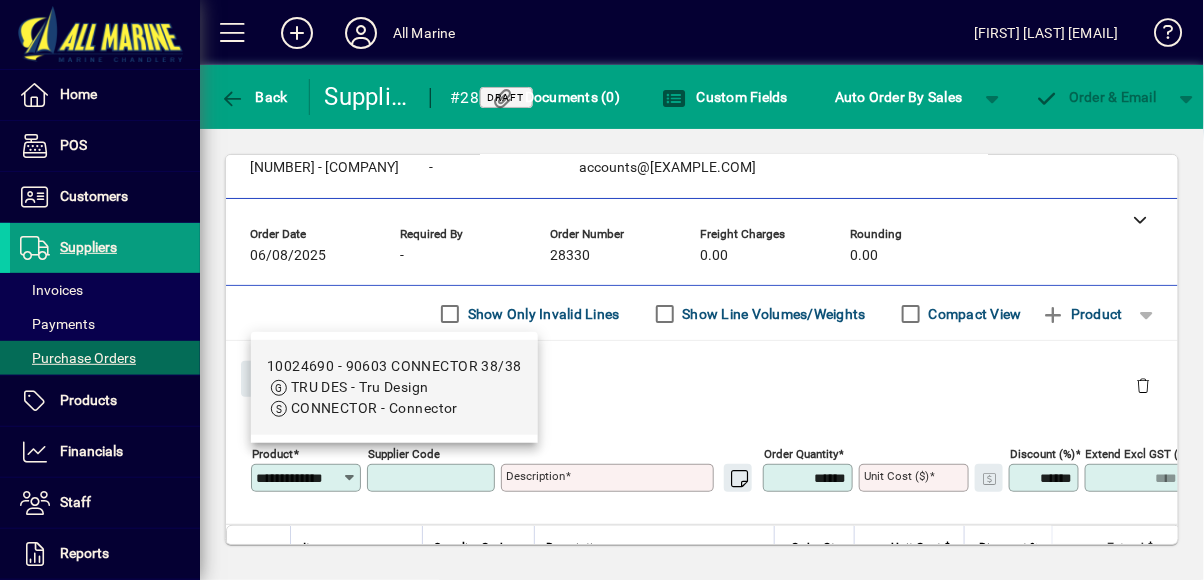 click on "TRU DES - Tru Design" at bounding box center (394, 387) 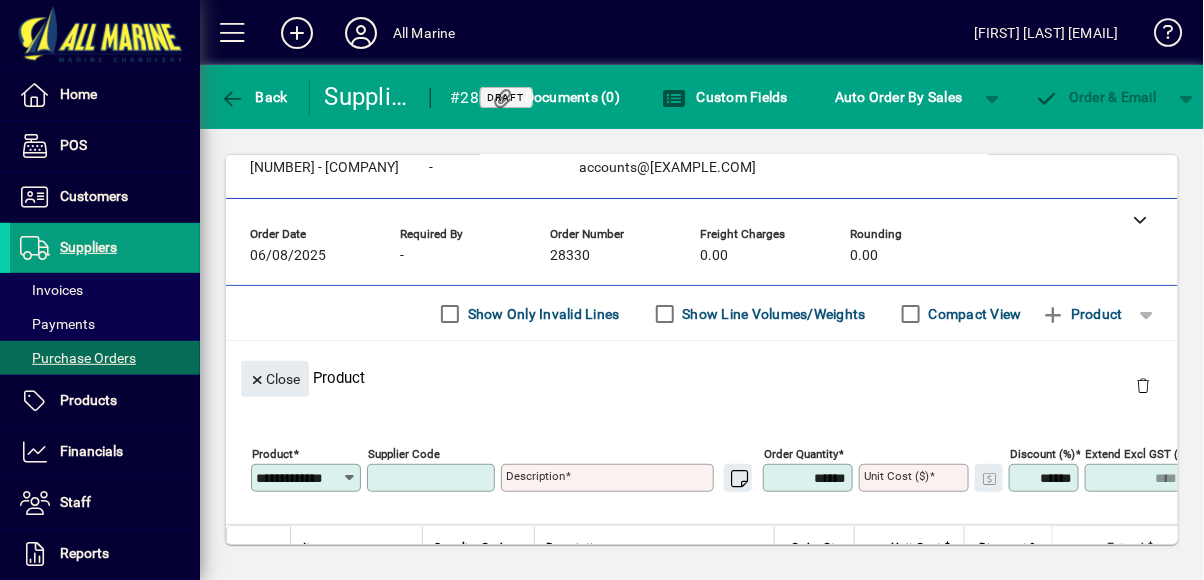 type on "********" 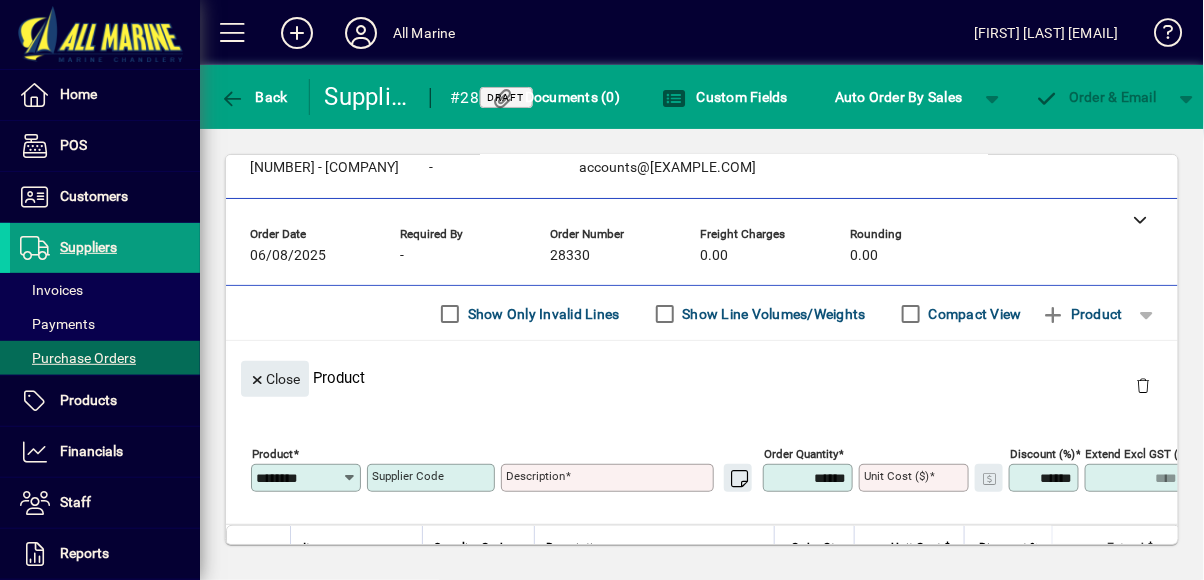 type on "**********" 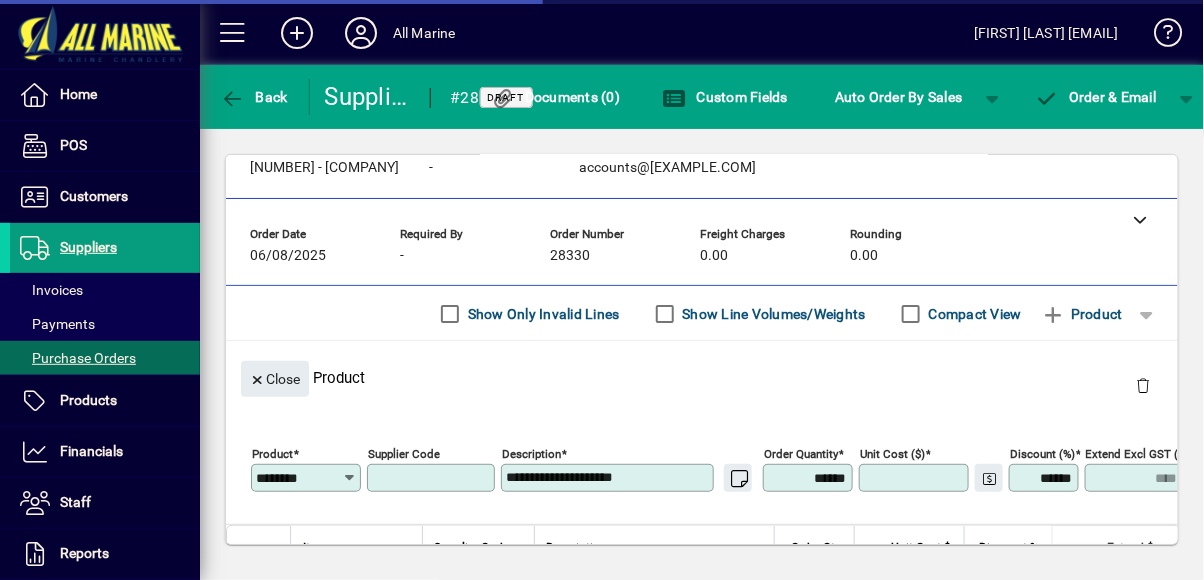 type on "*****" 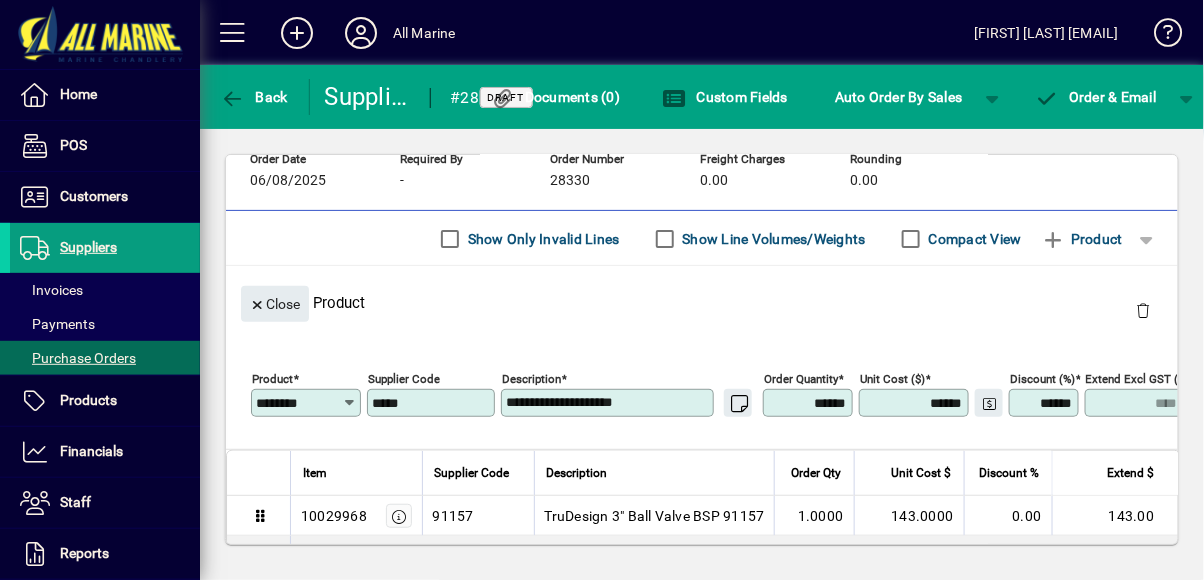 scroll, scrollTop: 120, scrollLeft: 0, axis: vertical 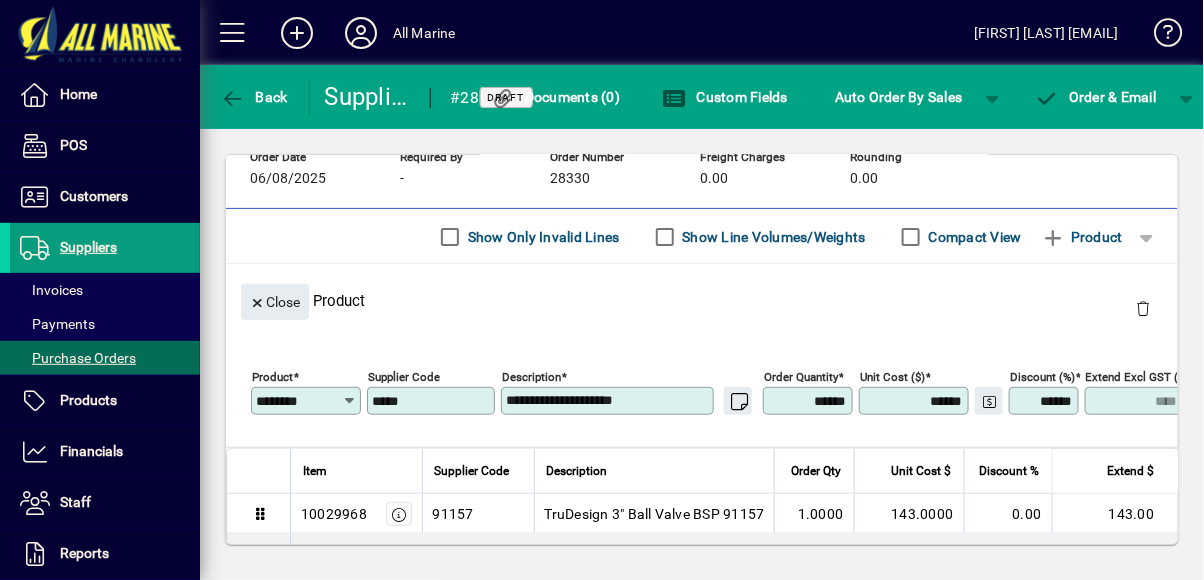click on "******" at bounding box center [810, 401] 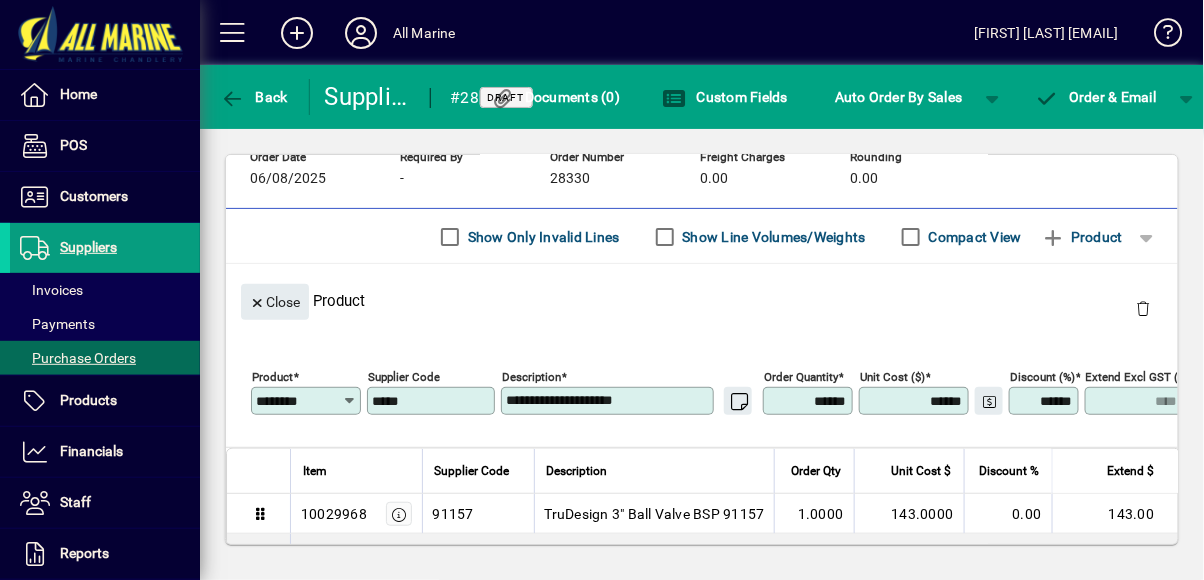 type on "*****" 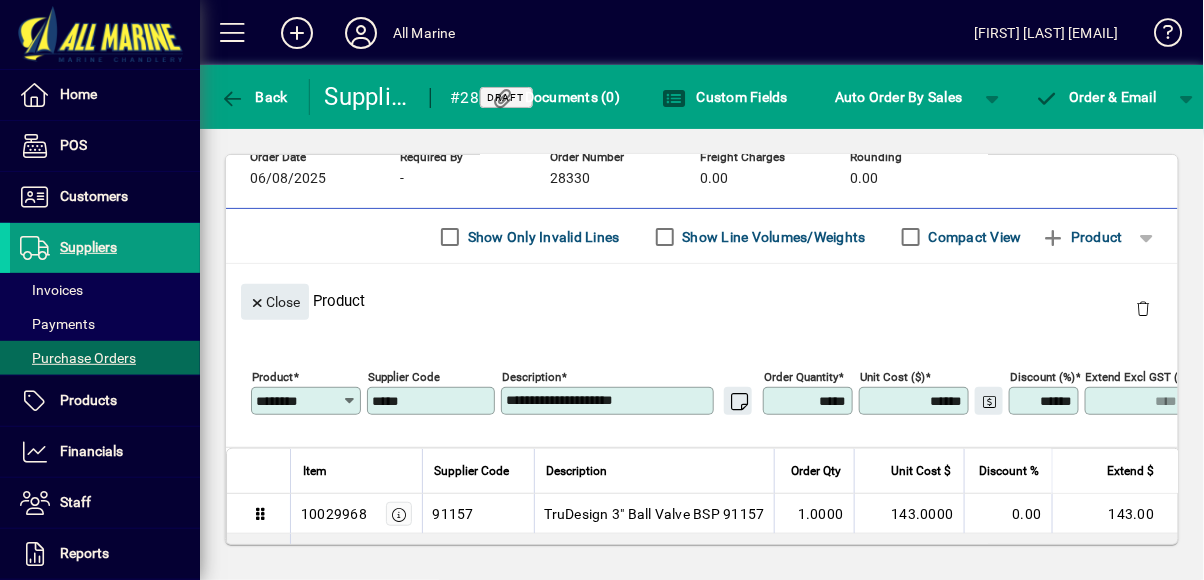type on "****" 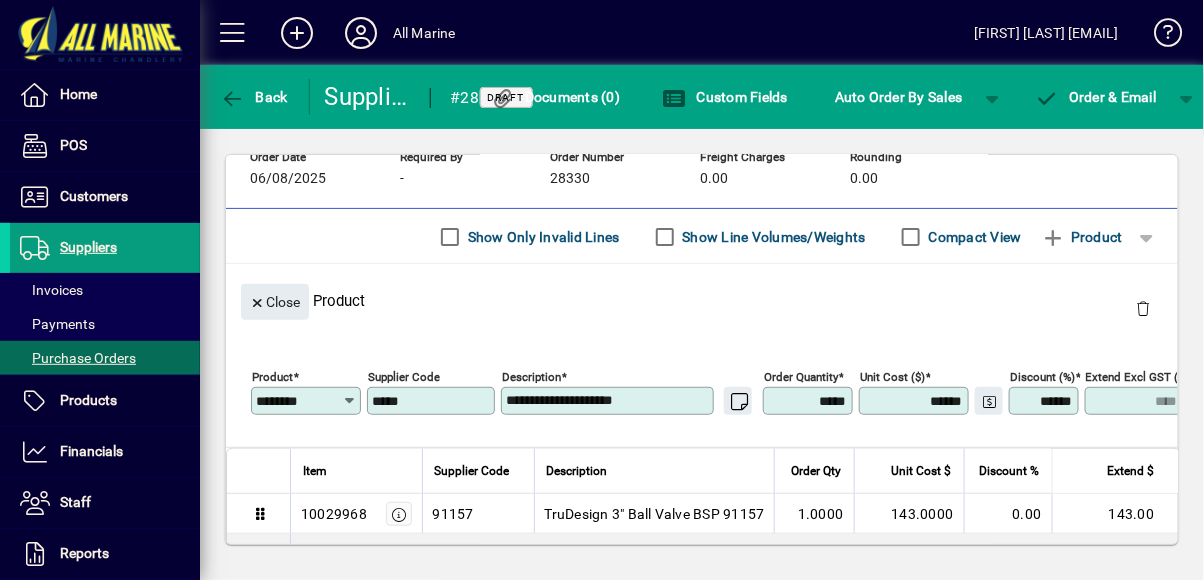 type on "******" 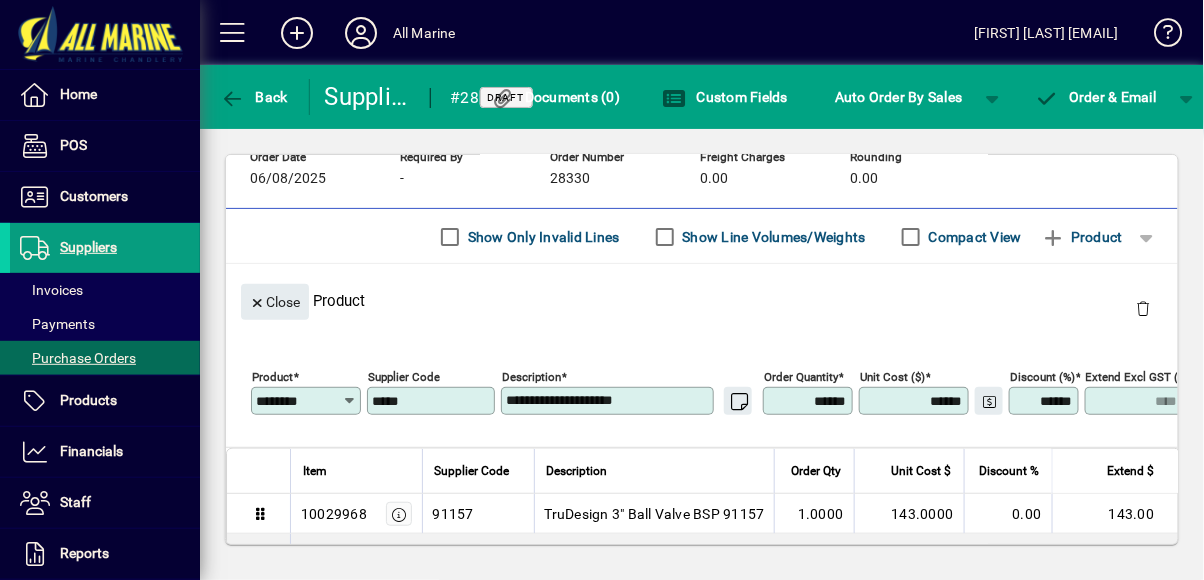 type on "****" 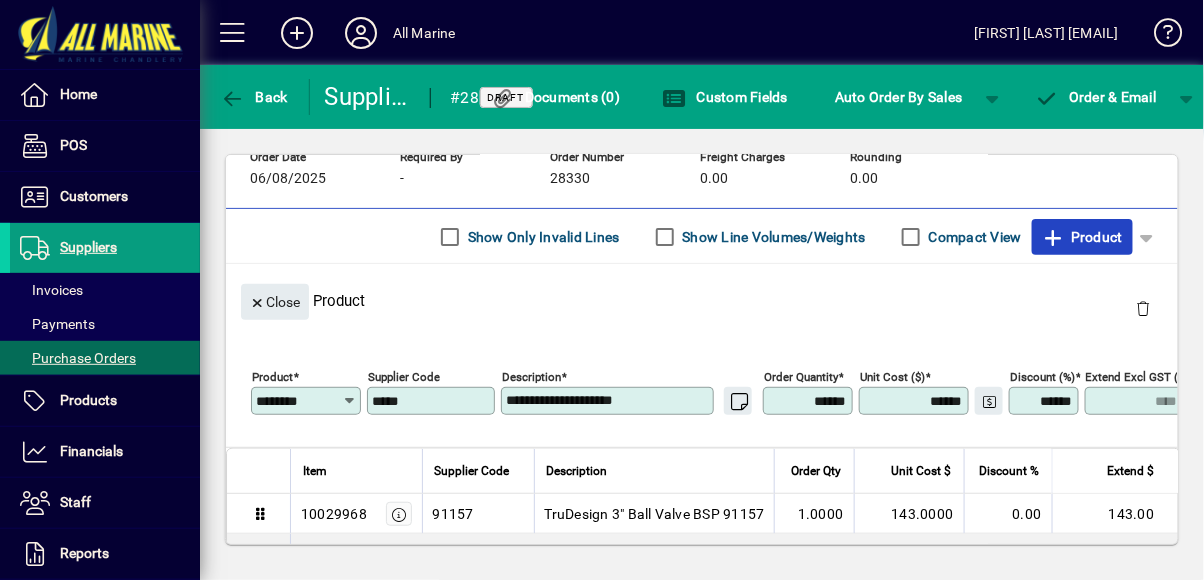 click on "Product" 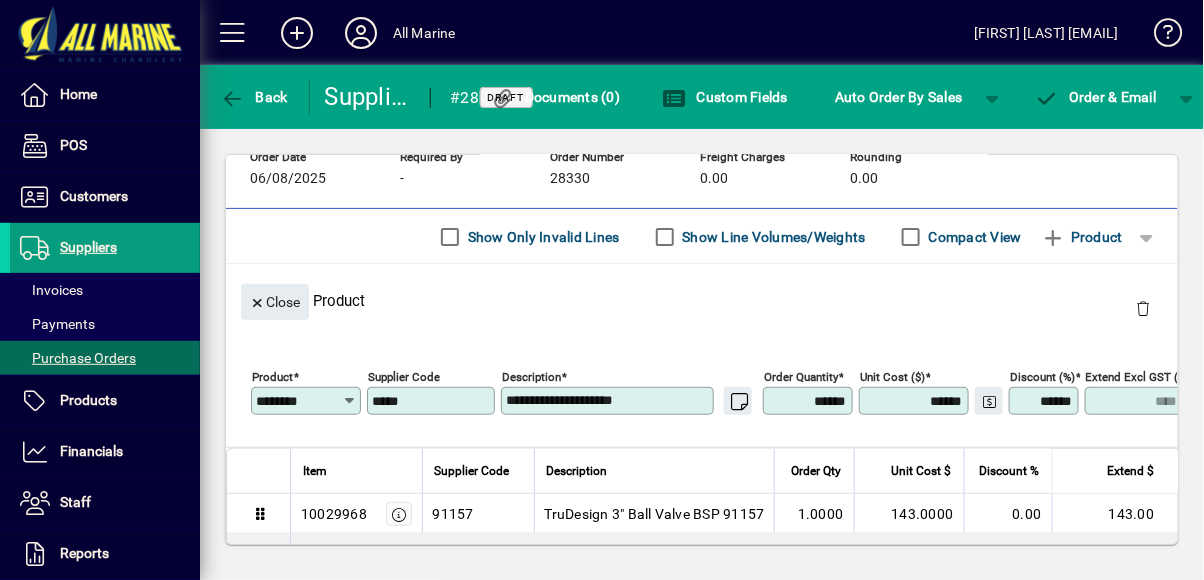 type 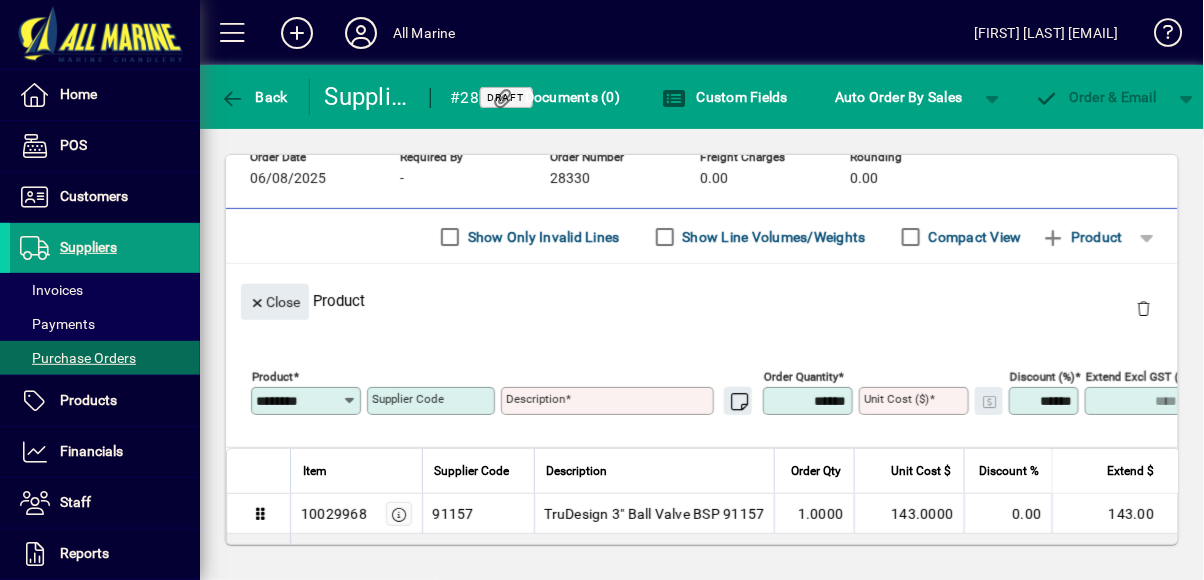 type 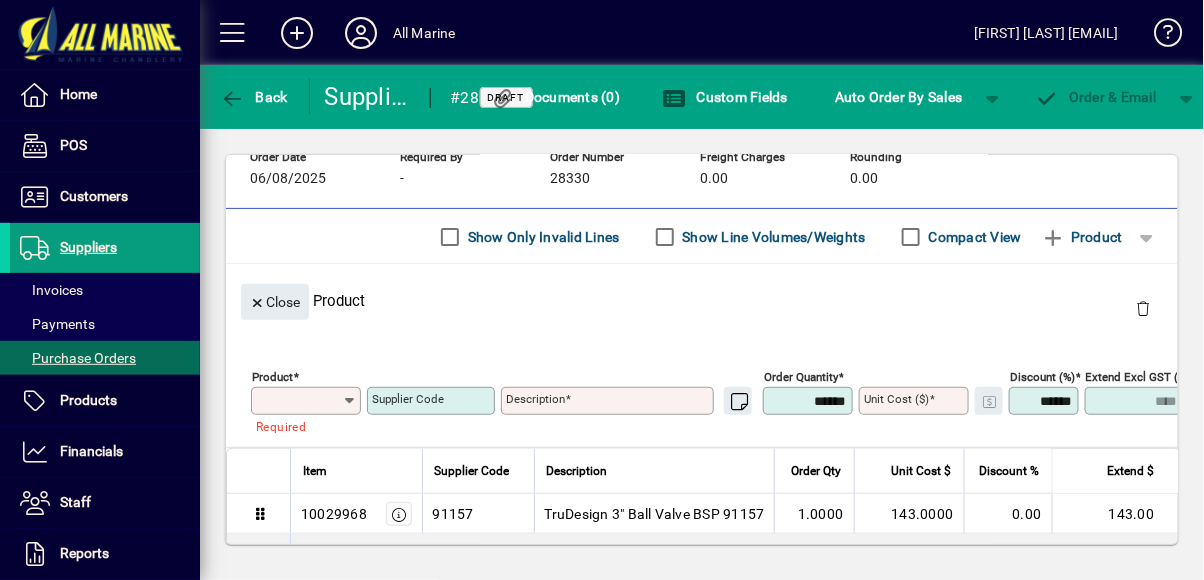 click 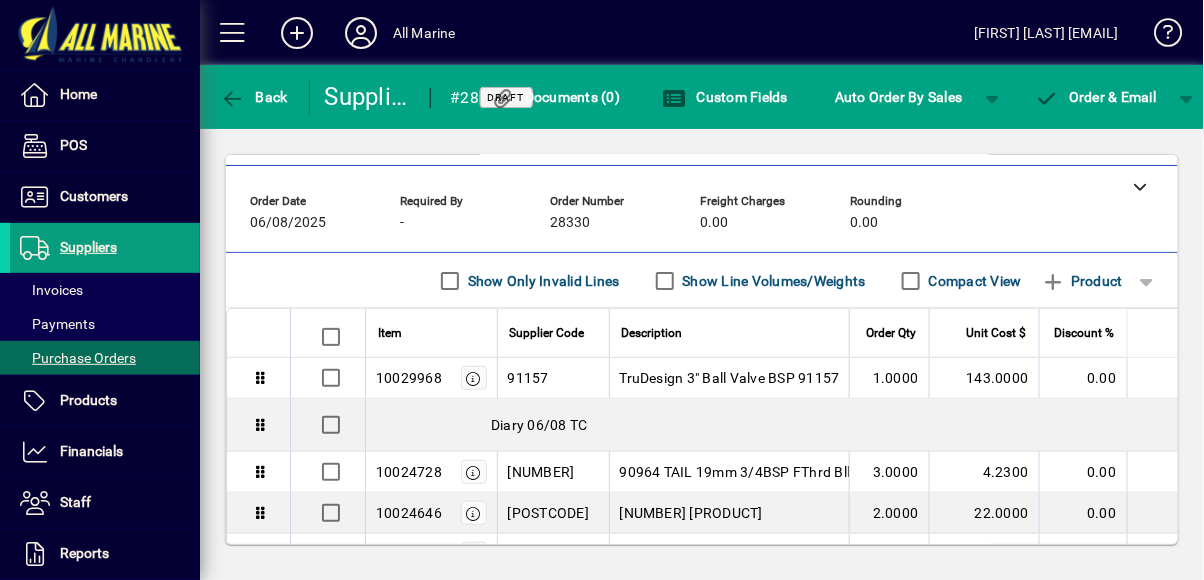 scroll, scrollTop: 0, scrollLeft: 0, axis: both 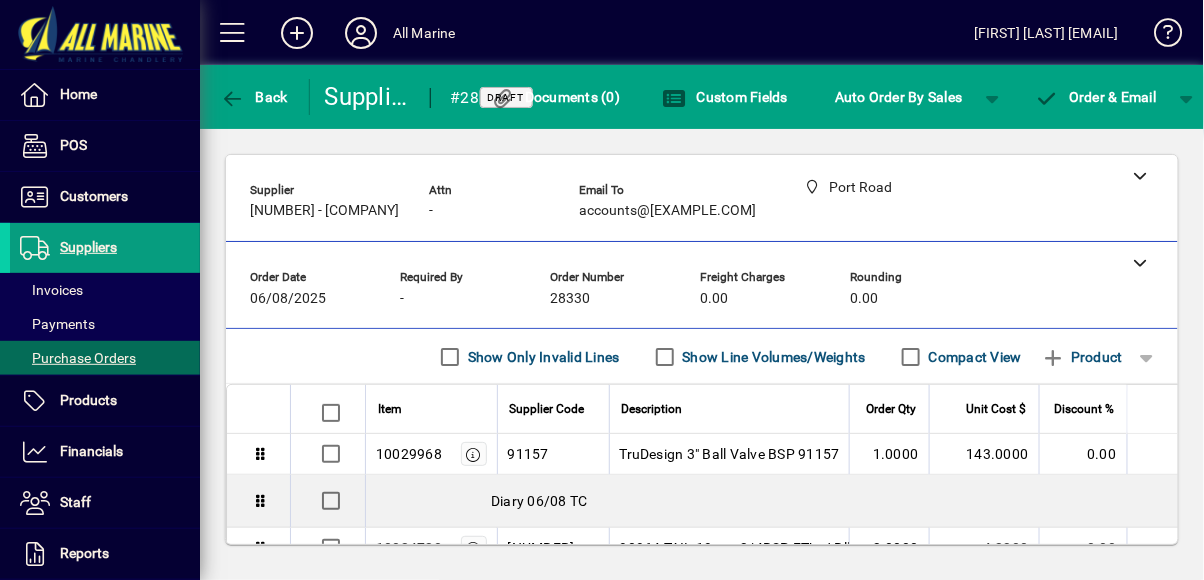 click on "Order & Email" 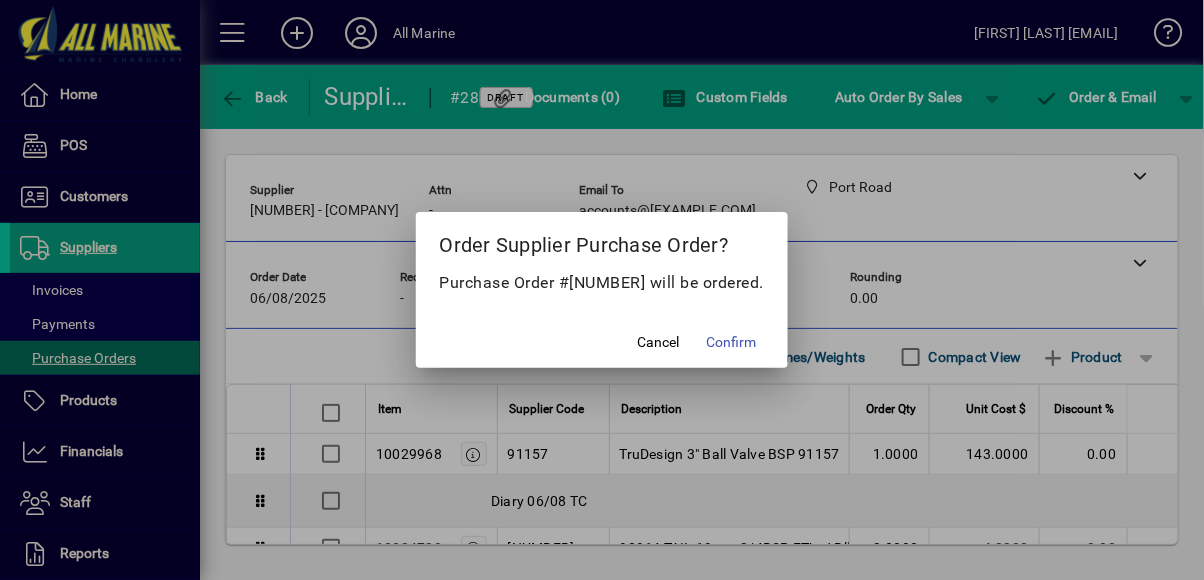 click on "Confirm" 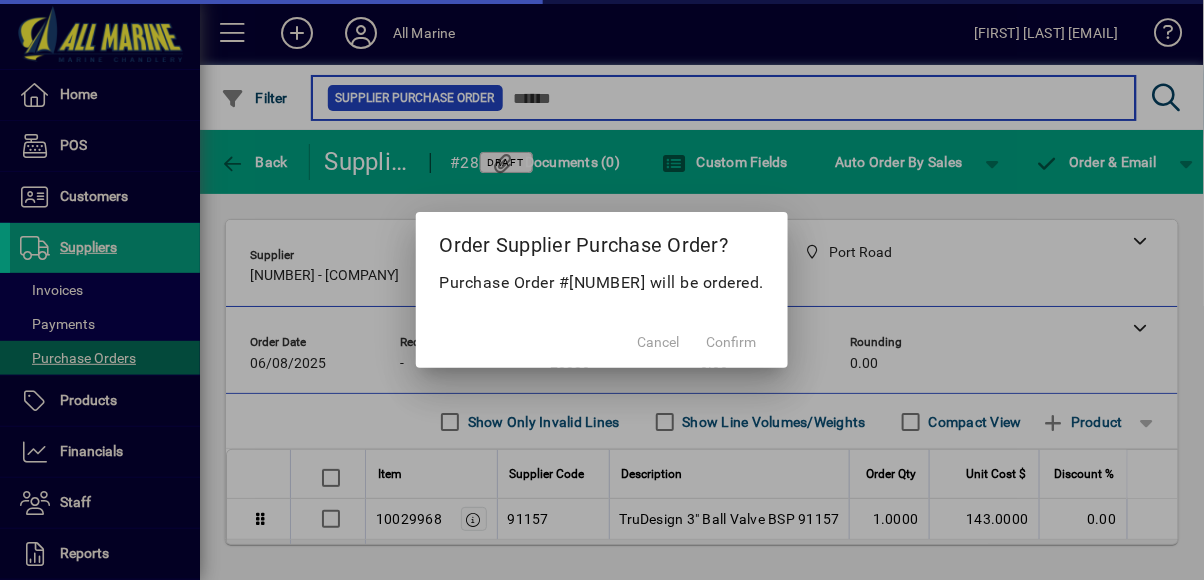 type on "***" 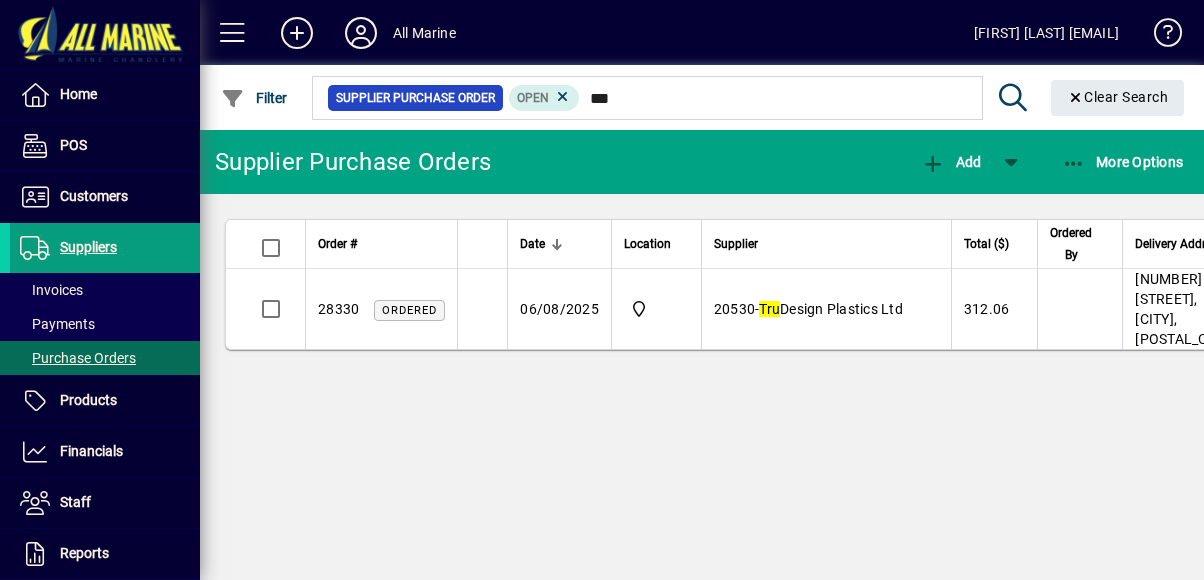 scroll, scrollTop: 0, scrollLeft: 0, axis: both 